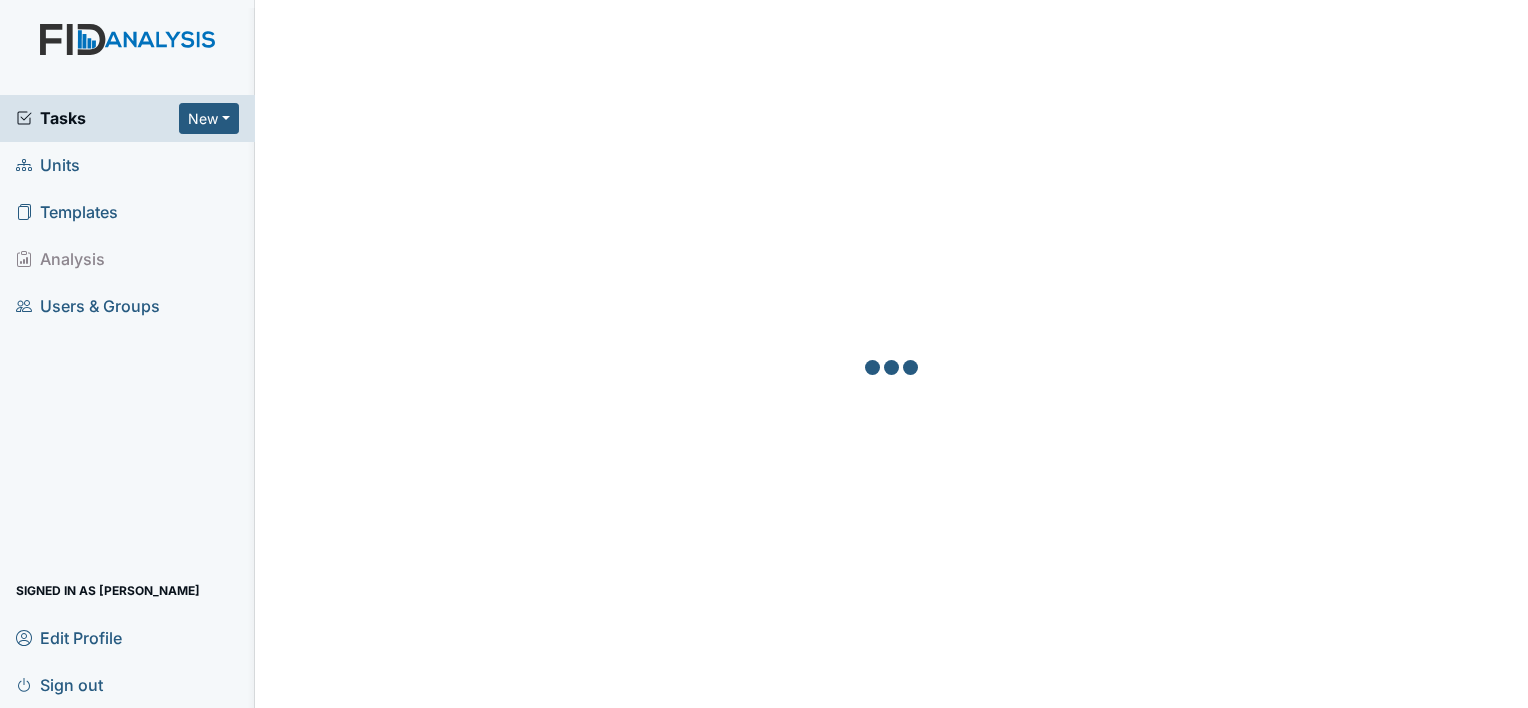 scroll, scrollTop: 0, scrollLeft: 0, axis: both 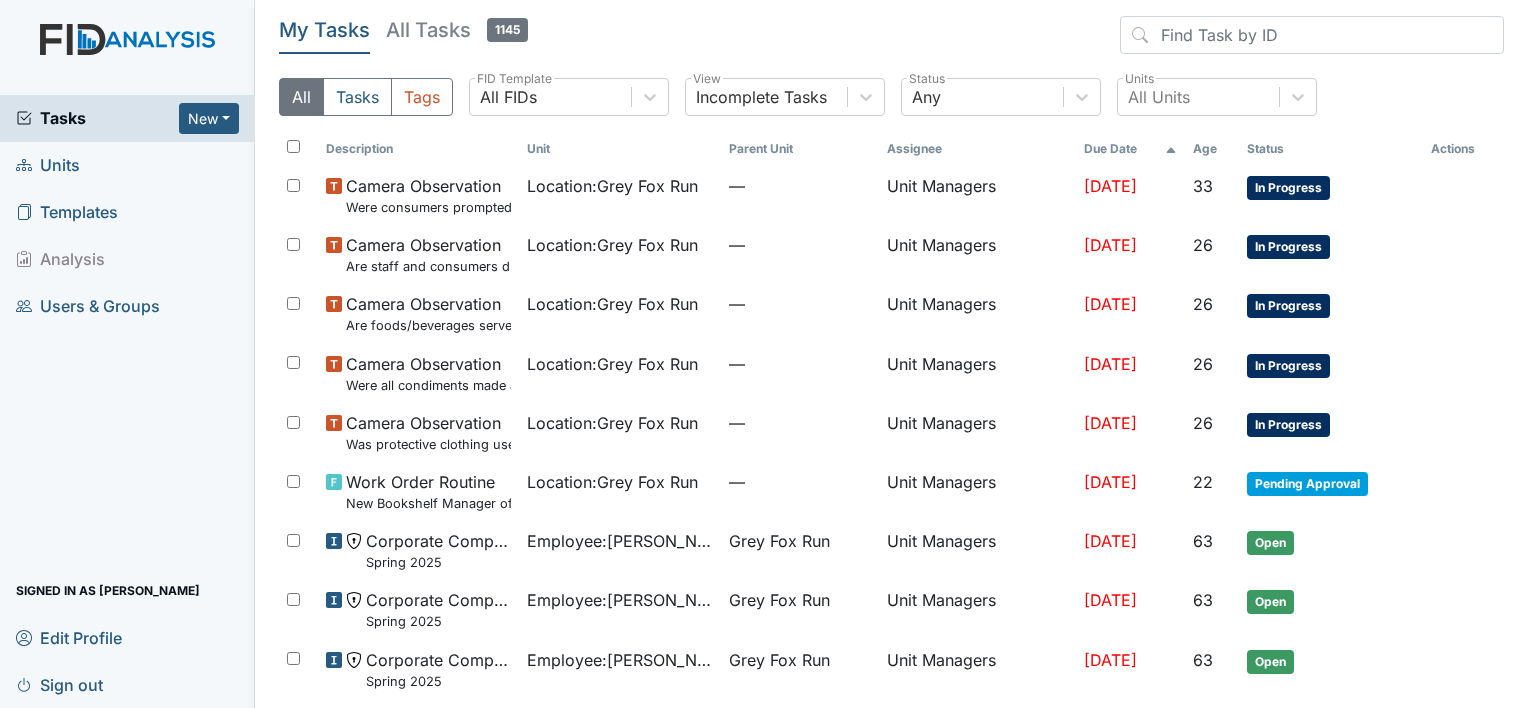 click on "Units" at bounding box center (48, 165) 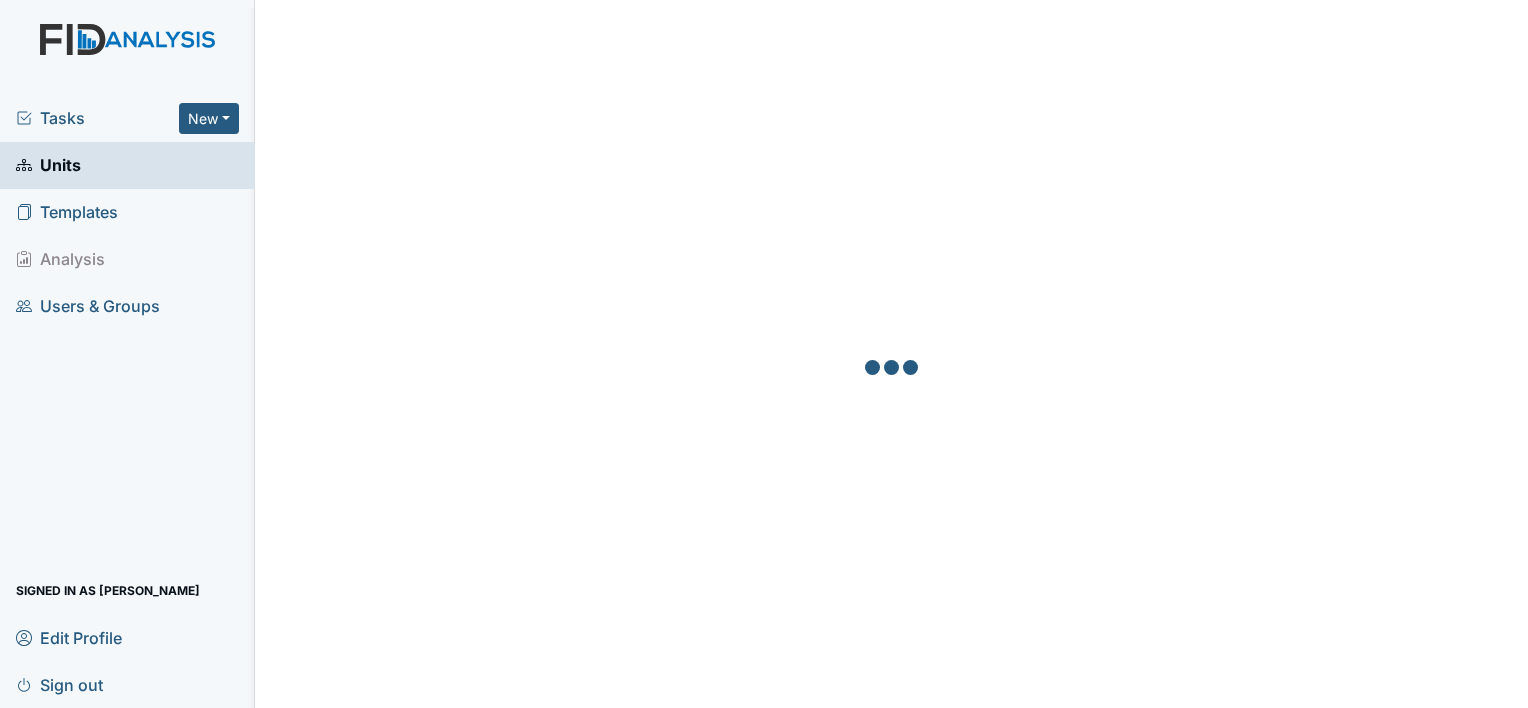 scroll, scrollTop: 0, scrollLeft: 0, axis: both 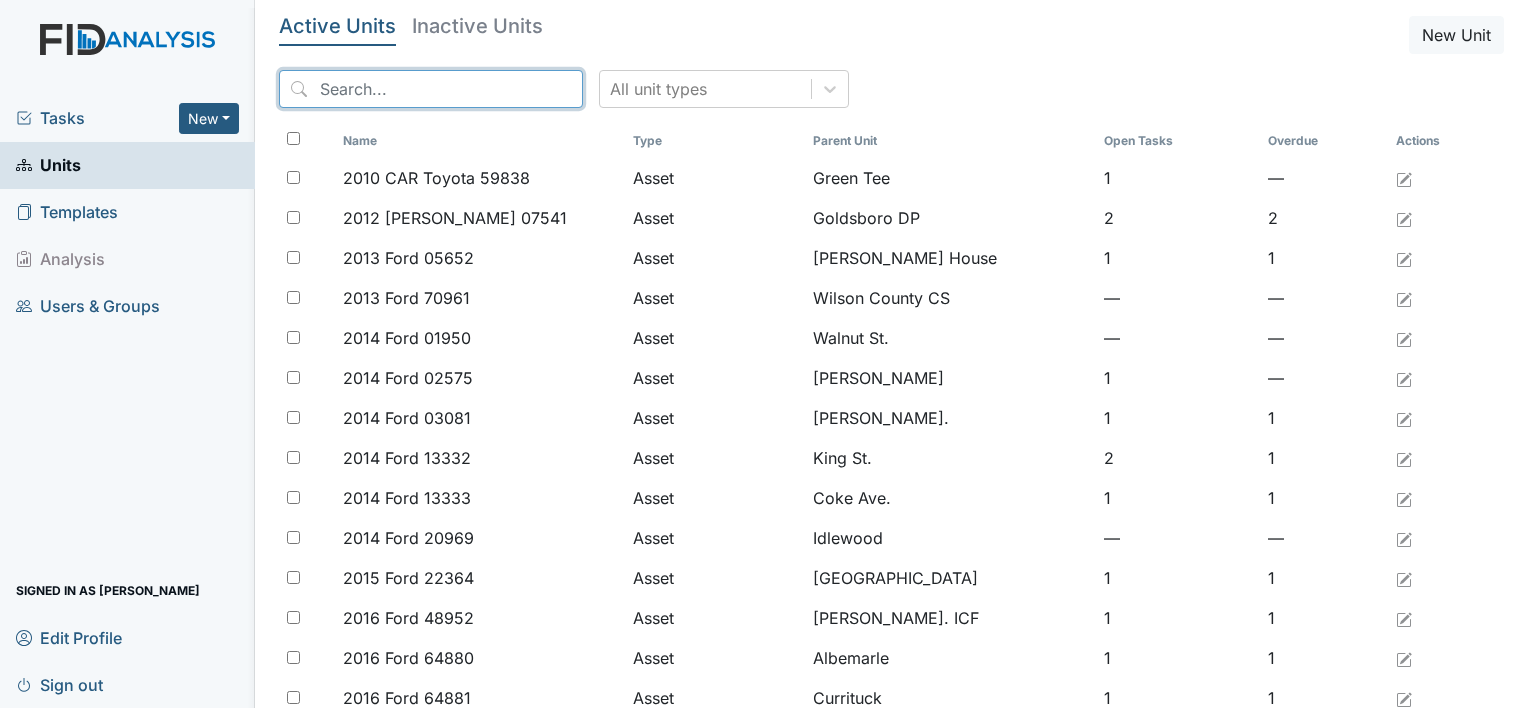 click at bounding box center (431, 89) 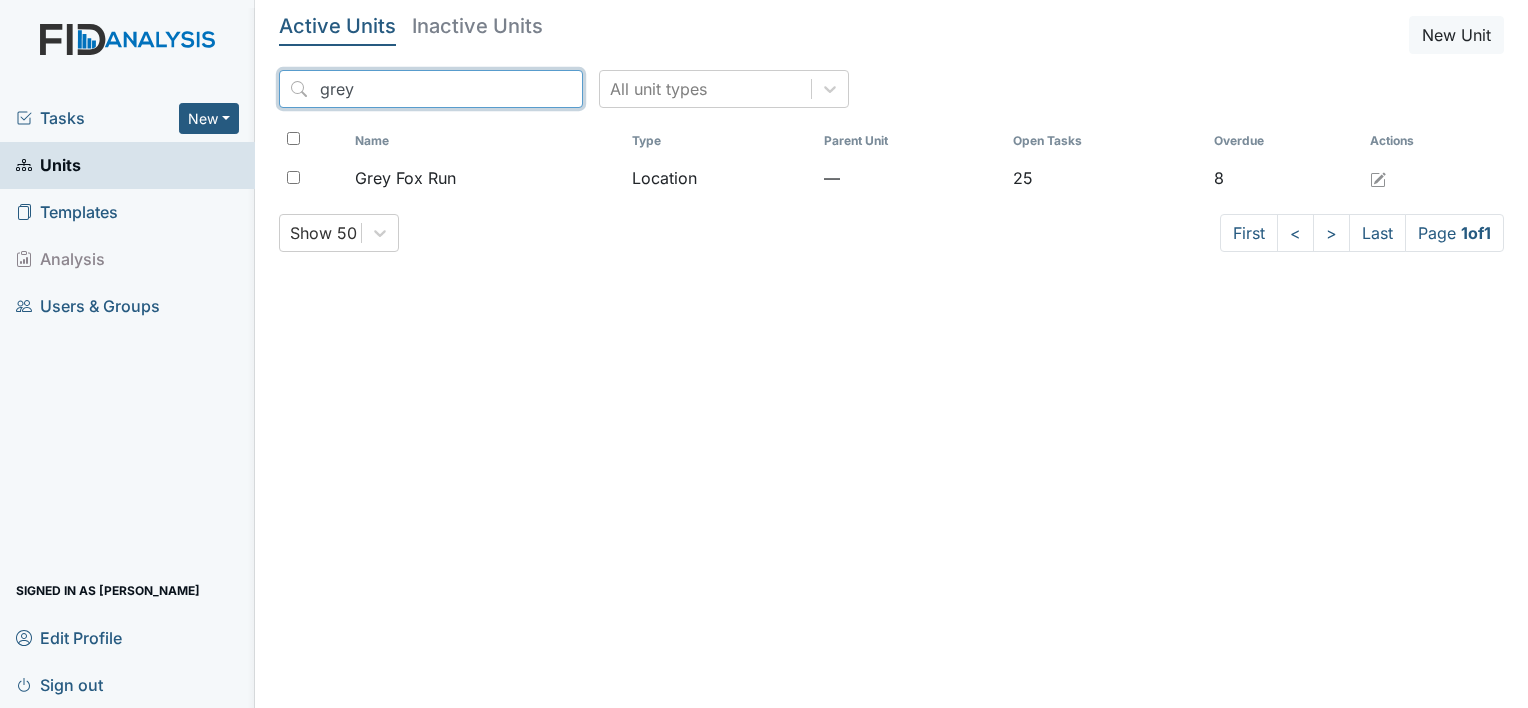 type on "grey" 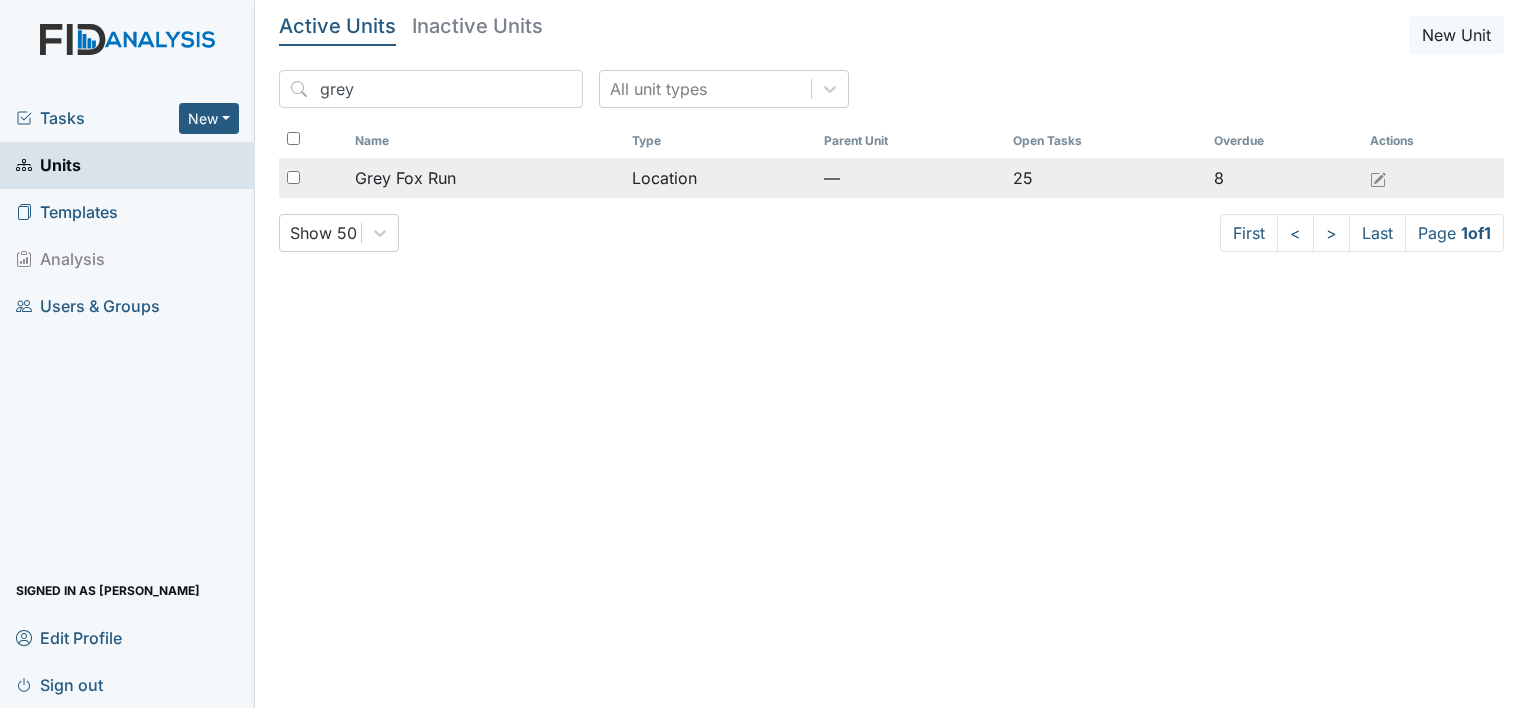 click on "8" at bounding box center (1284, 178) 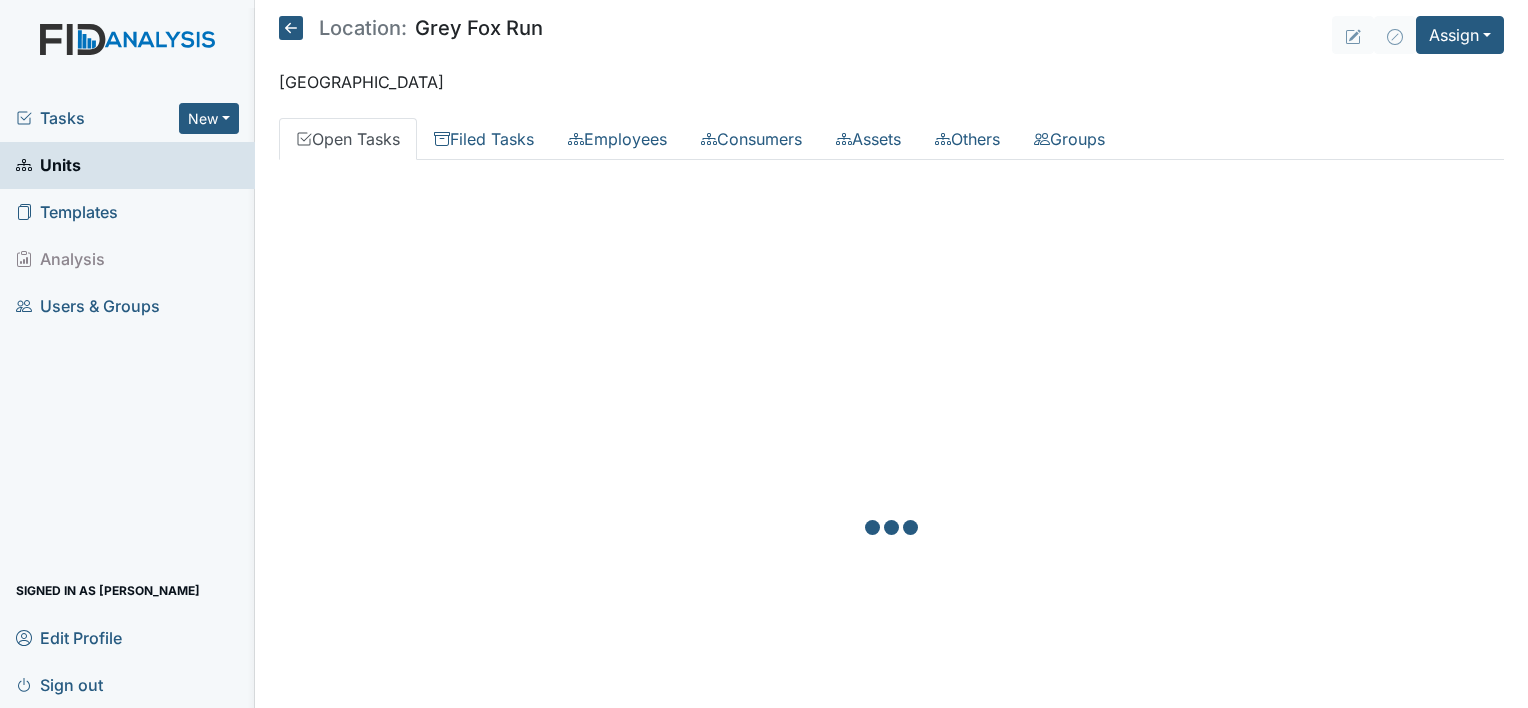 scroll, scrollTop: 0, scrollLeft: 0, axis: both 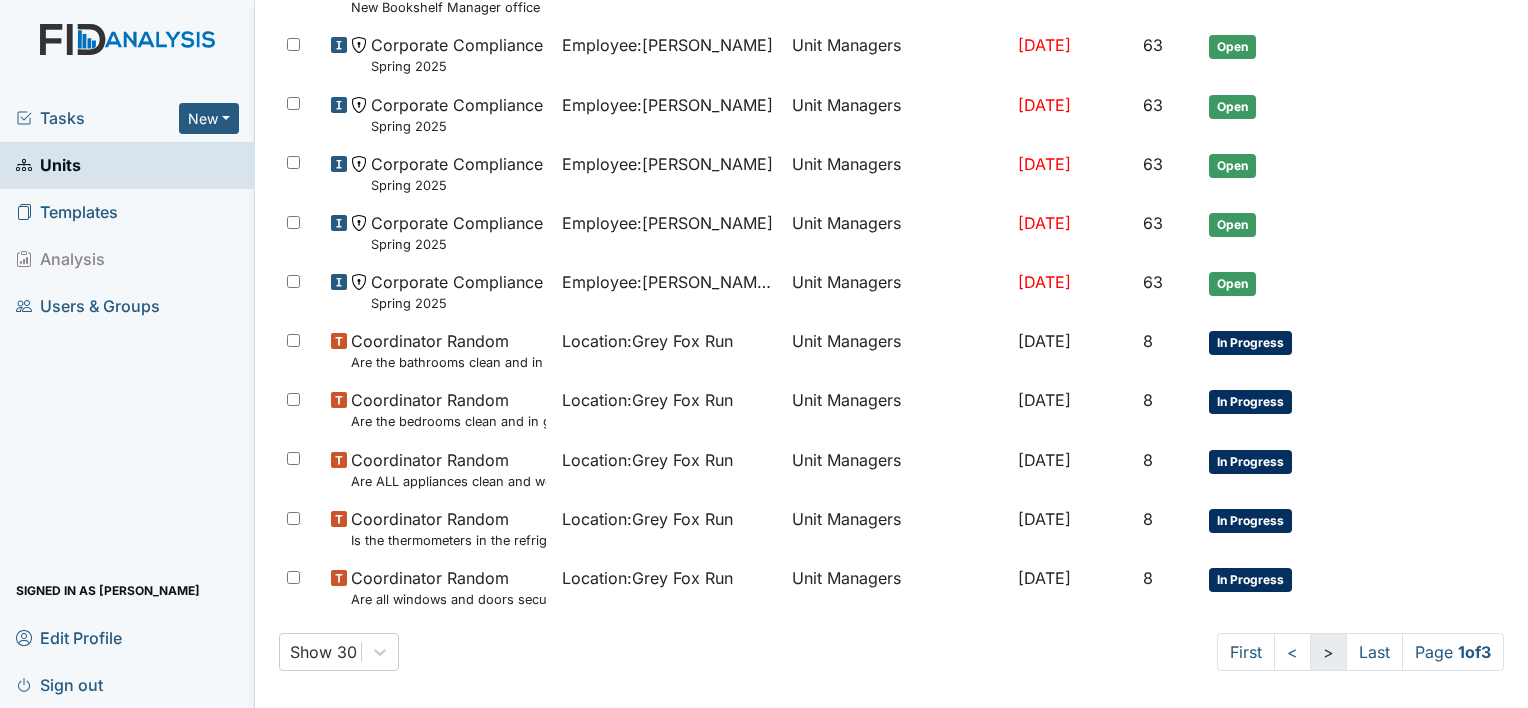 click on ">" at bounding box center (1328, 652) 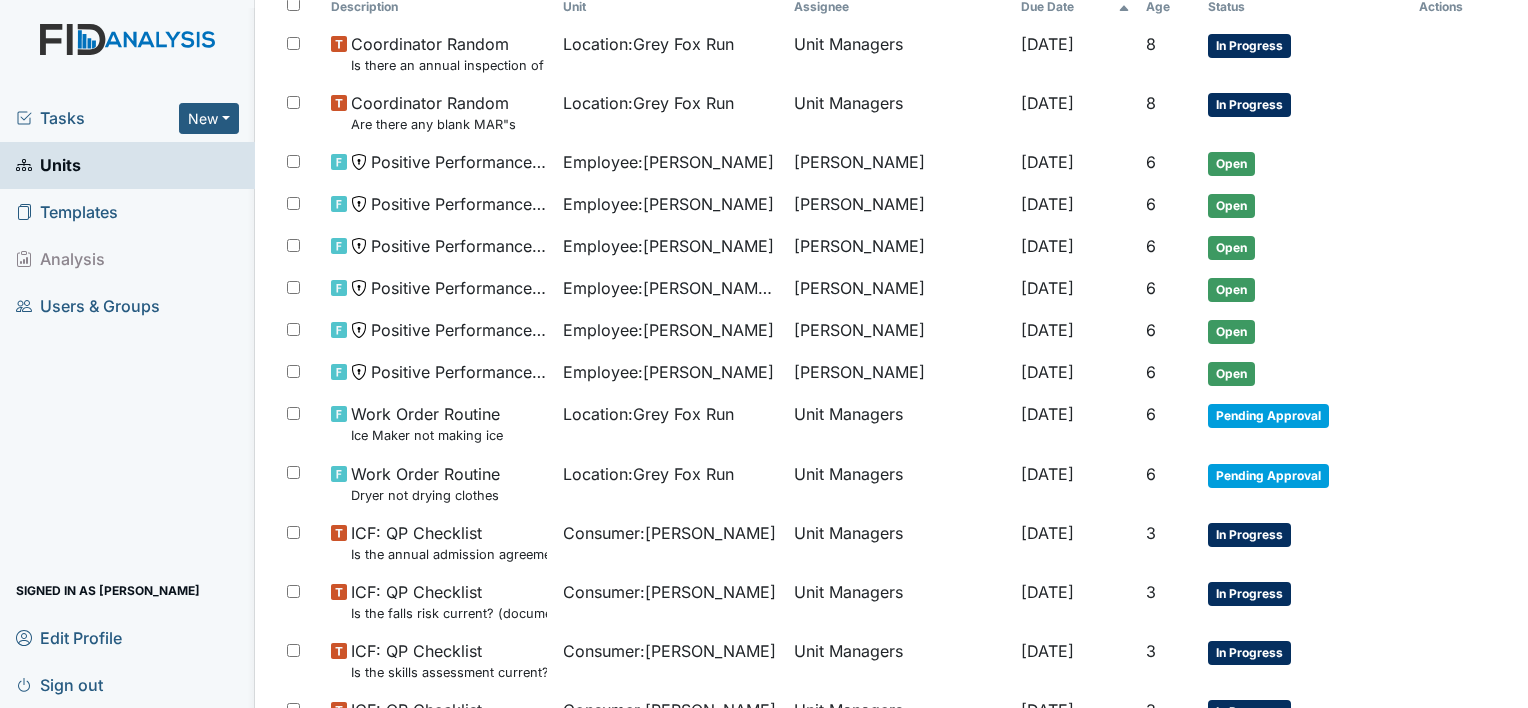 scroll, scrollTop: 234, scrollLeft: 0, axis: vertical 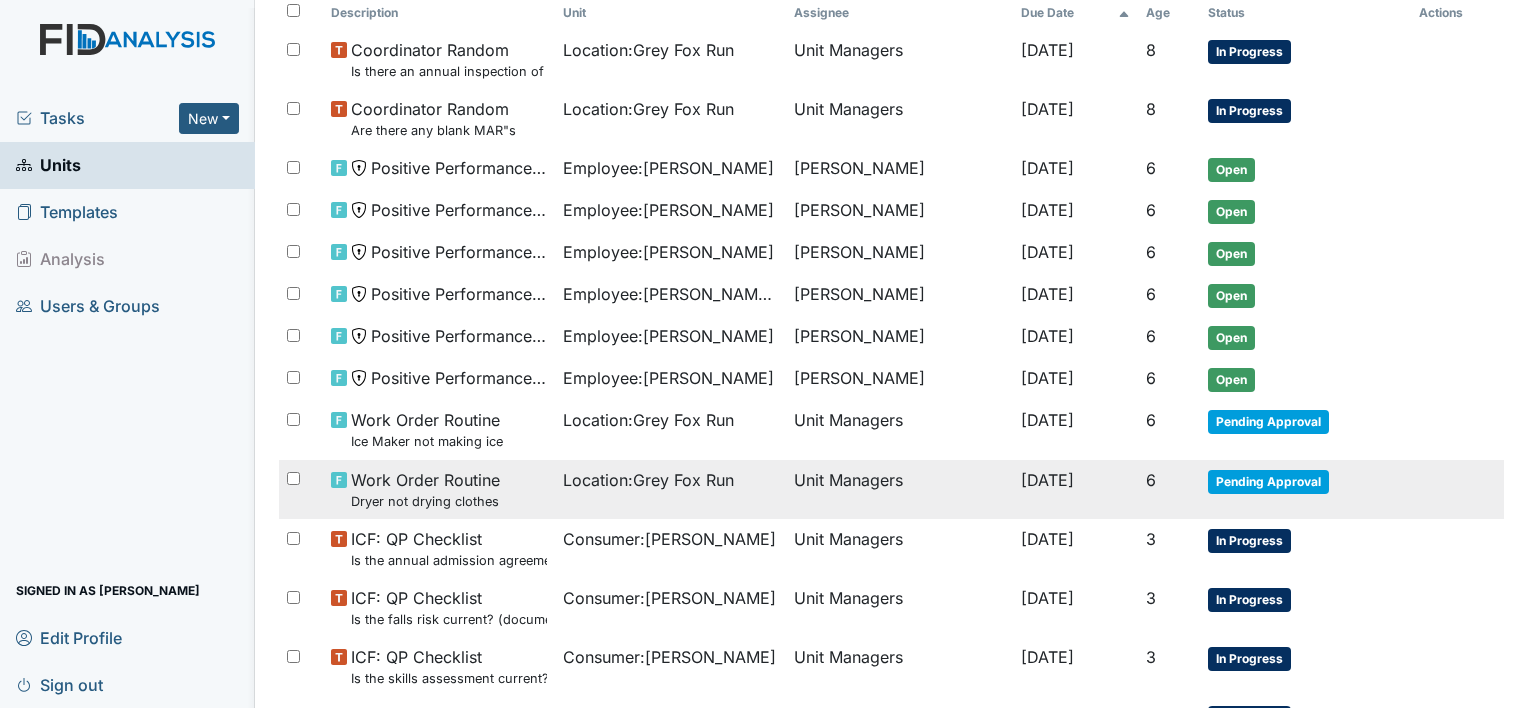 click on "Pending Approval" at bounding box center (1268, 482) 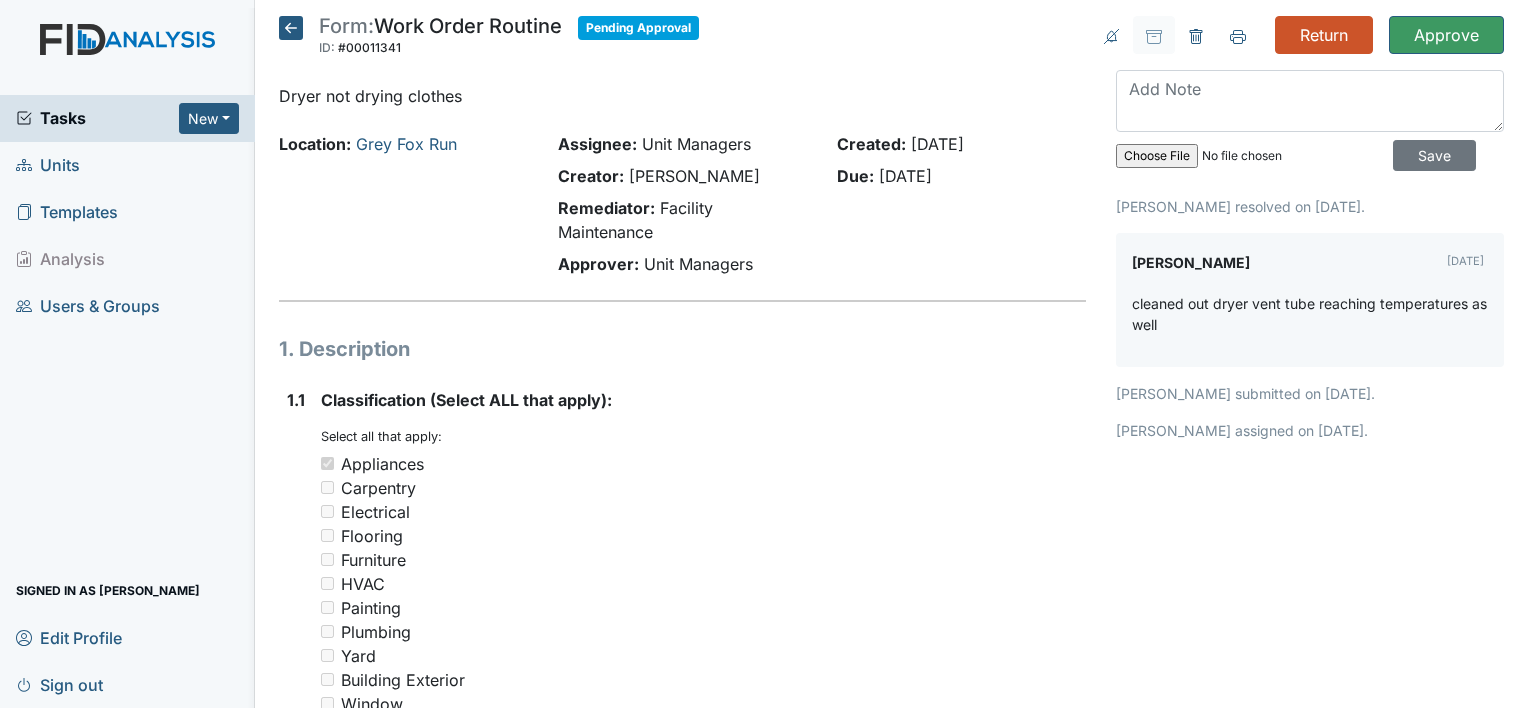scroll, scrollTop: 0, scrollLeft: 0, axis: both 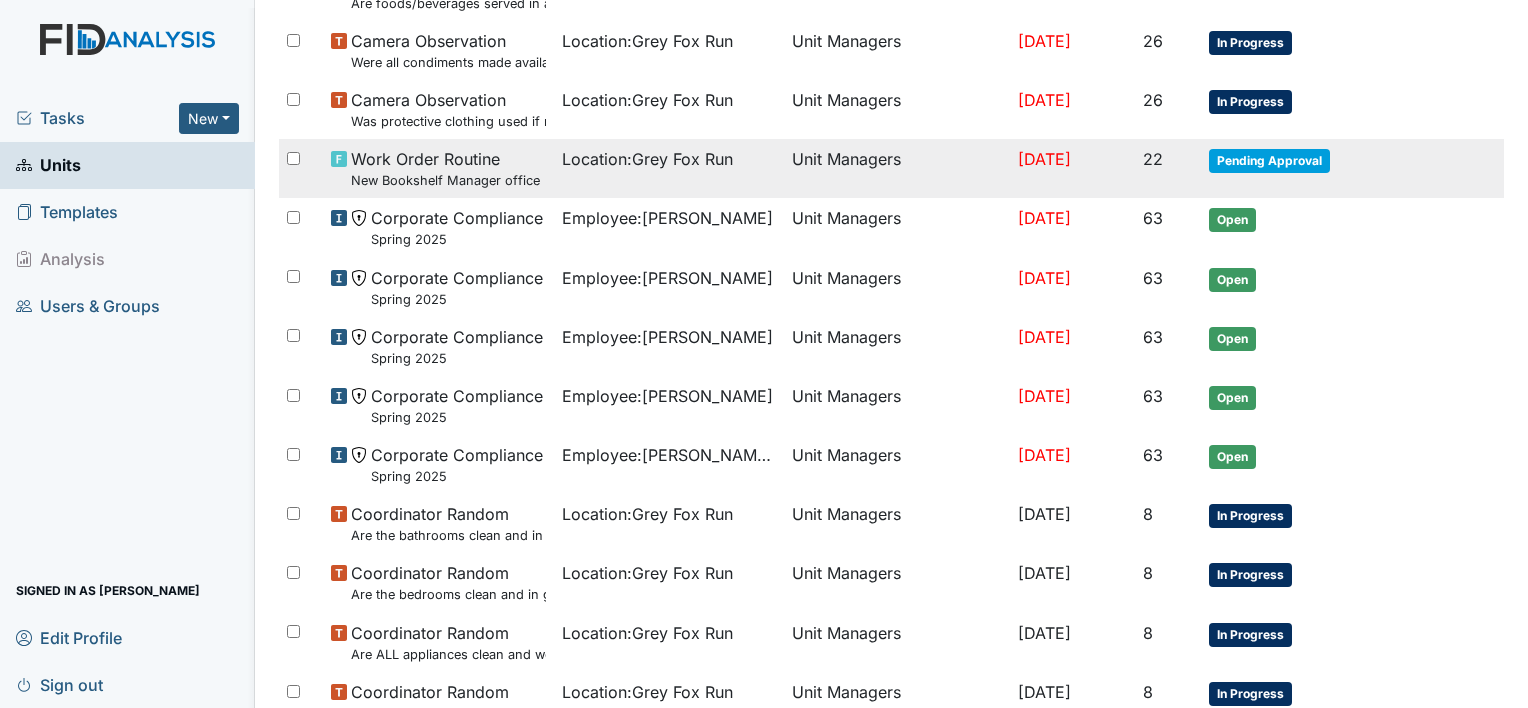 click on "Pending Approval" at bounding box center (1269, 161) 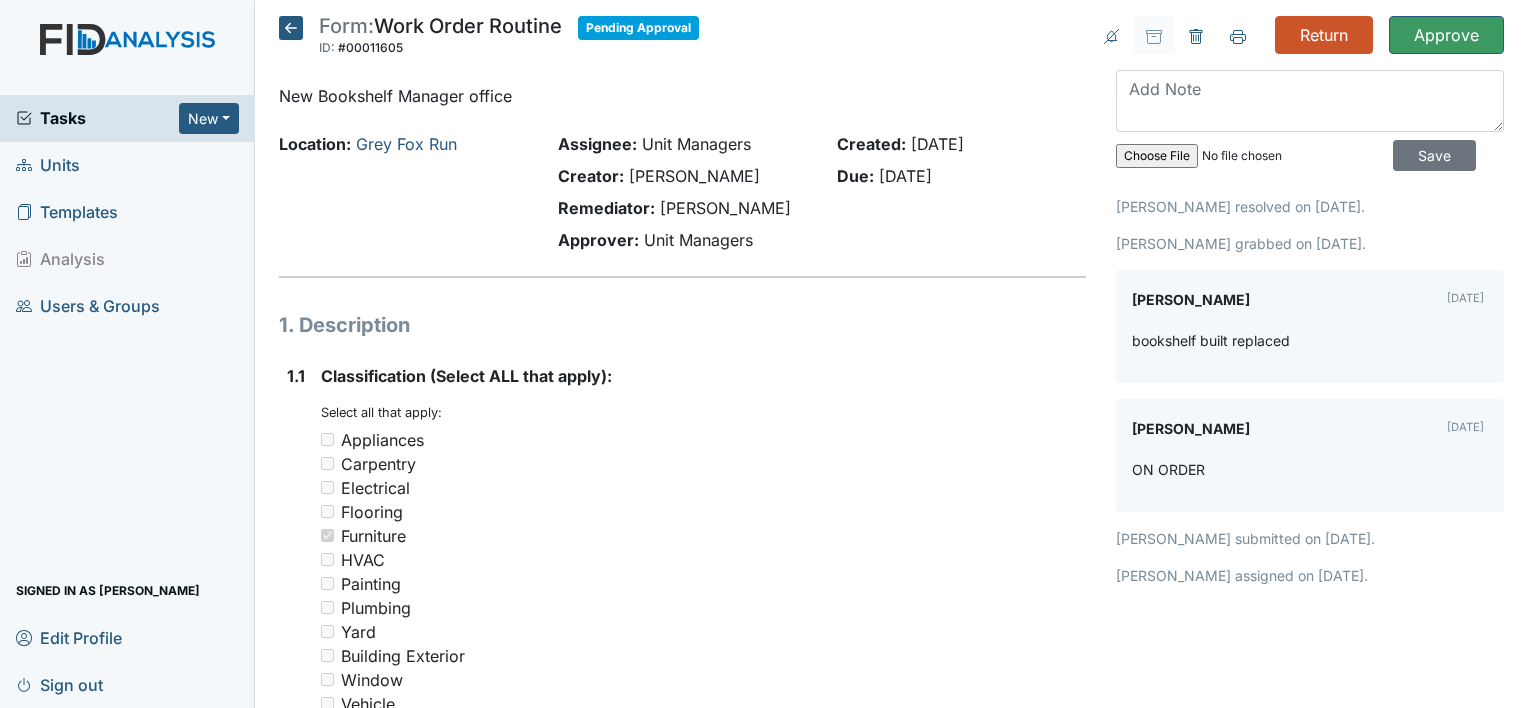 scroll, scrollTop: 0, scrollLeft: 0, axis: both 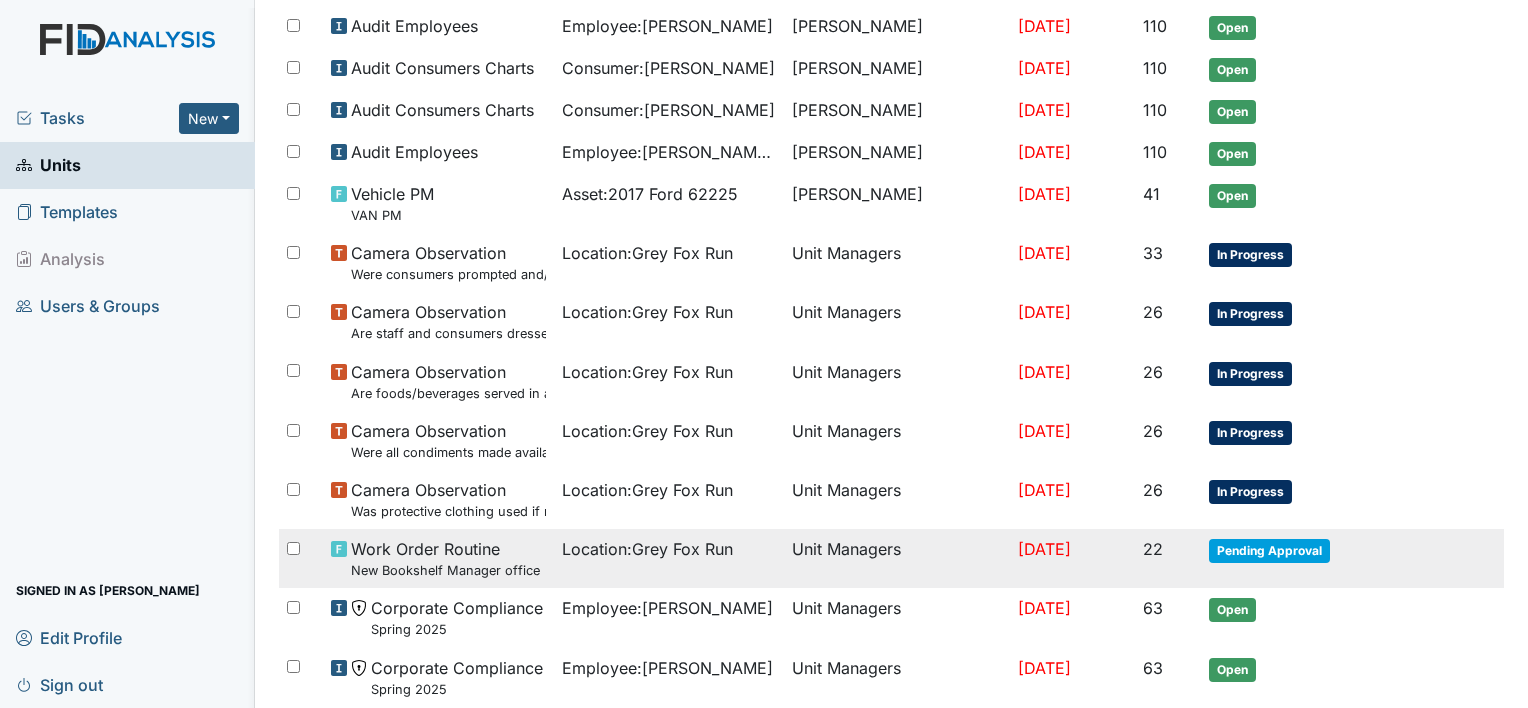 click on "Work Order Routine New Bookshelf Manager office" at bounding box center (445, 558) 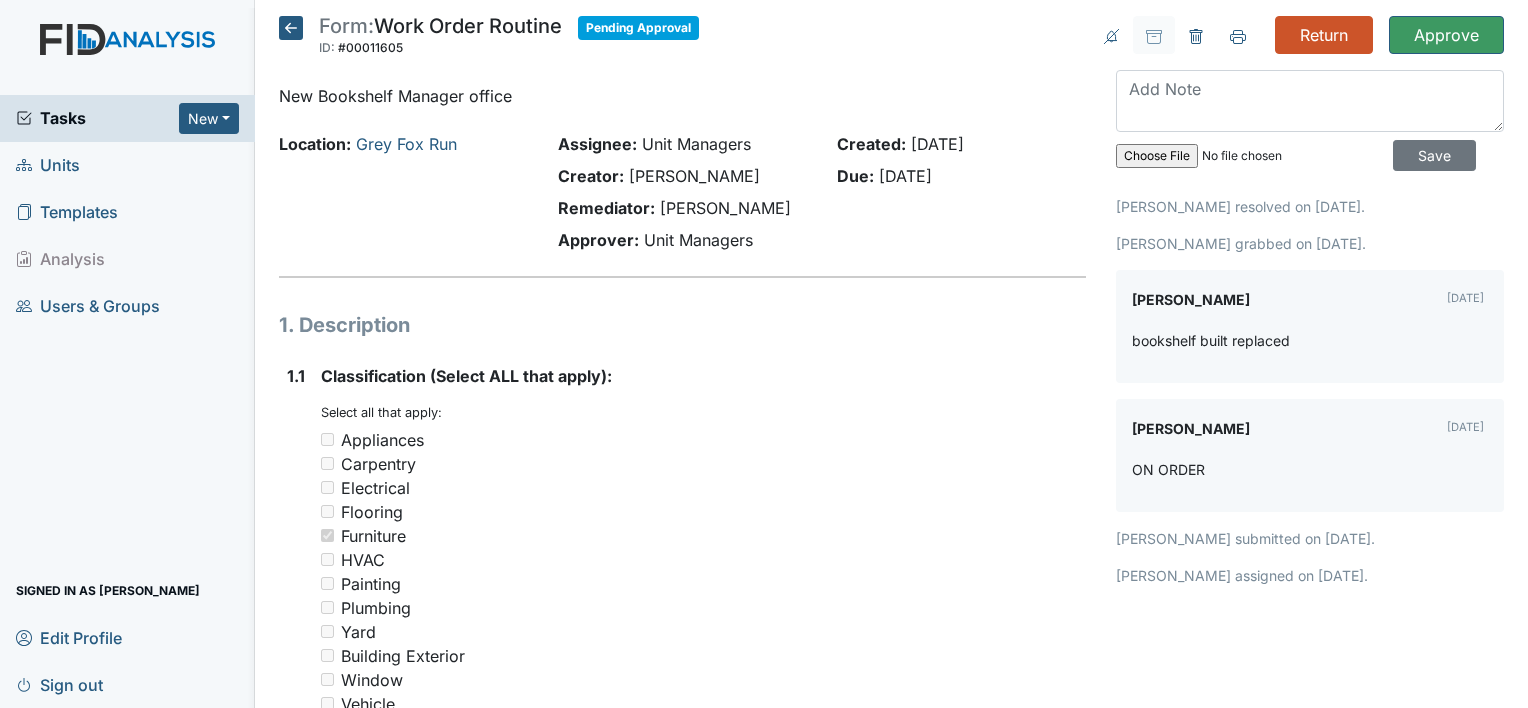 scroll, scrollTop: 0, scrollLeft: 0, axis: both 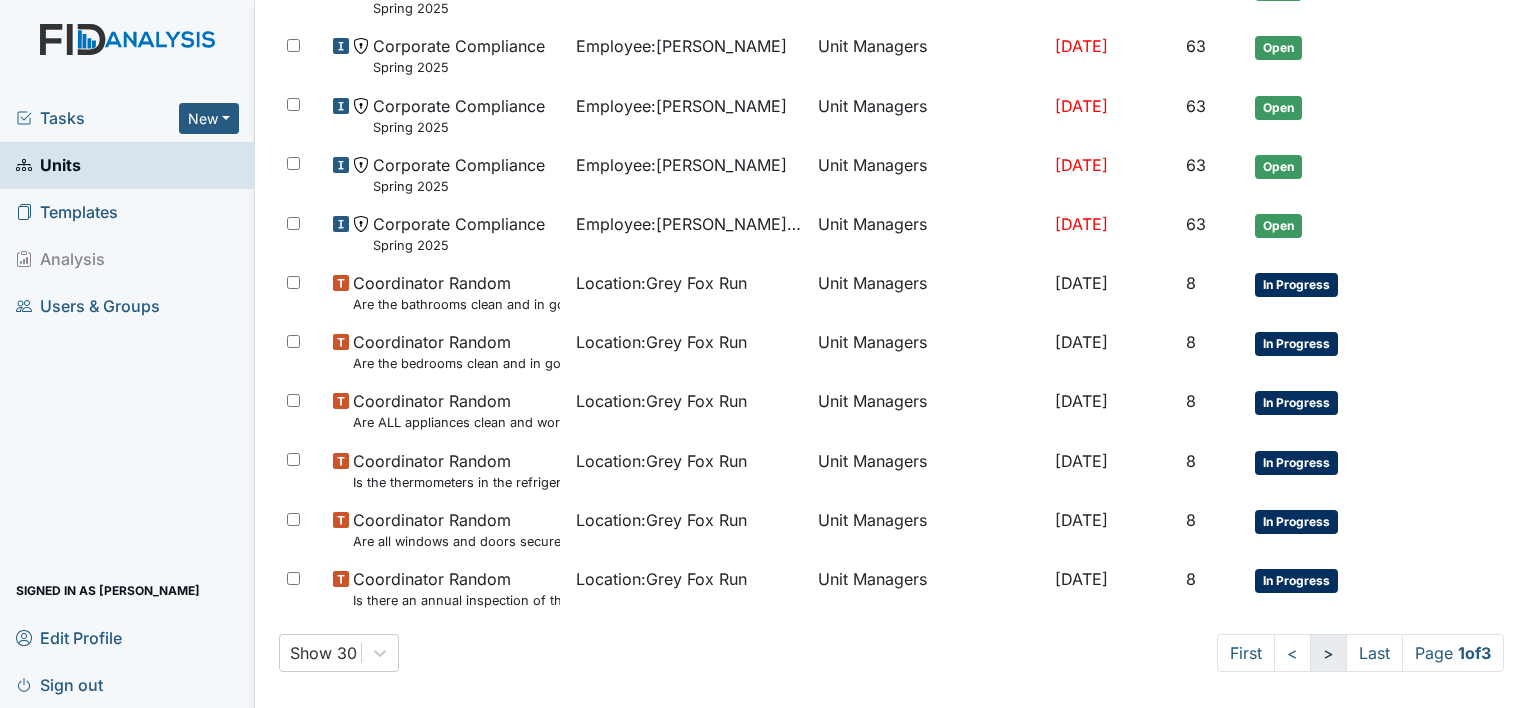 click on ">" at bounding box center (1328, 653) 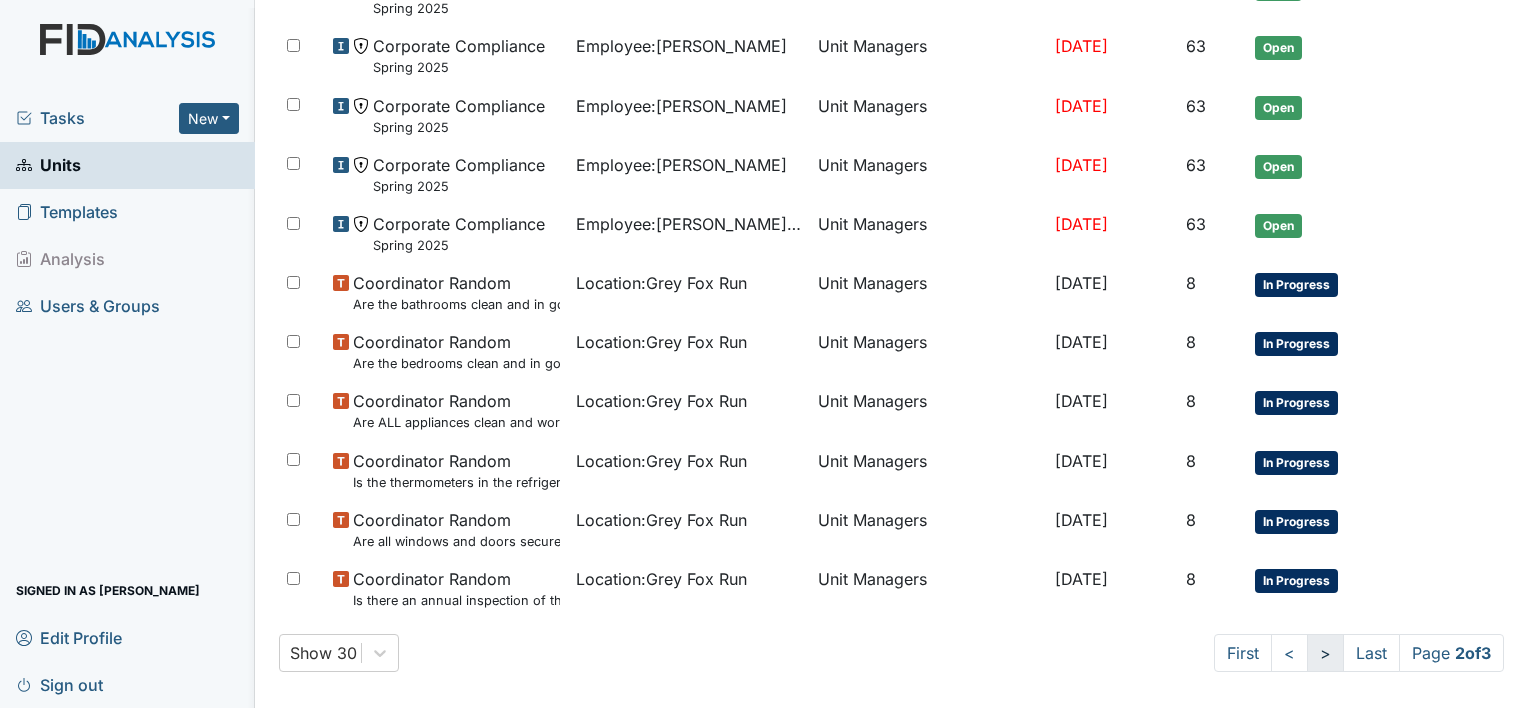 scroll, scrollTop: 1390, scrollLeft: 0, axis: vertical 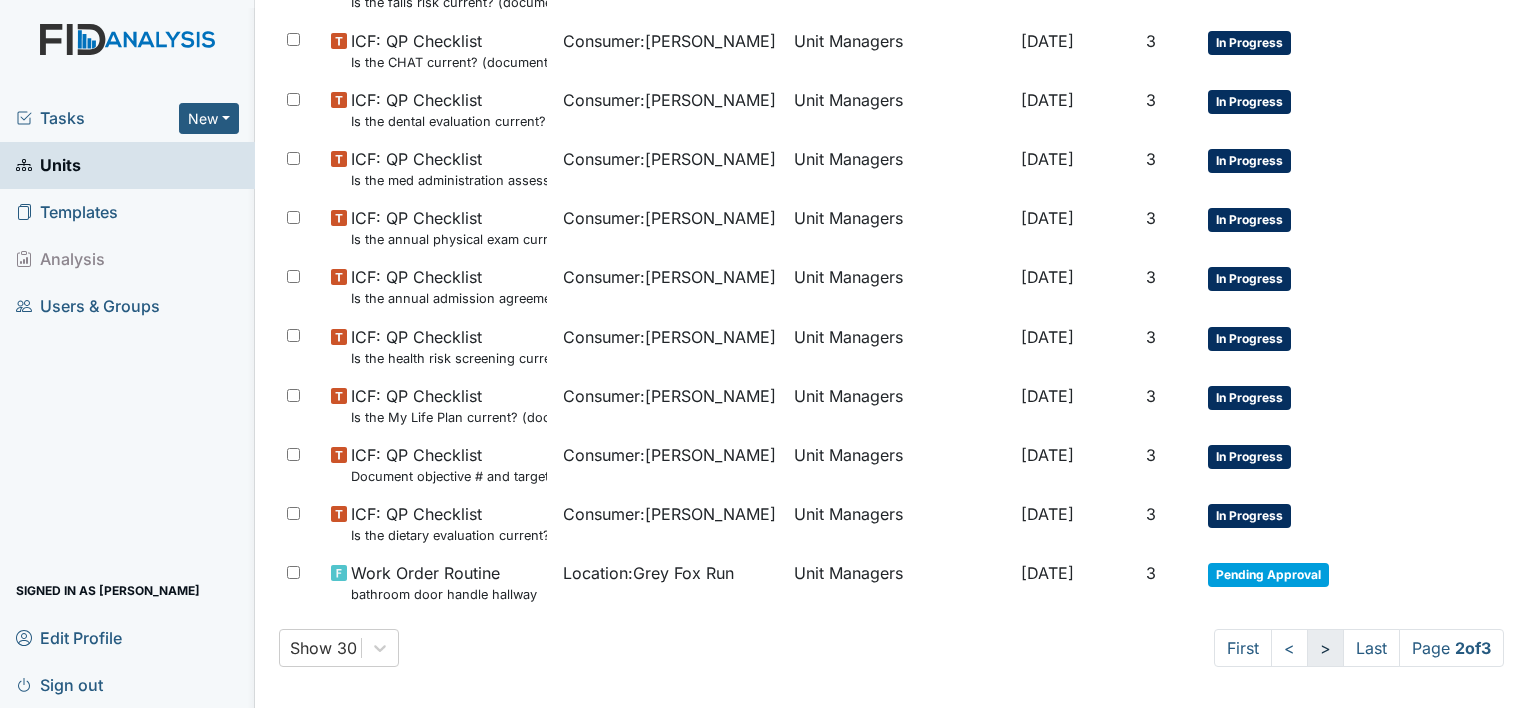 click on "Pending Approval" at bounding box center (1268, 575) 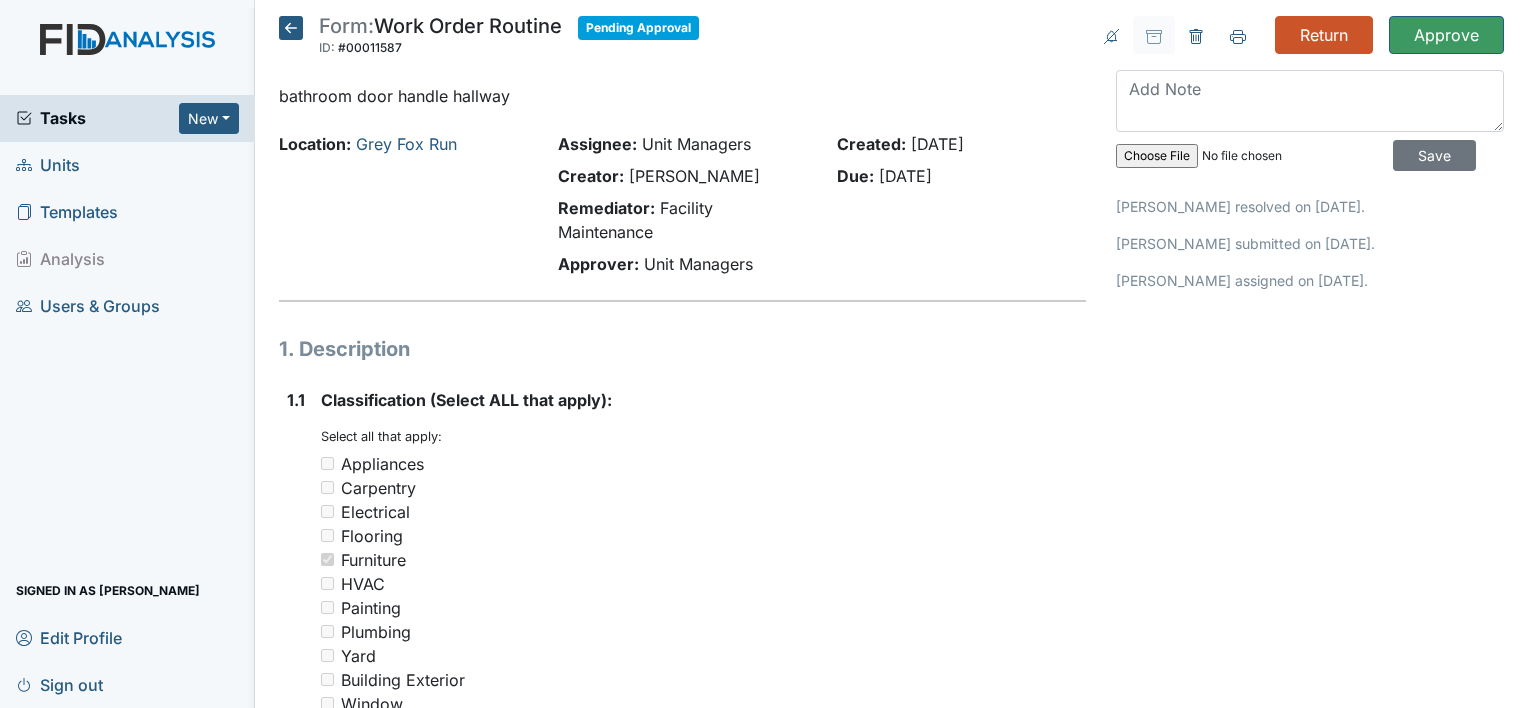 scroll, scrollTop: 0, scrollLeft: 0, axis: both 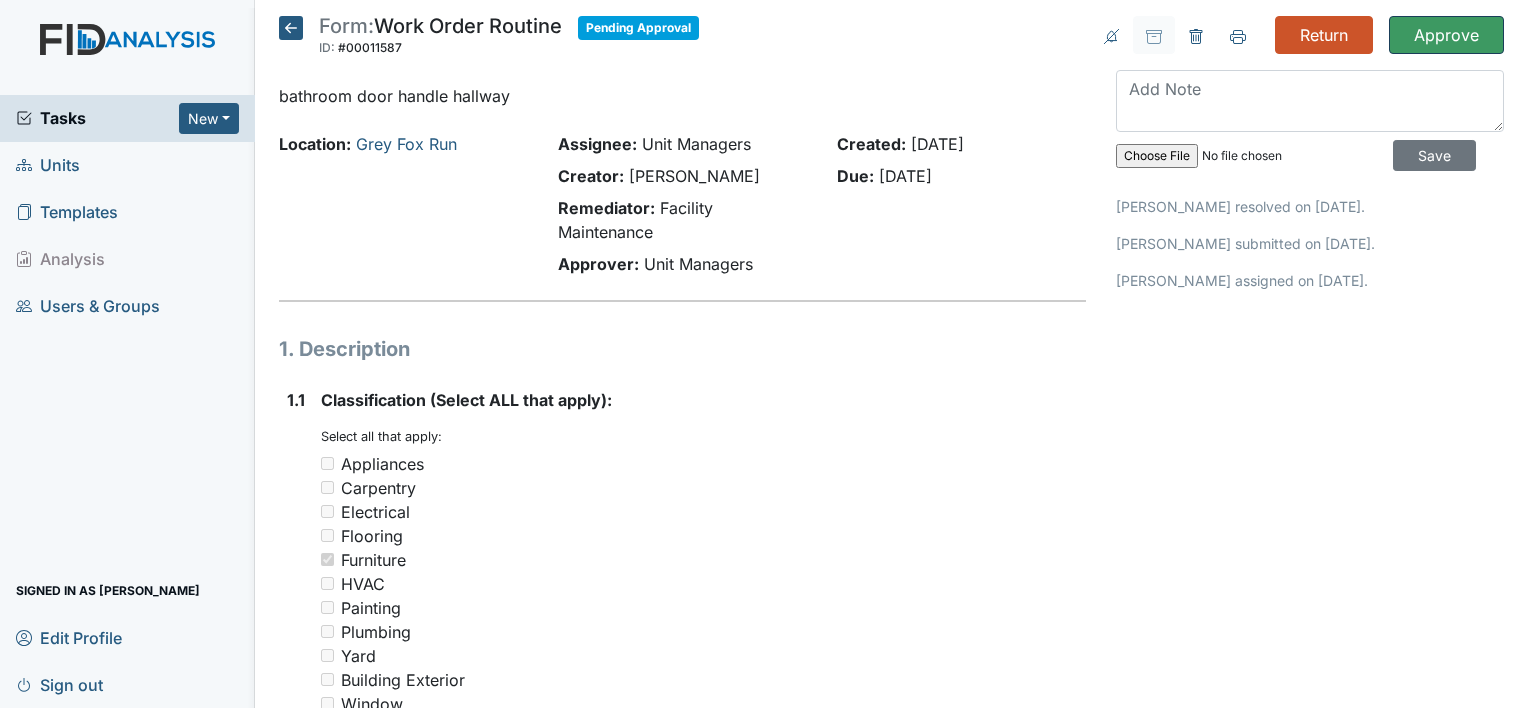 click on "Approve" at bounding box center [1446, 35] 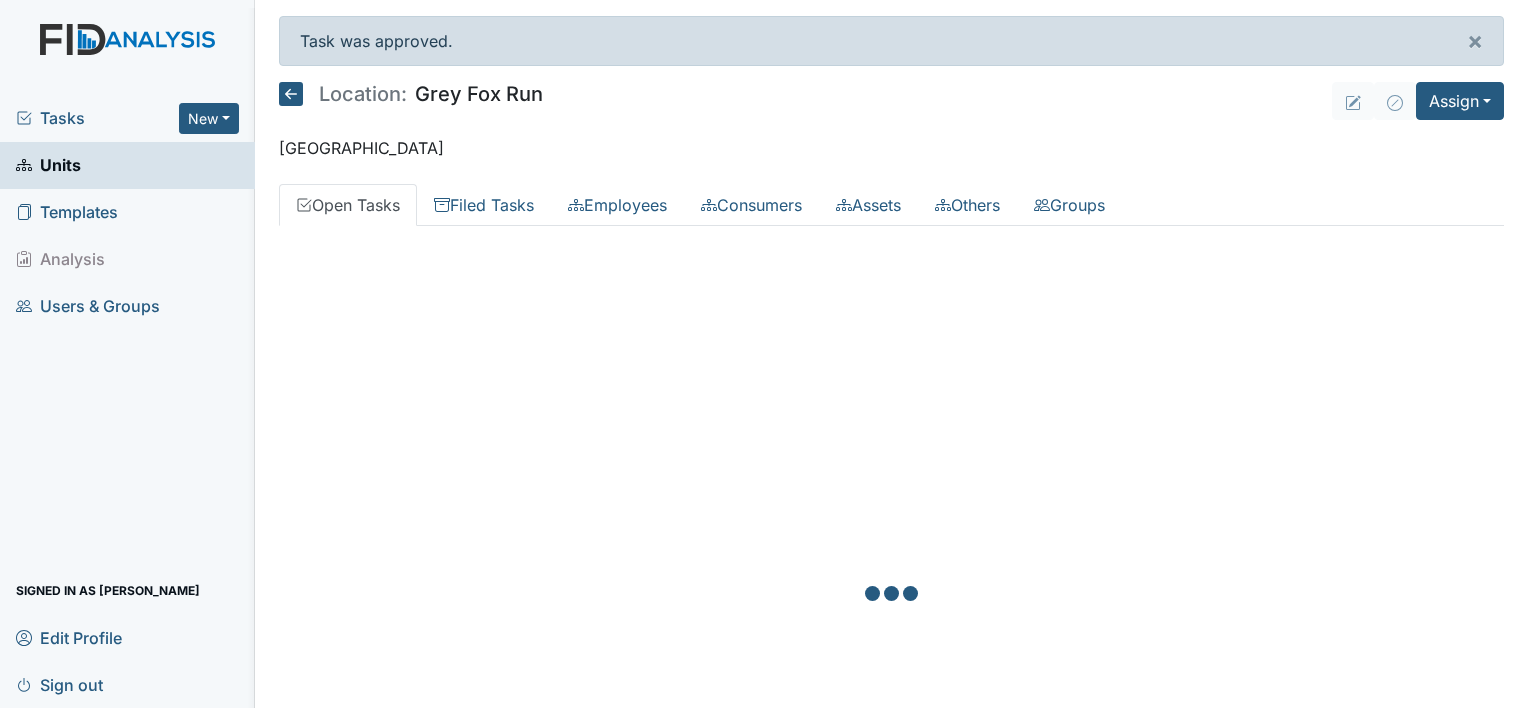 scroll, scrollTop: 0, scrollLeft: 0, axis: both 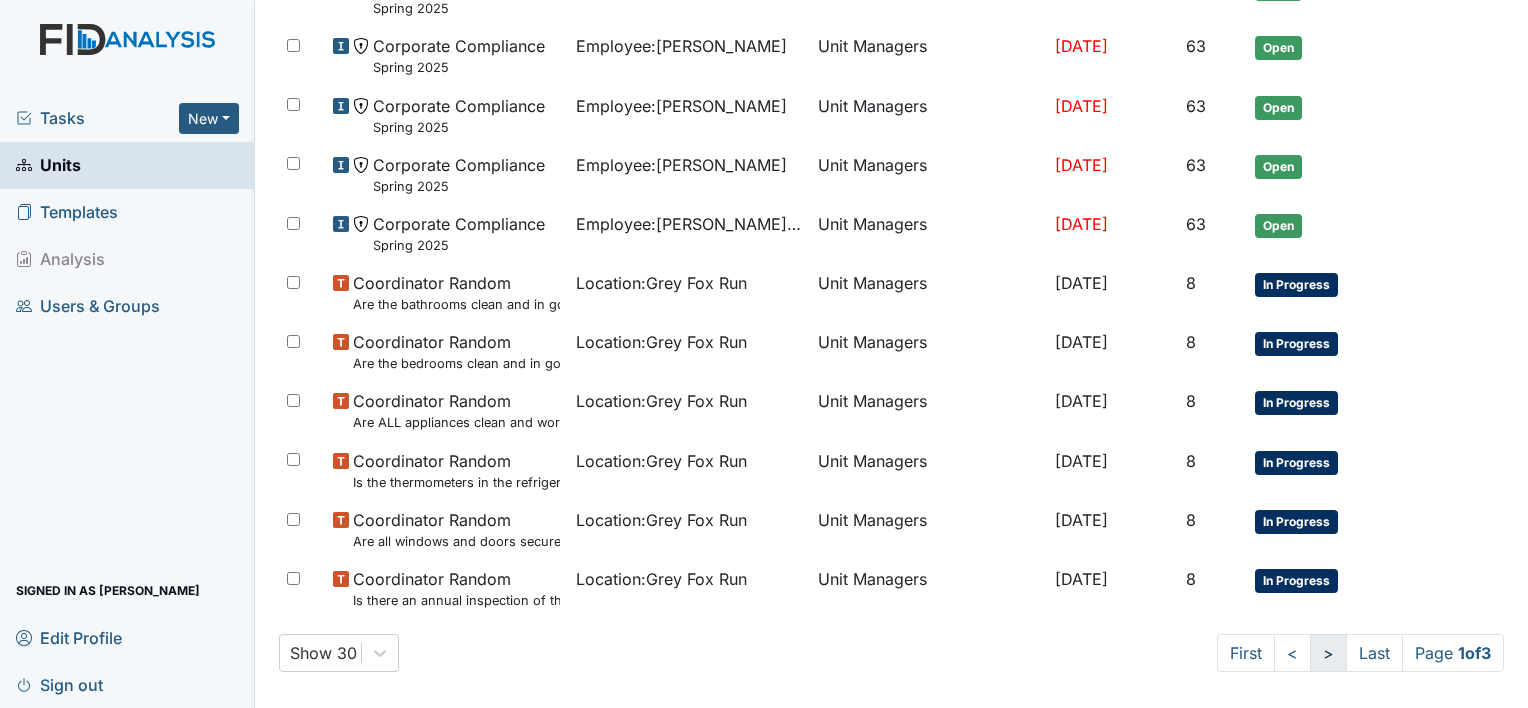 click on ">" at bounding box center (1328, 653) 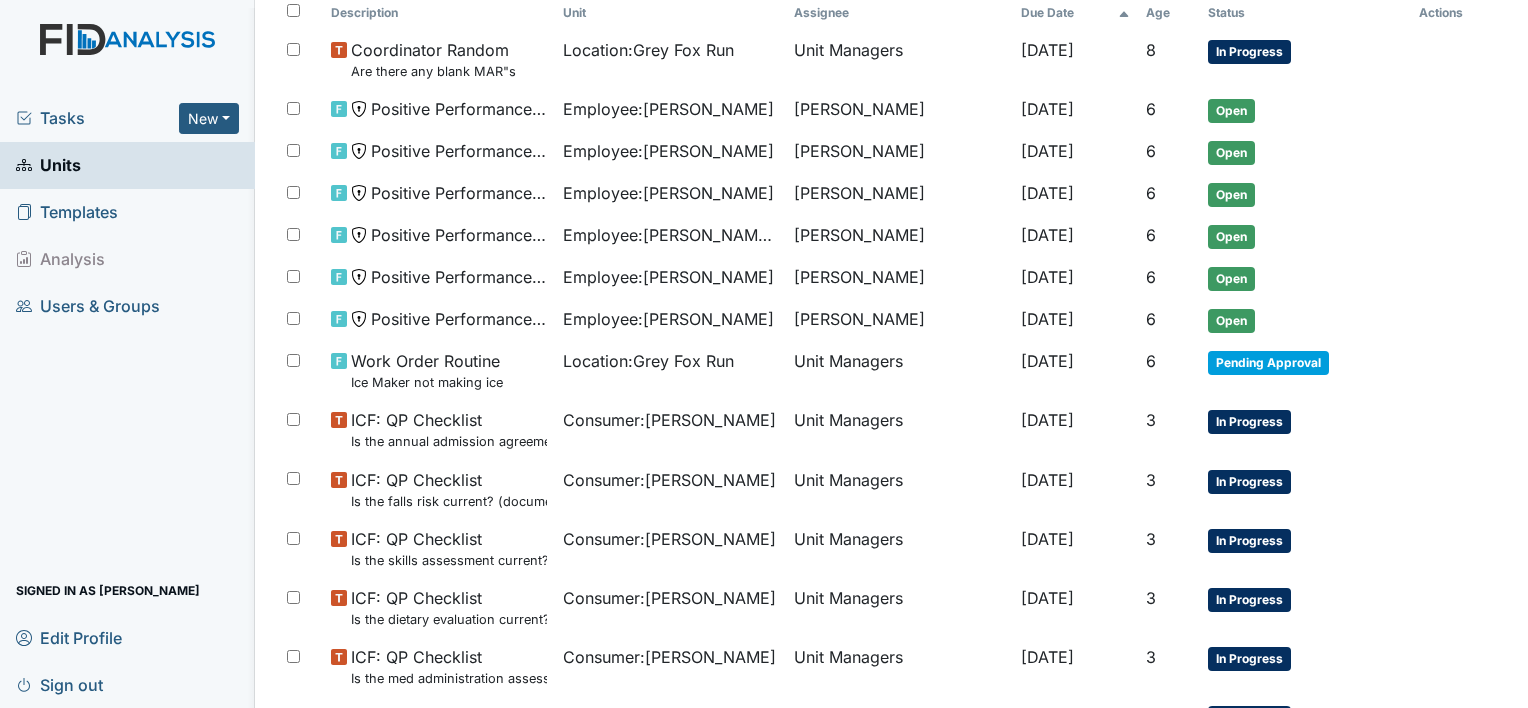 scroll, scrollTop: 290, scrollLeft: 0, axis: vertical 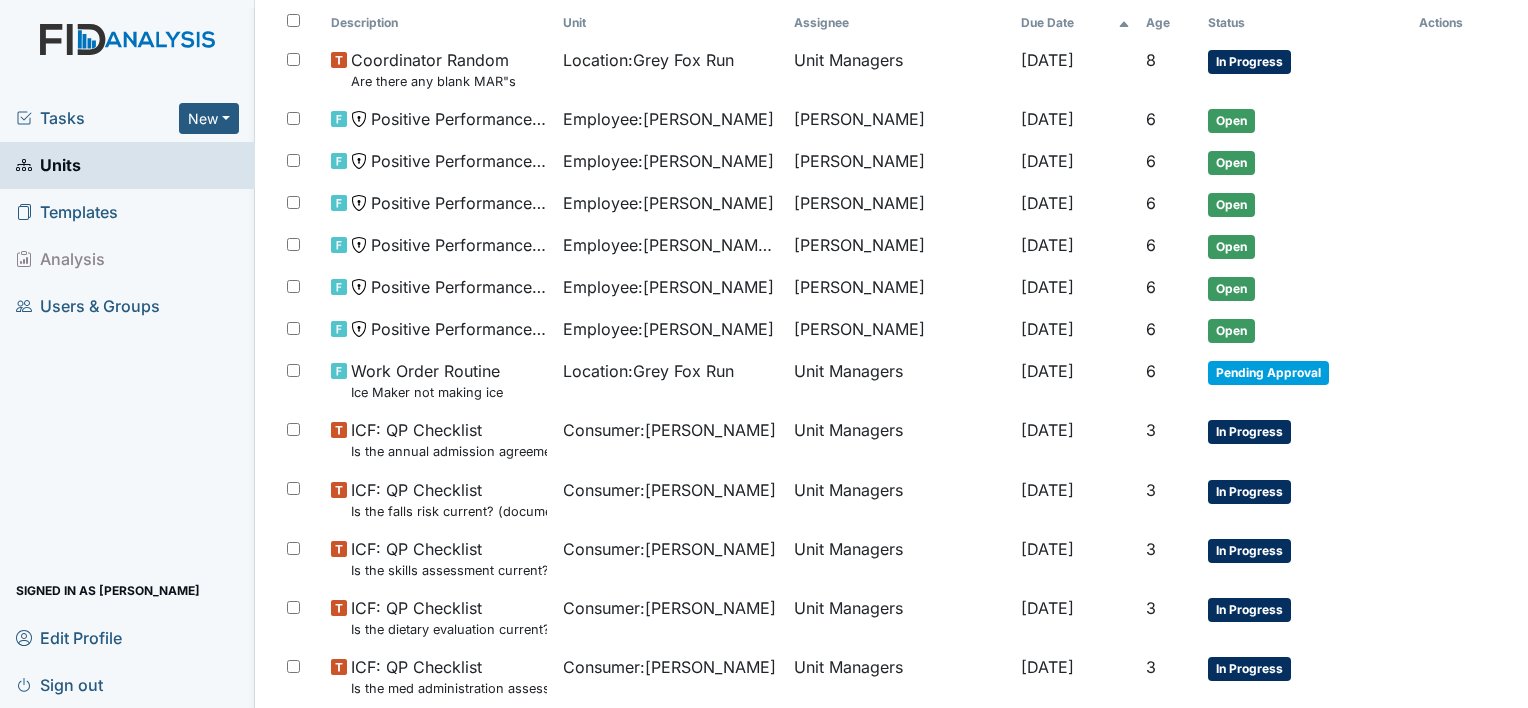 click on "Pending Approval" at bounding box center (1268, 373) 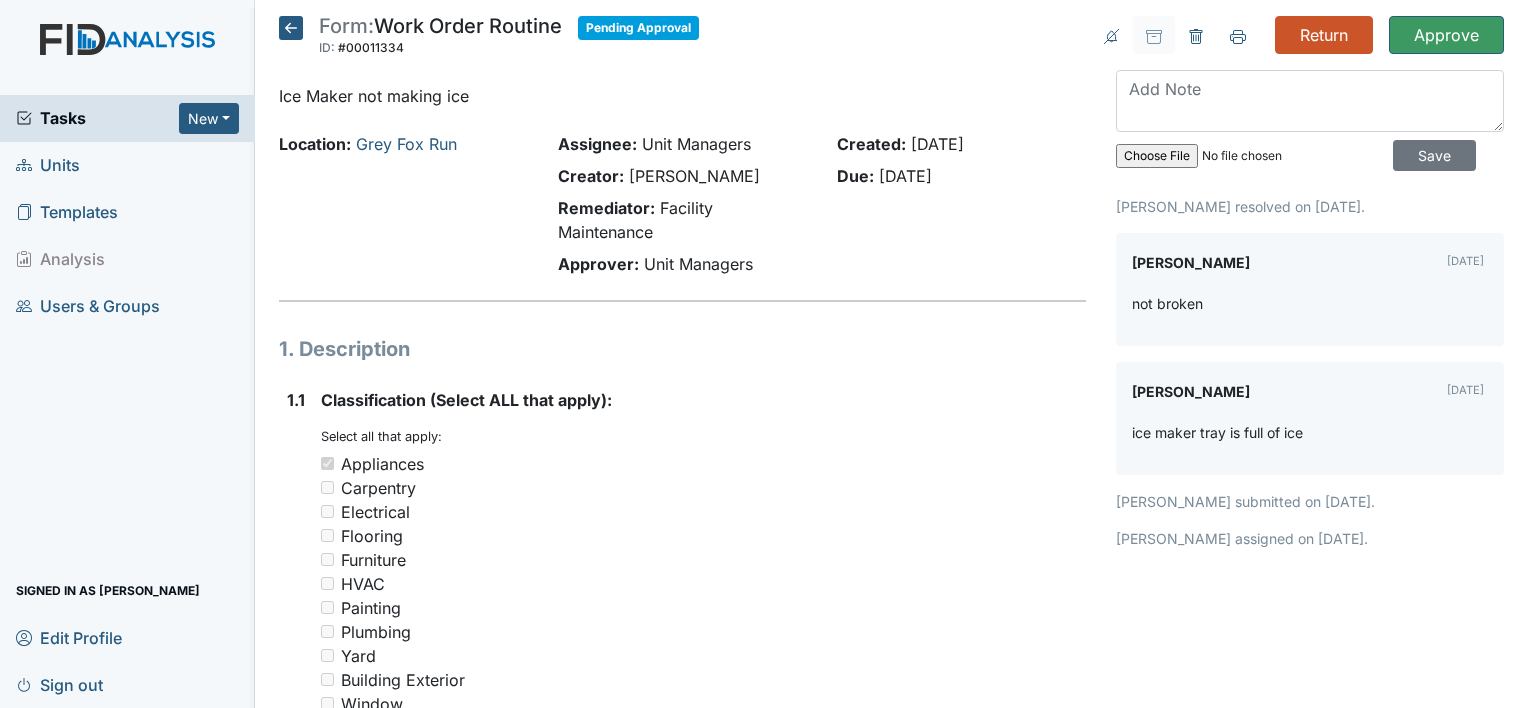 scroll, scrollTop: 0, scrollLeft: 0, axis: both 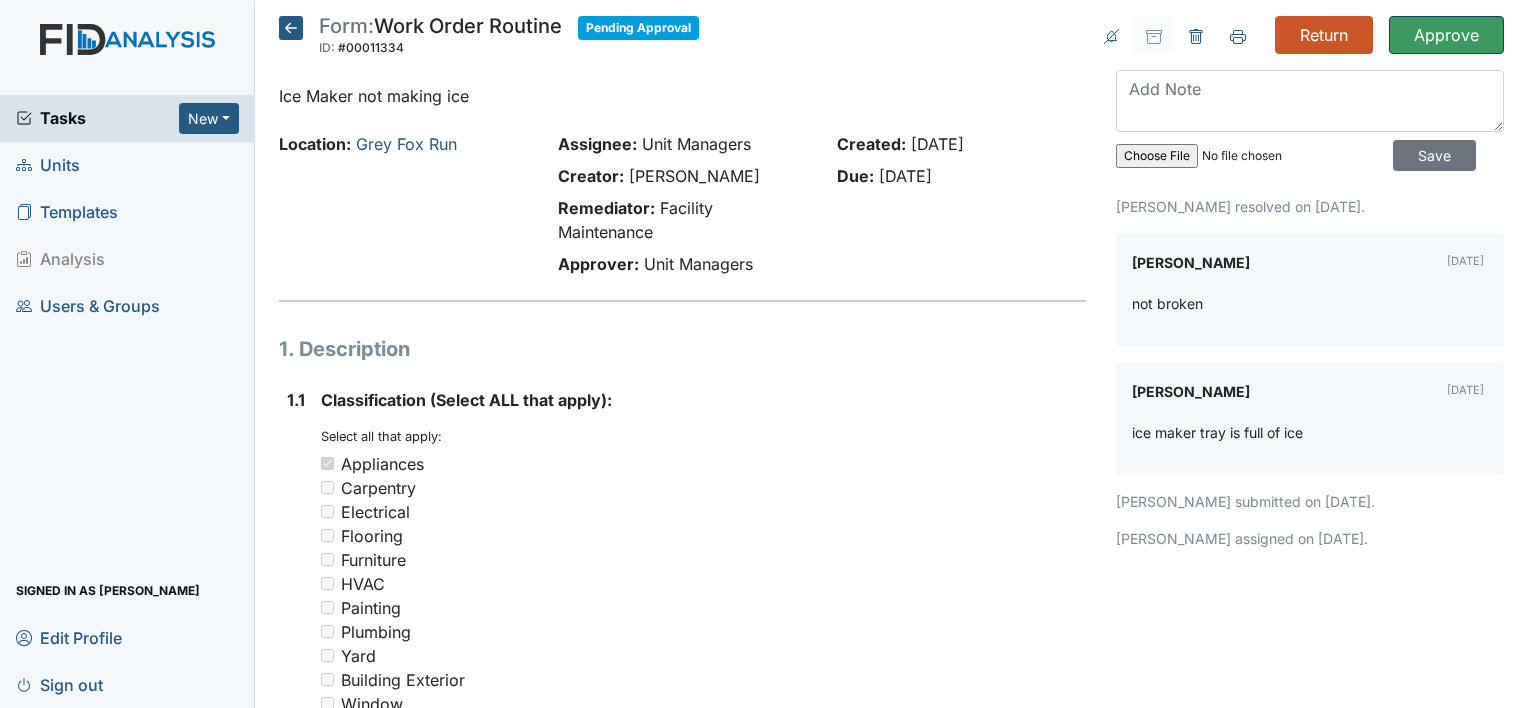 click on "Approve" at bounding box center (1446, 35) 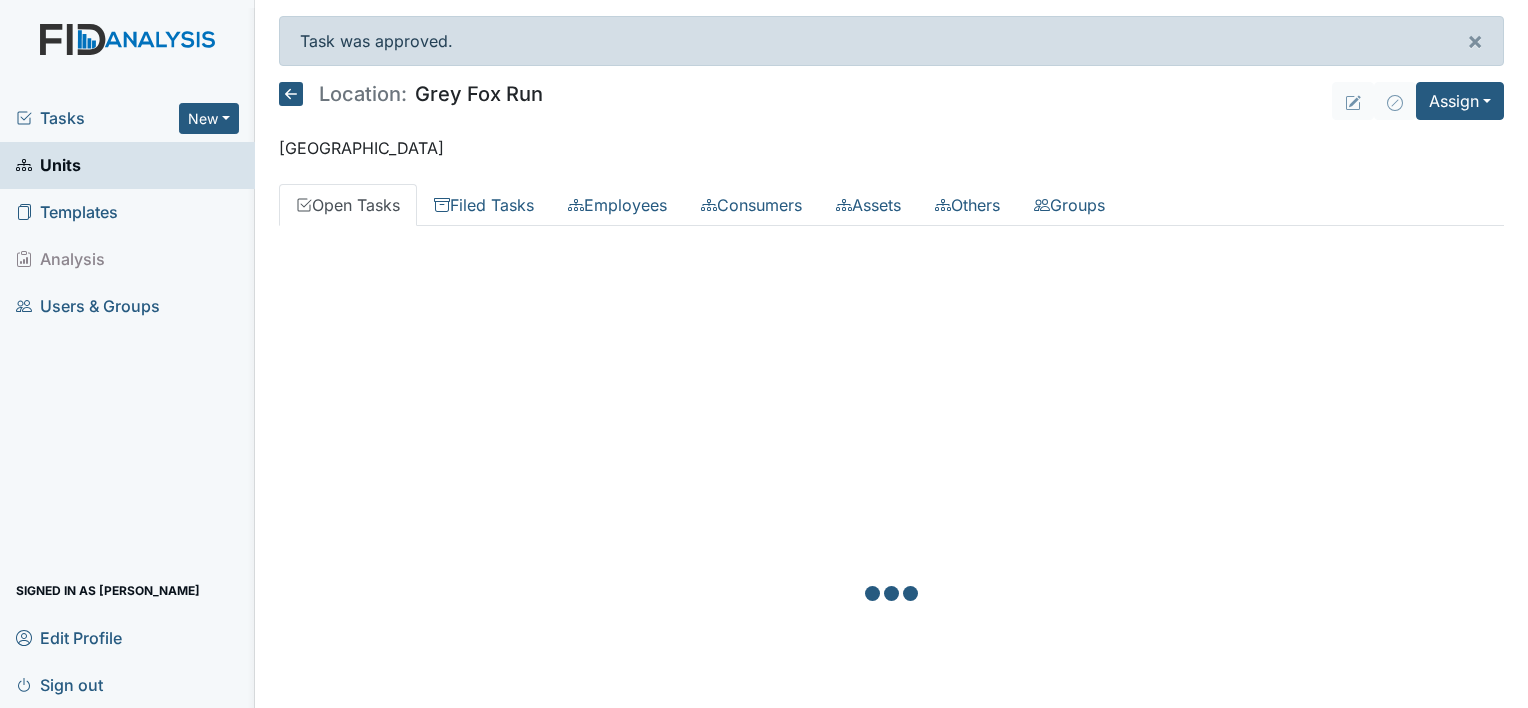 scroll, scrollTop: 0, scrollLeft: 0, axis: both 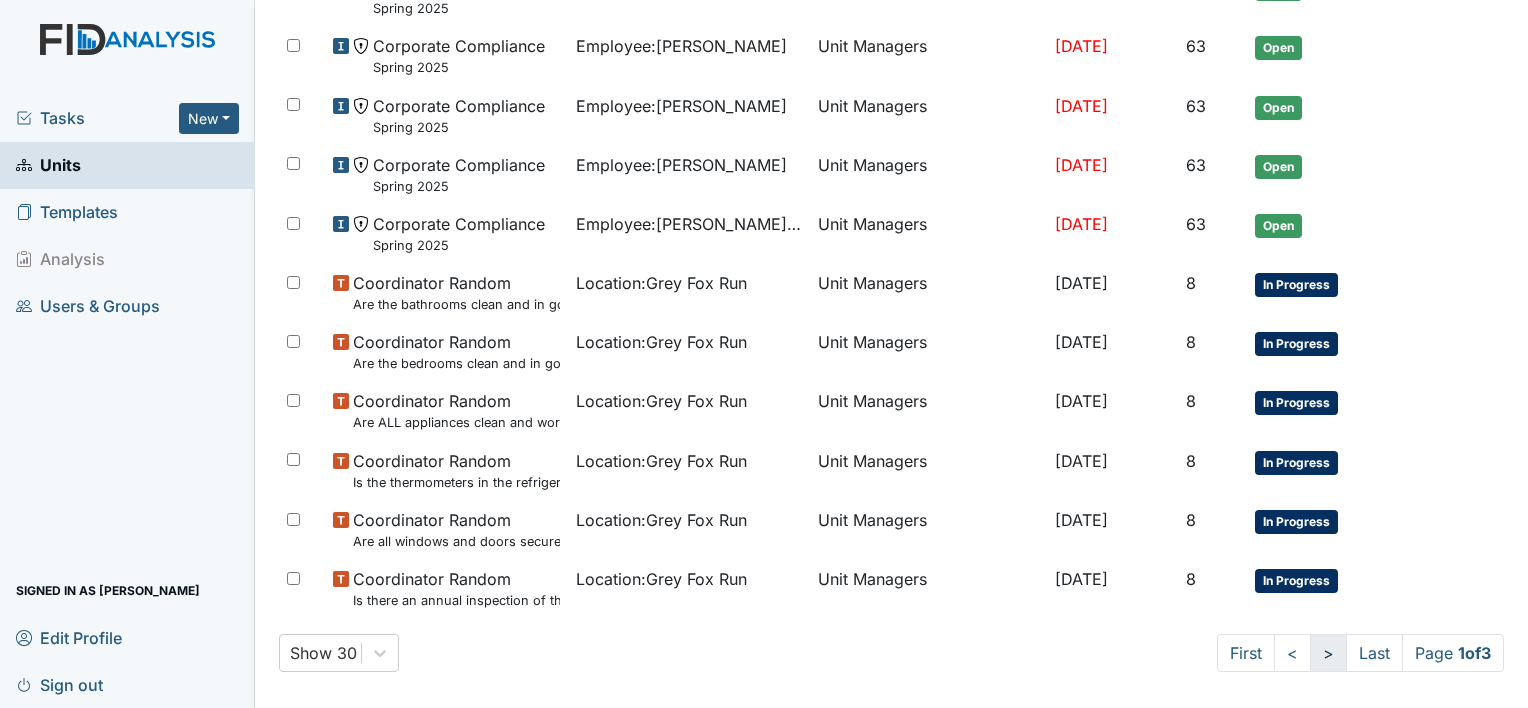 click on ">" at bounding box center [1328, 653] 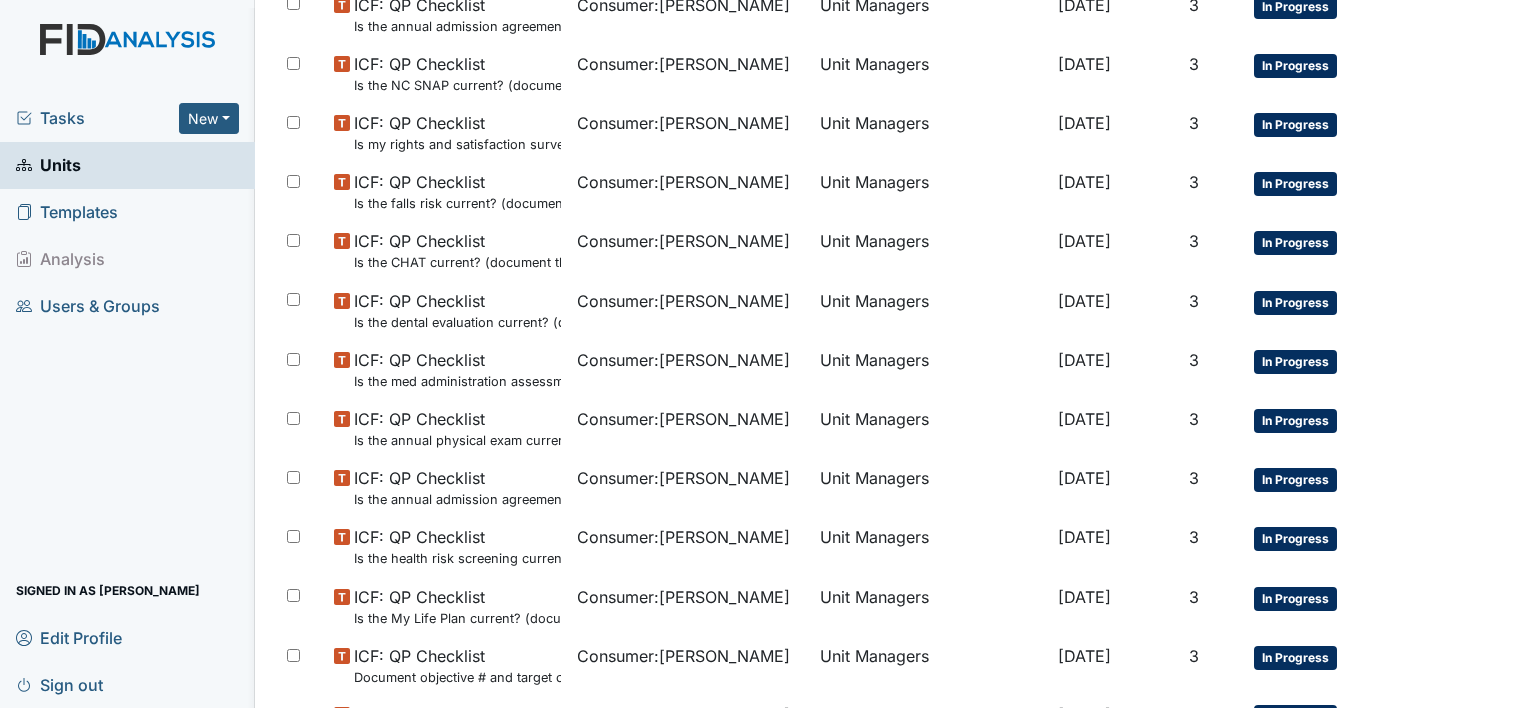 scroll, scrollTop: 1355, scrollLeft: 0, axis: vertical 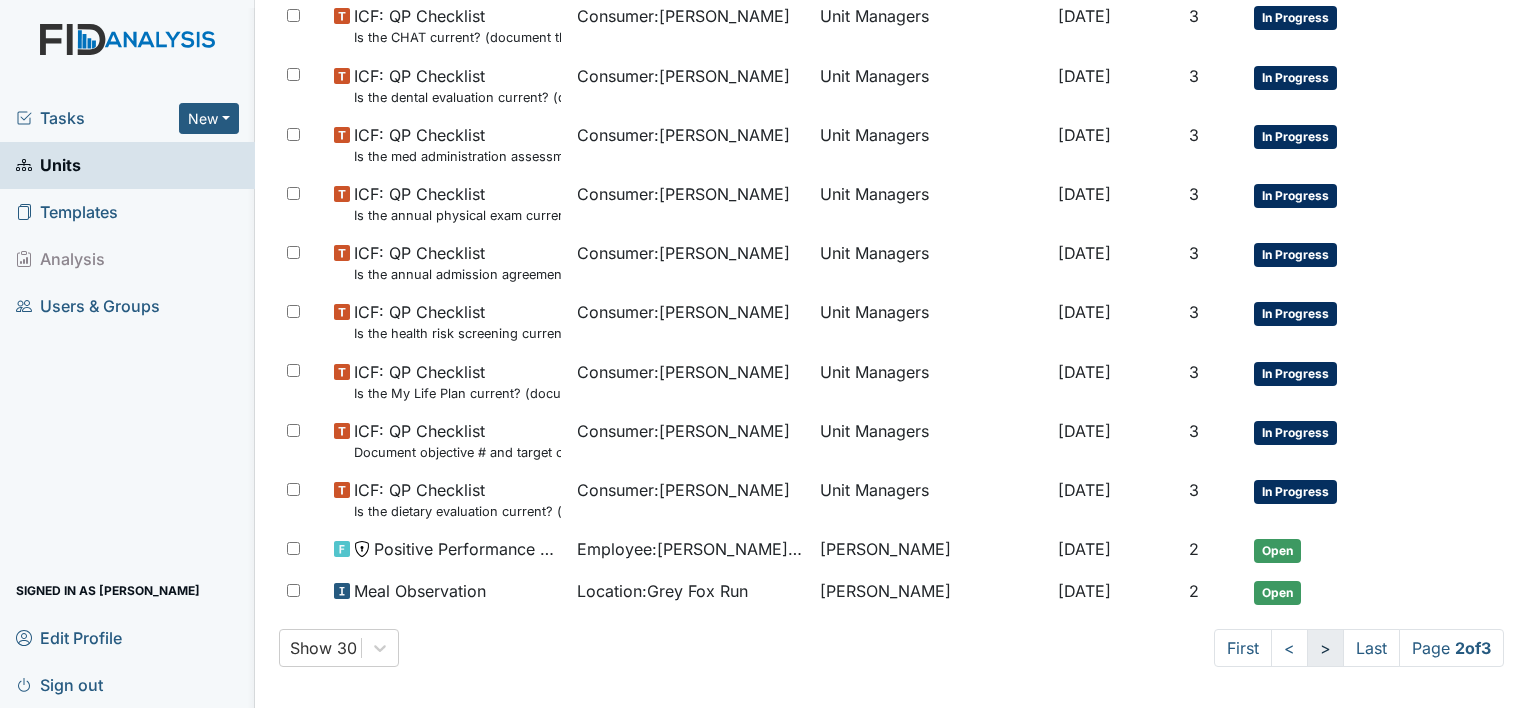 click on ">" at bounding box center [1325, 648] 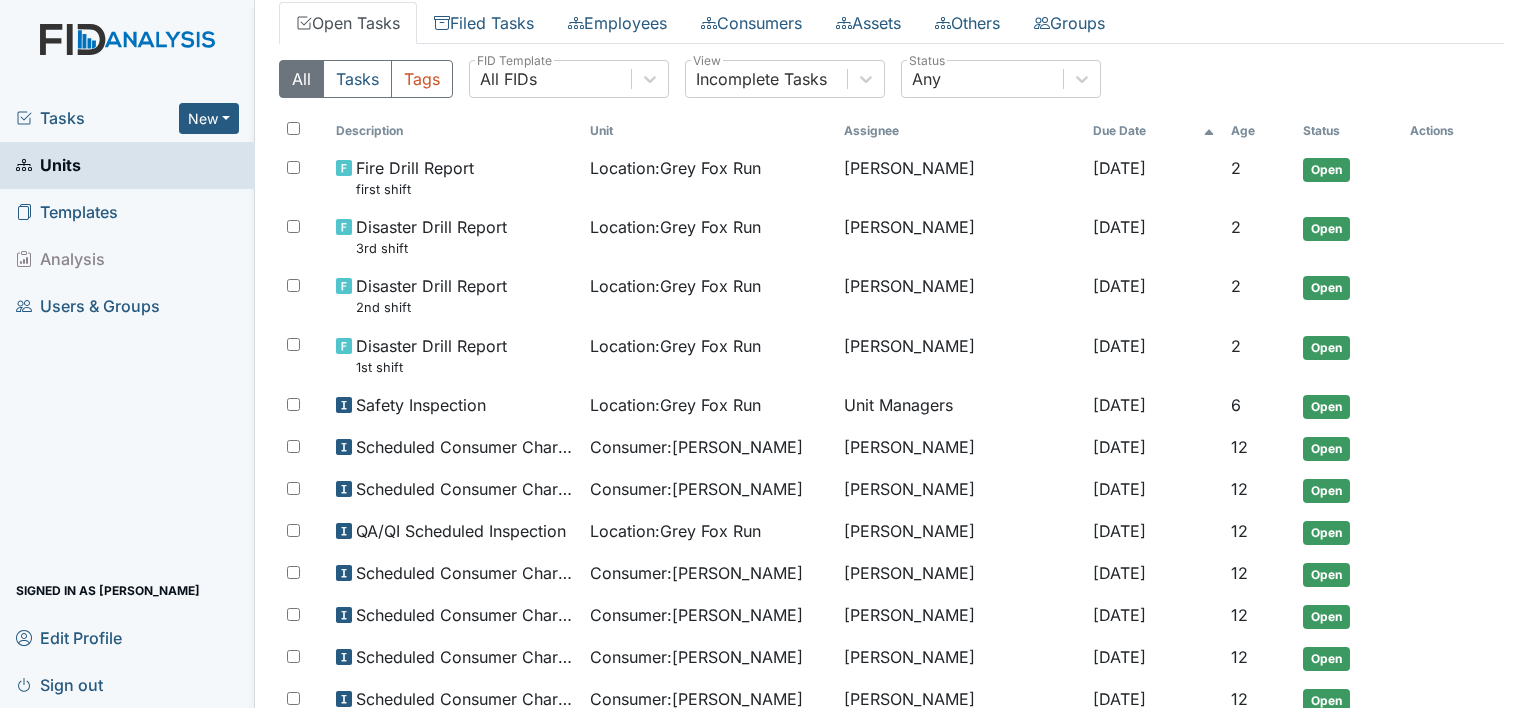 scroll, scrollTop: 0, scrollLeft: 0, axis: both 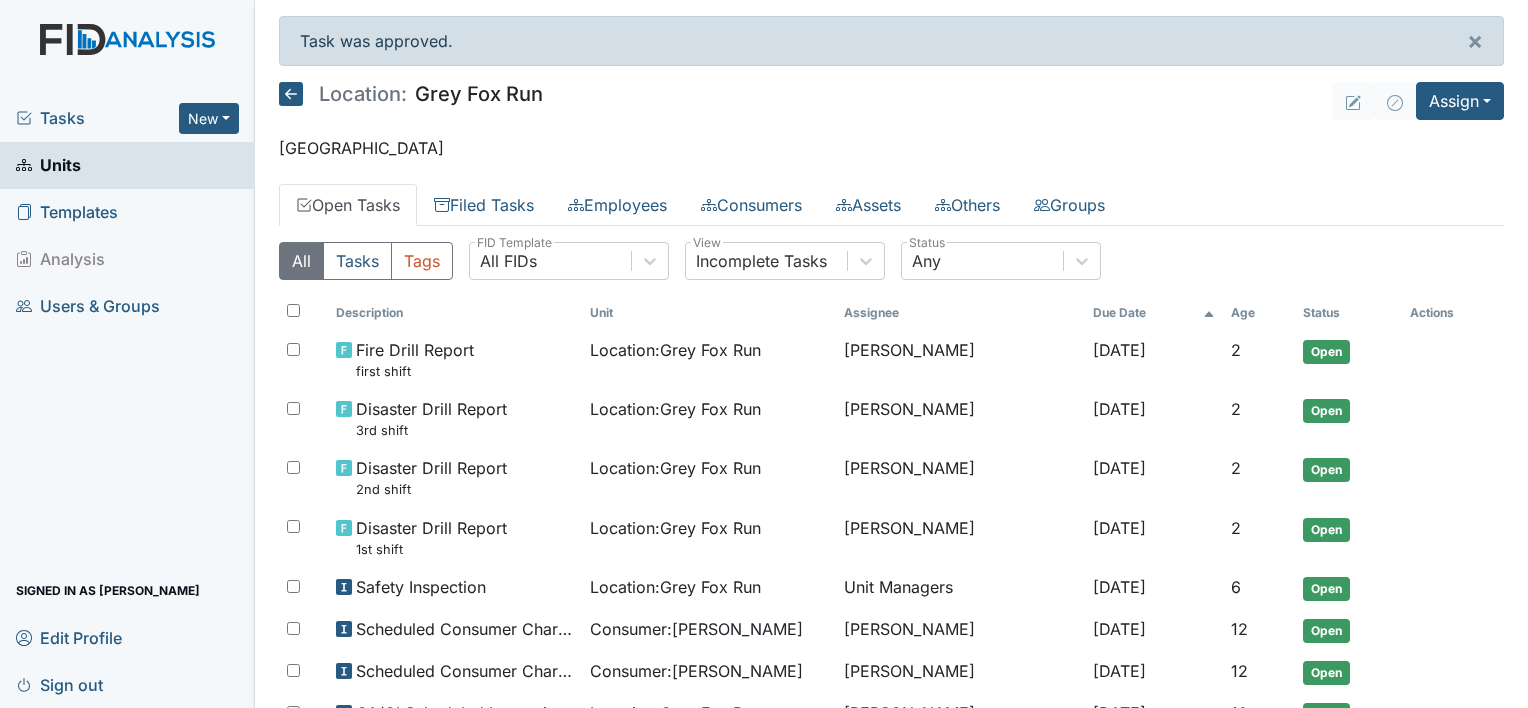 click 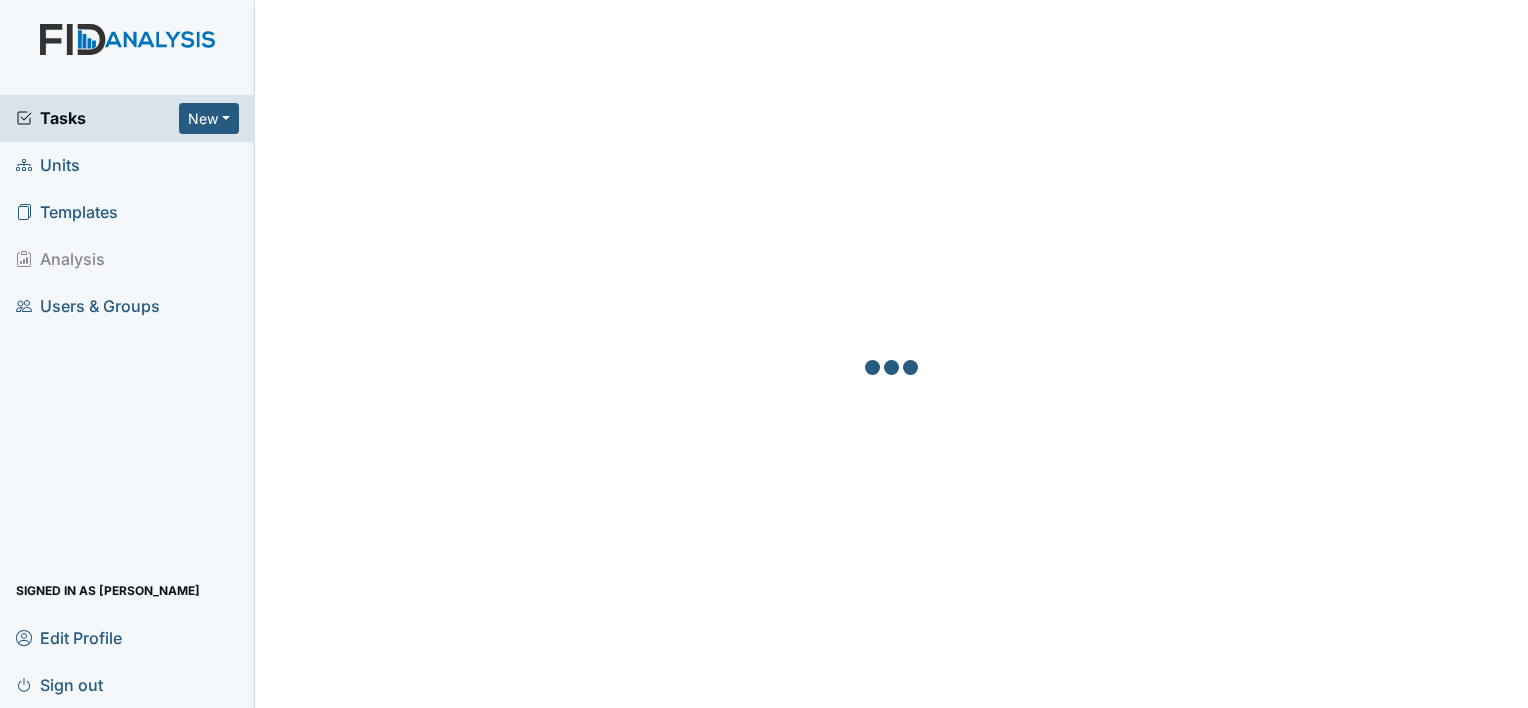 scroll, scrollTop: 0, scrollLeft: 0, axis: both 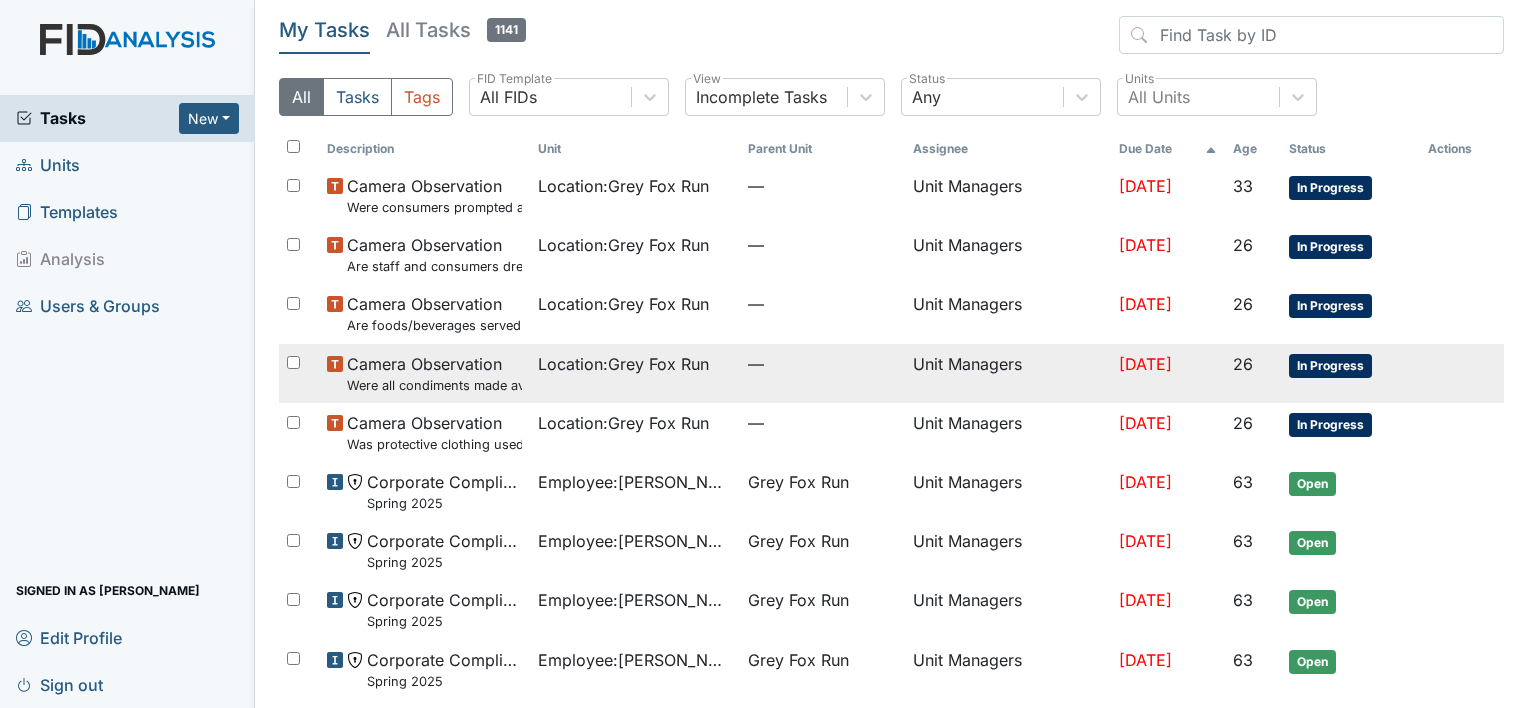 click at bounding box center [127, 59] 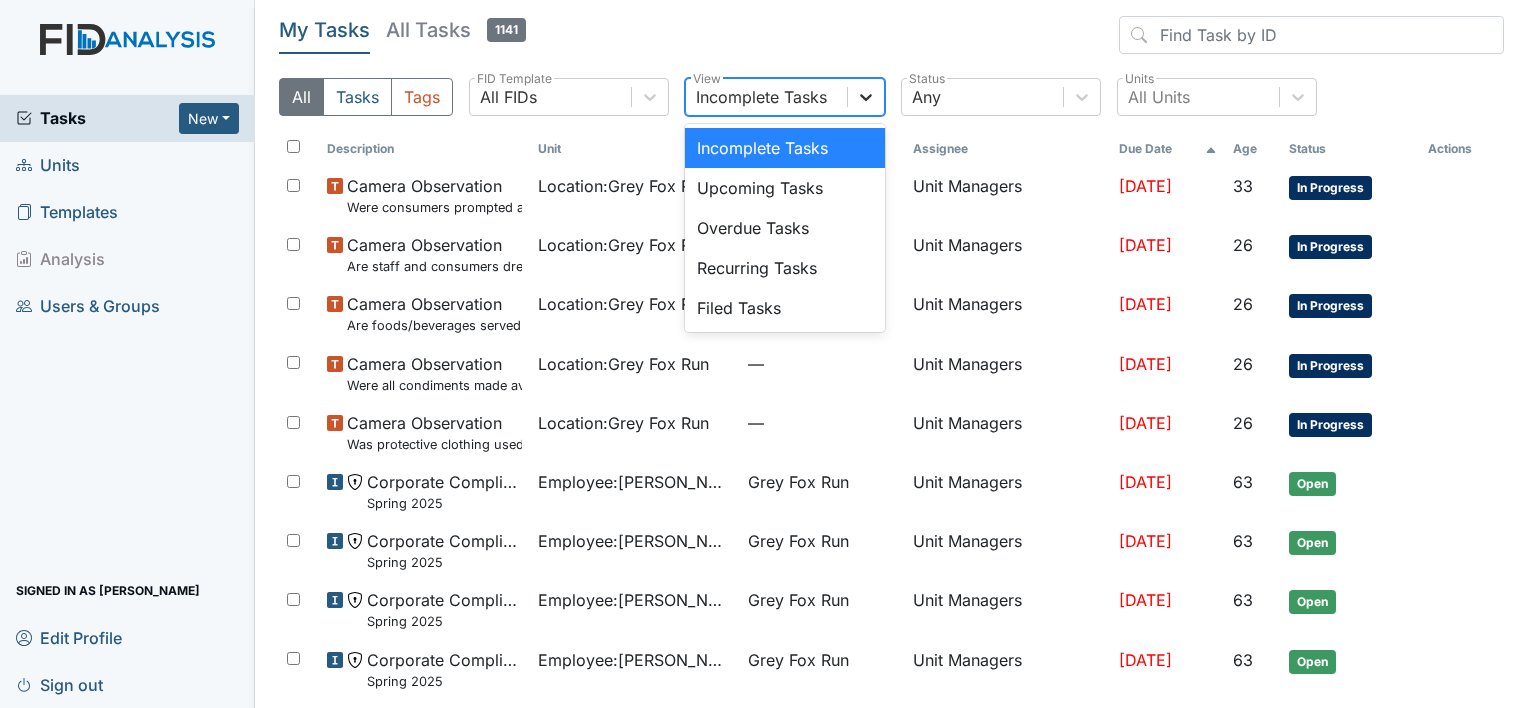 click at bounding box center (866, 97) 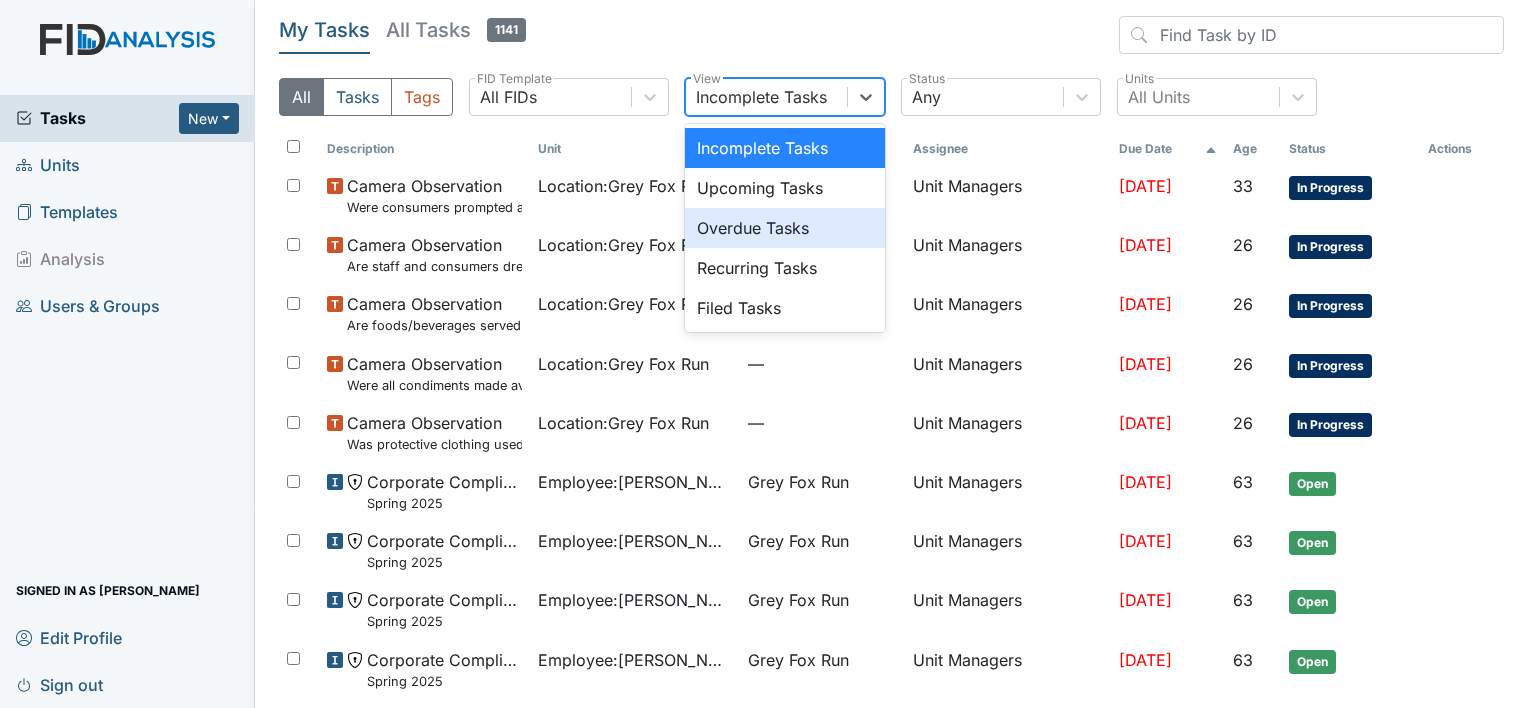 click on "Overdue Tasks" at bounding box center (785, 228) 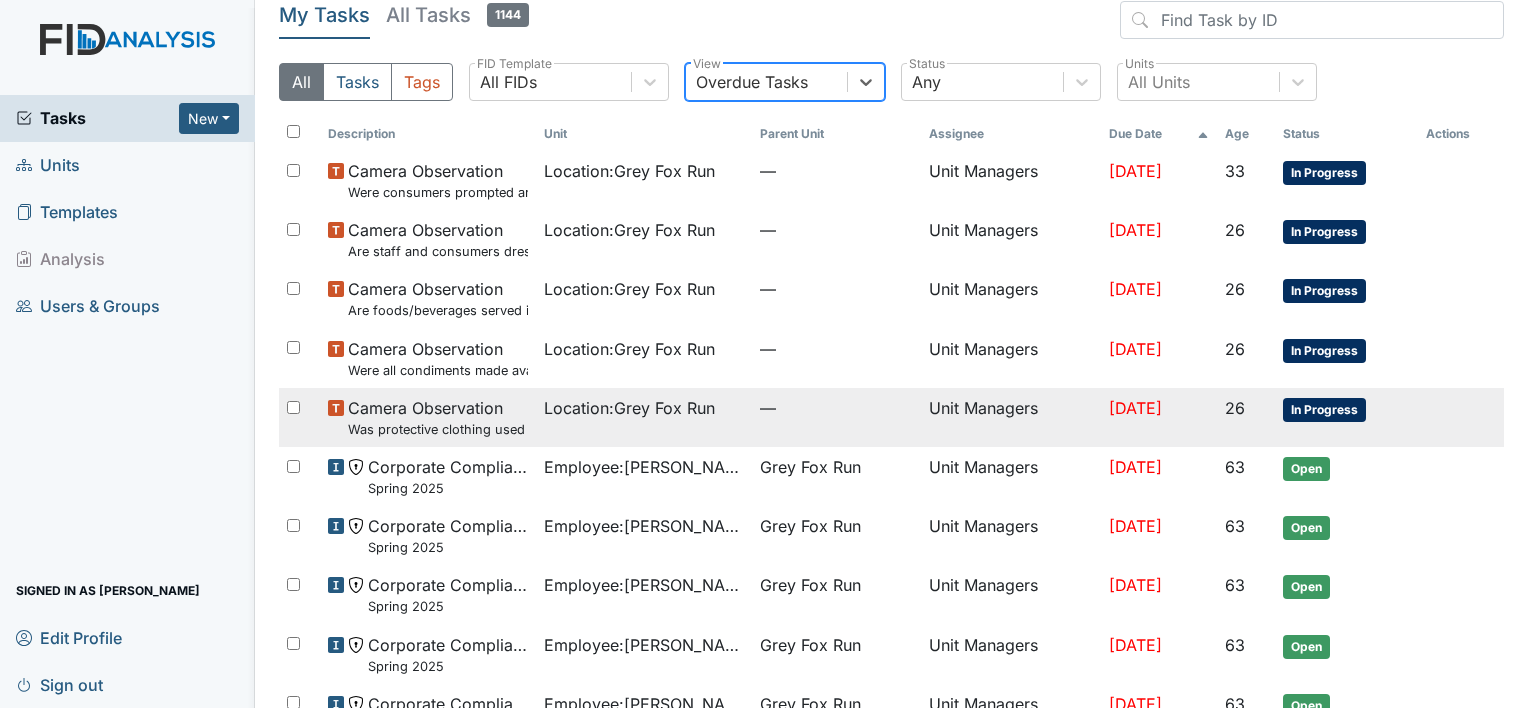 scroll, scrollTop: 0, scrollLeft: 0, axis: both 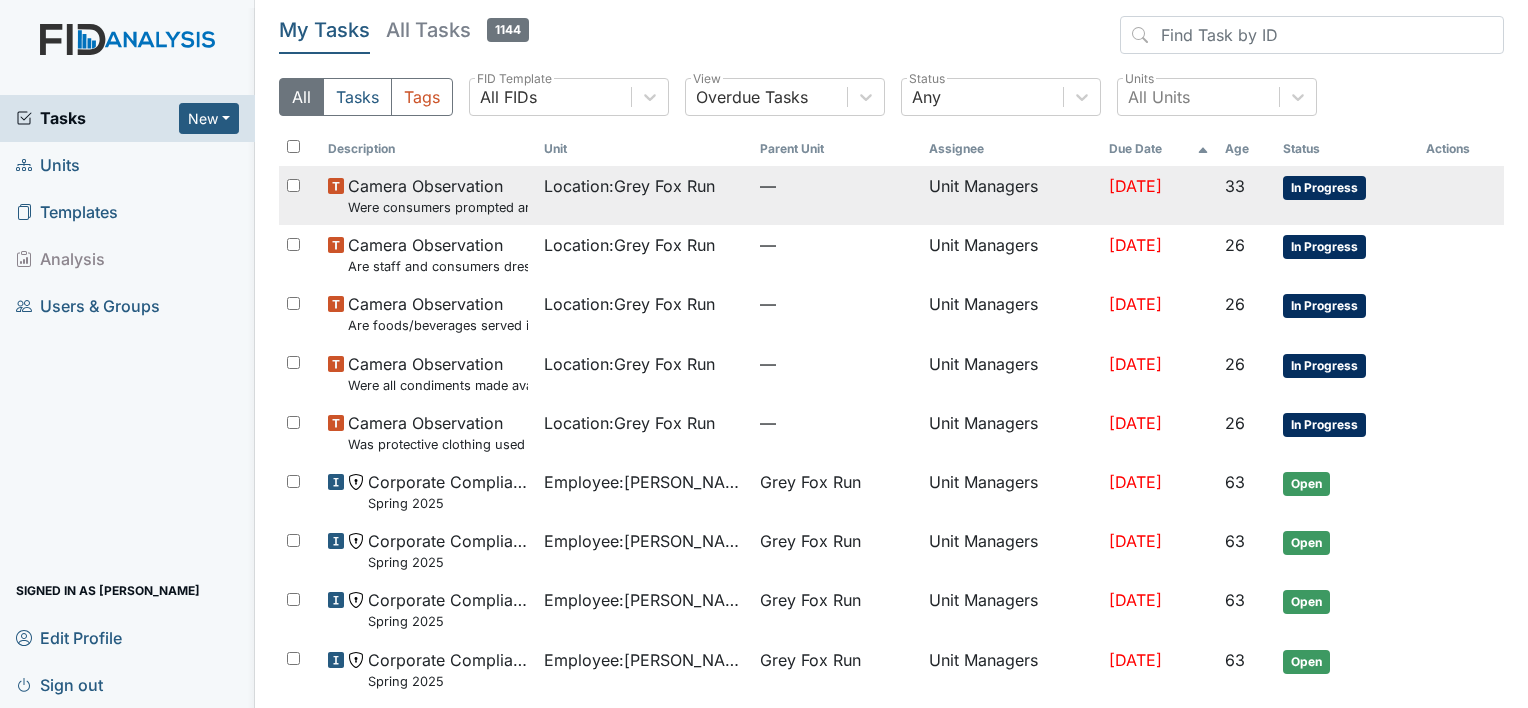 click on "In Progress" at bounding box center (1324, 188) 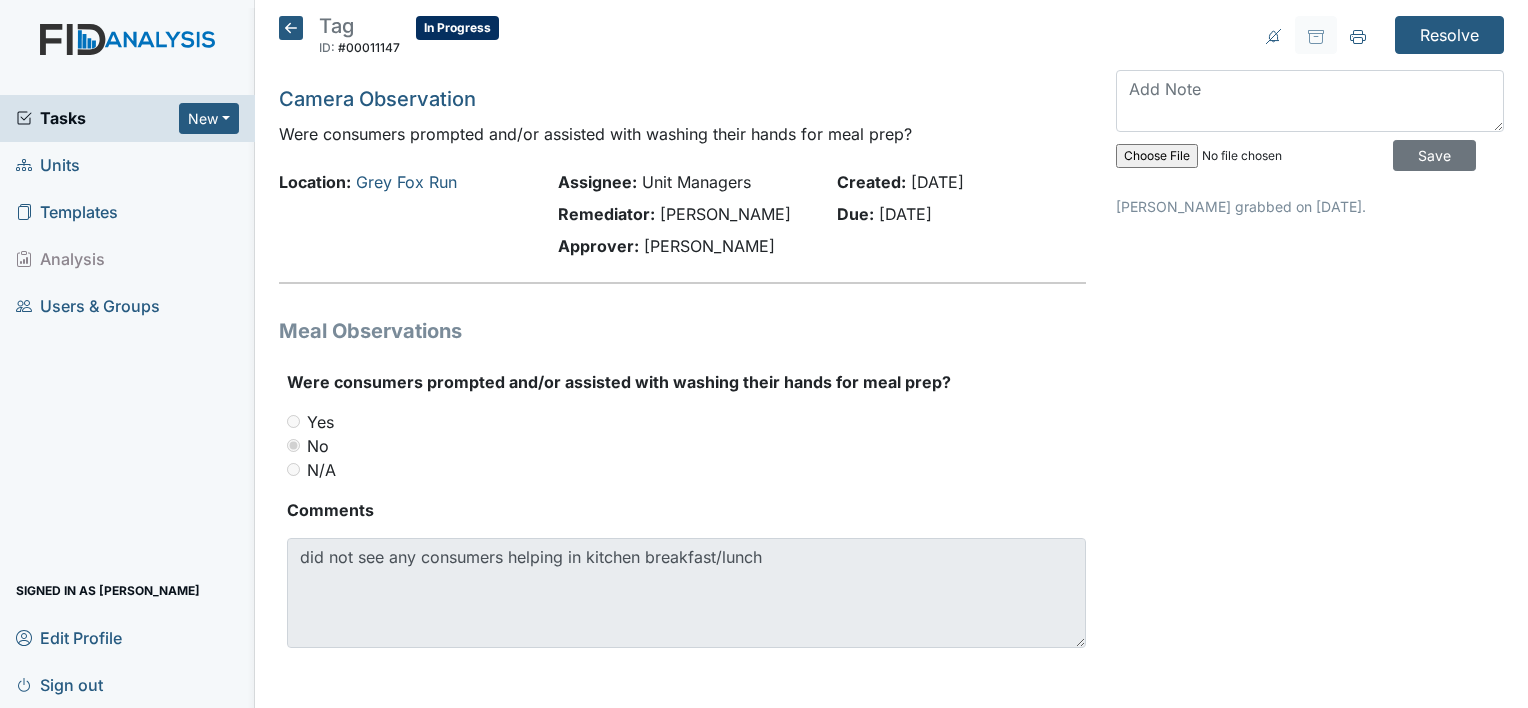 scroll, scrollTop: 0, scrollLeft: 0, axis: both 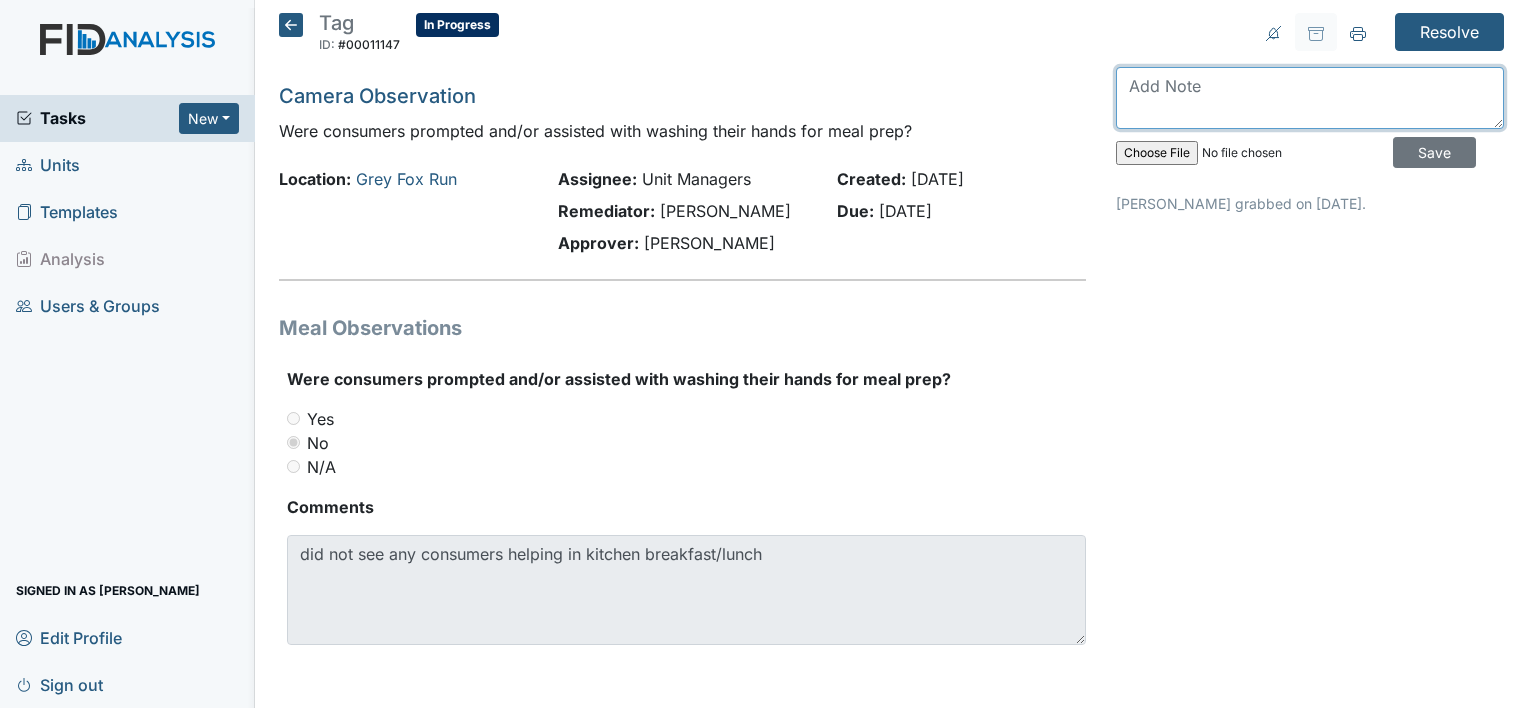 click at bounding box center (1310, 98) 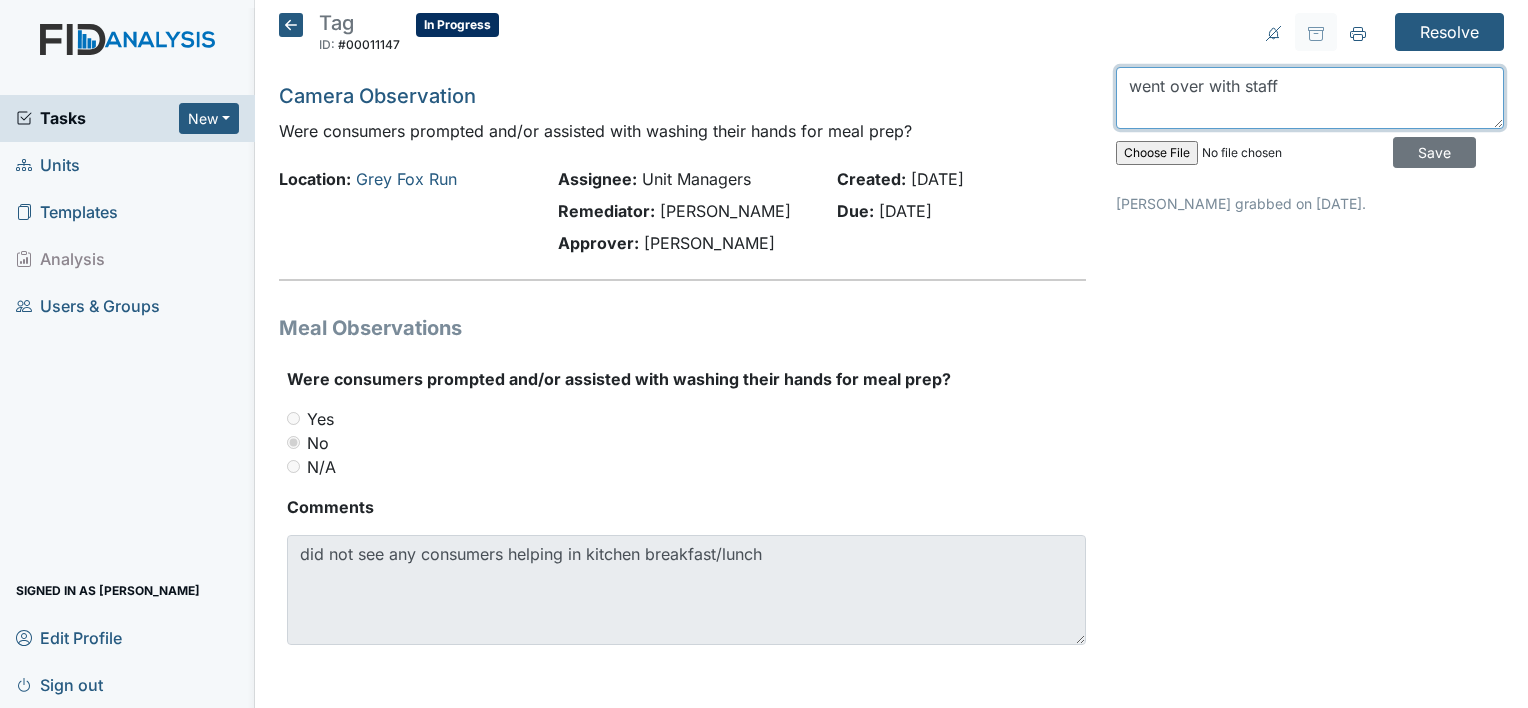 click on "went over with staff" at bounding box center [1310, 98] 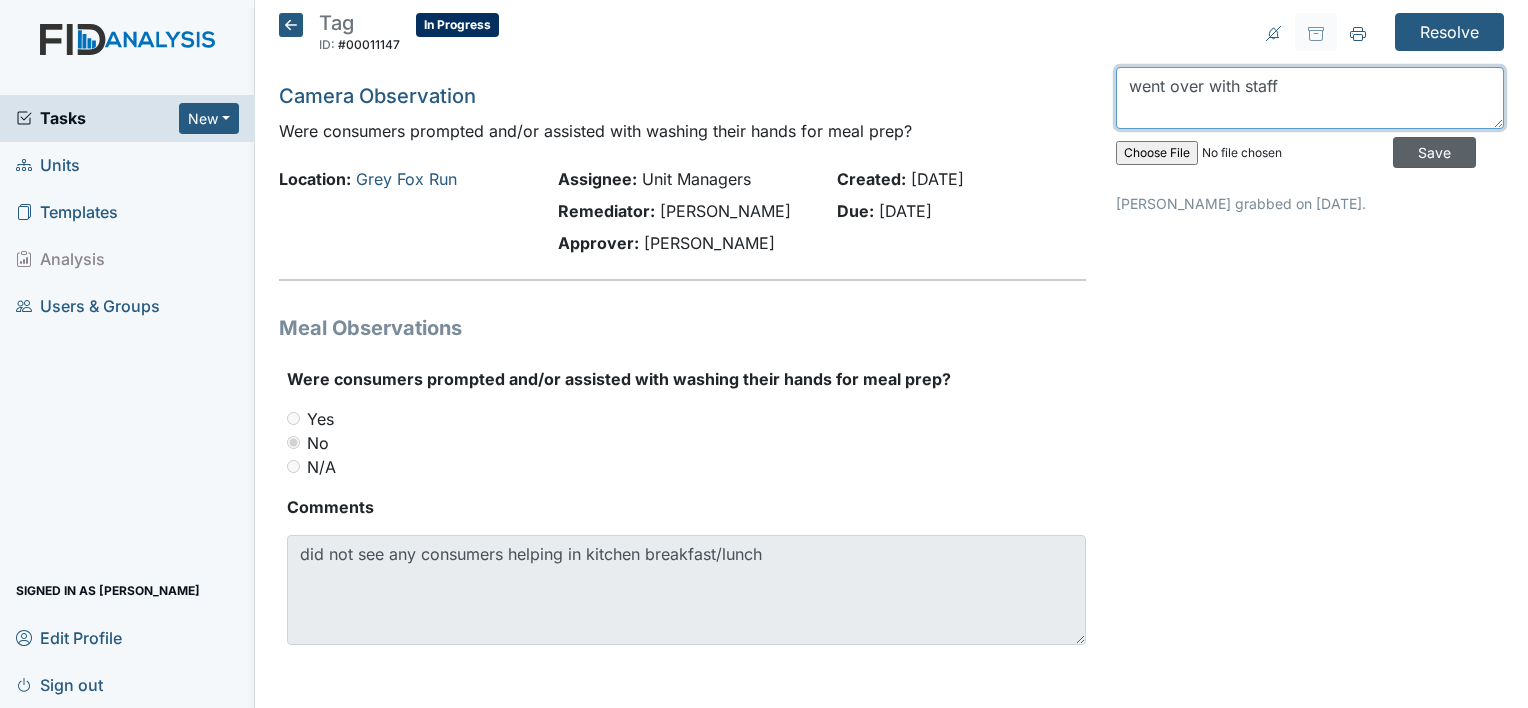 type on "went over with staff" 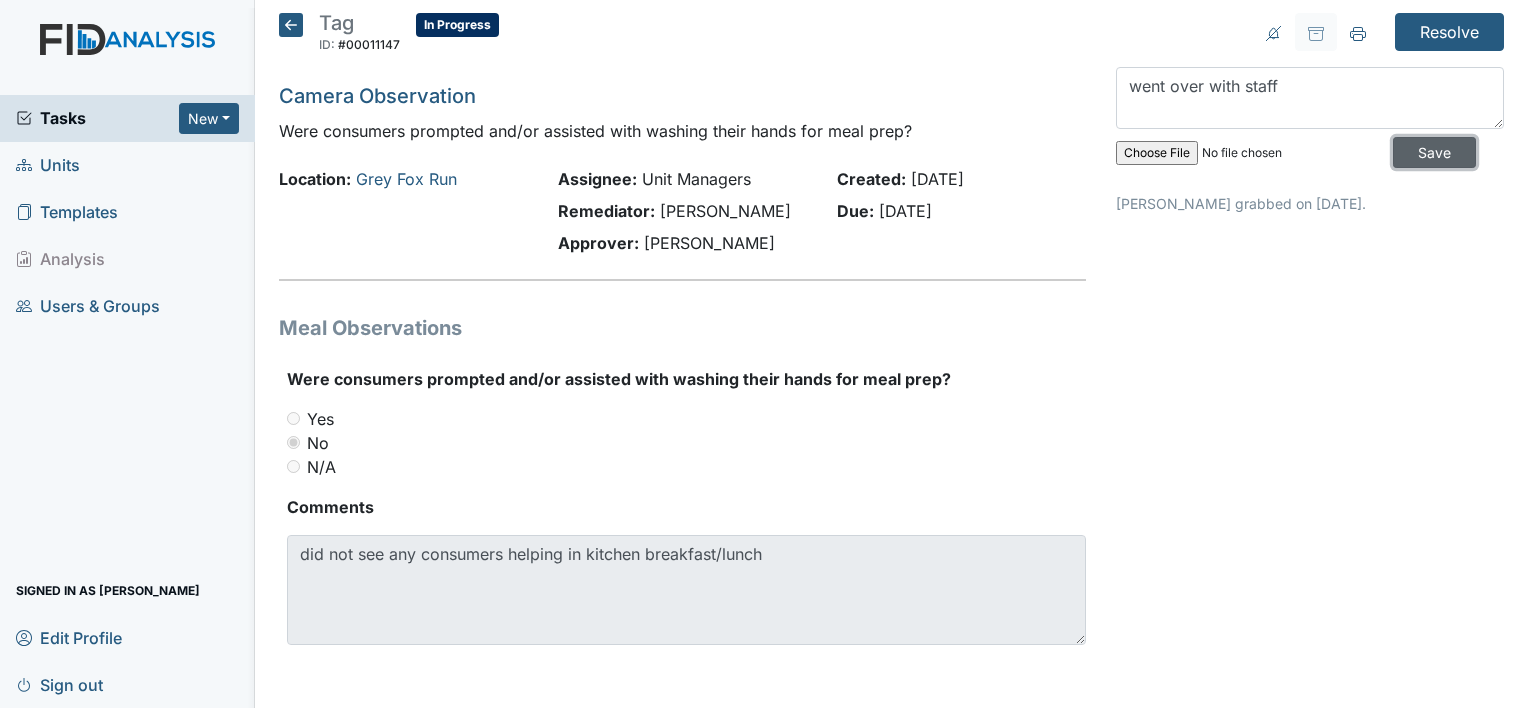 click on "Save" at bounding box center [1434, 152] 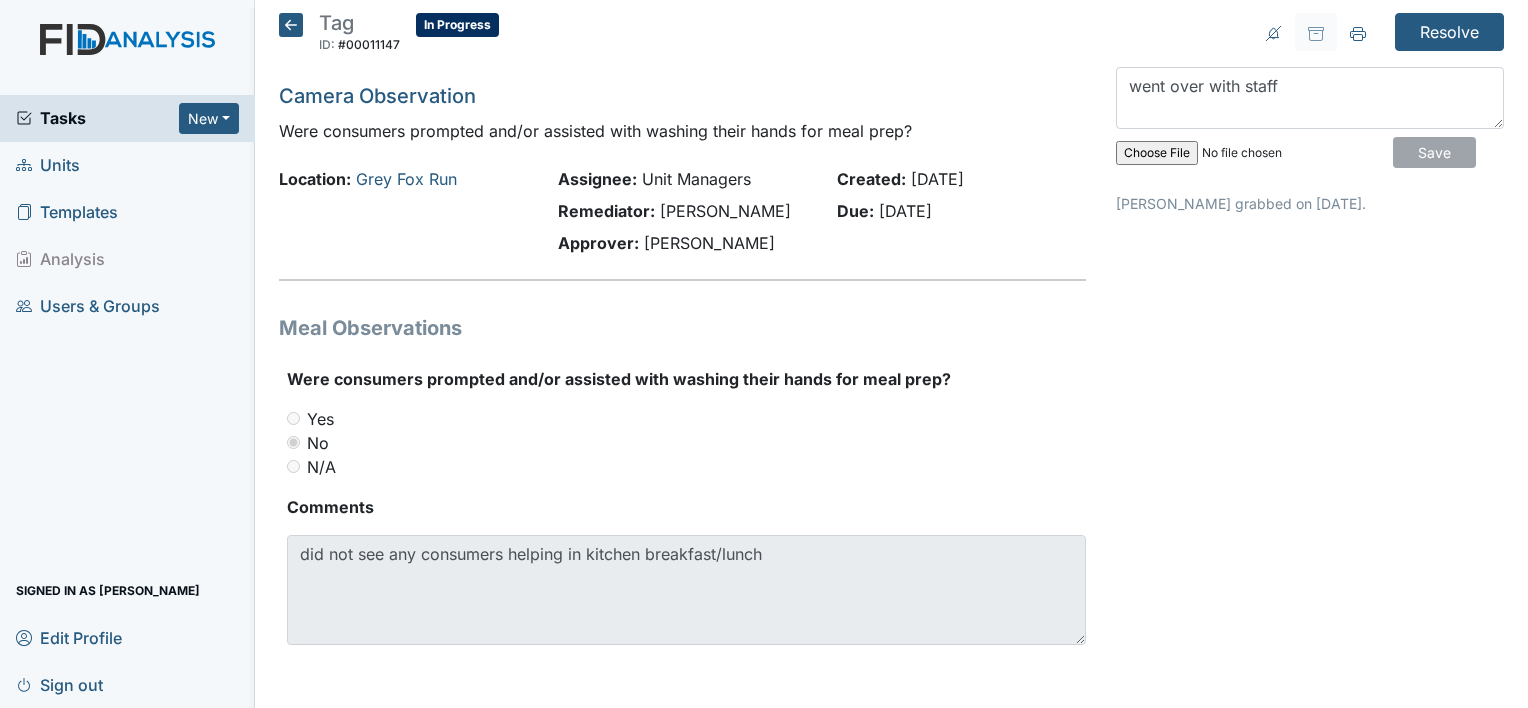 type 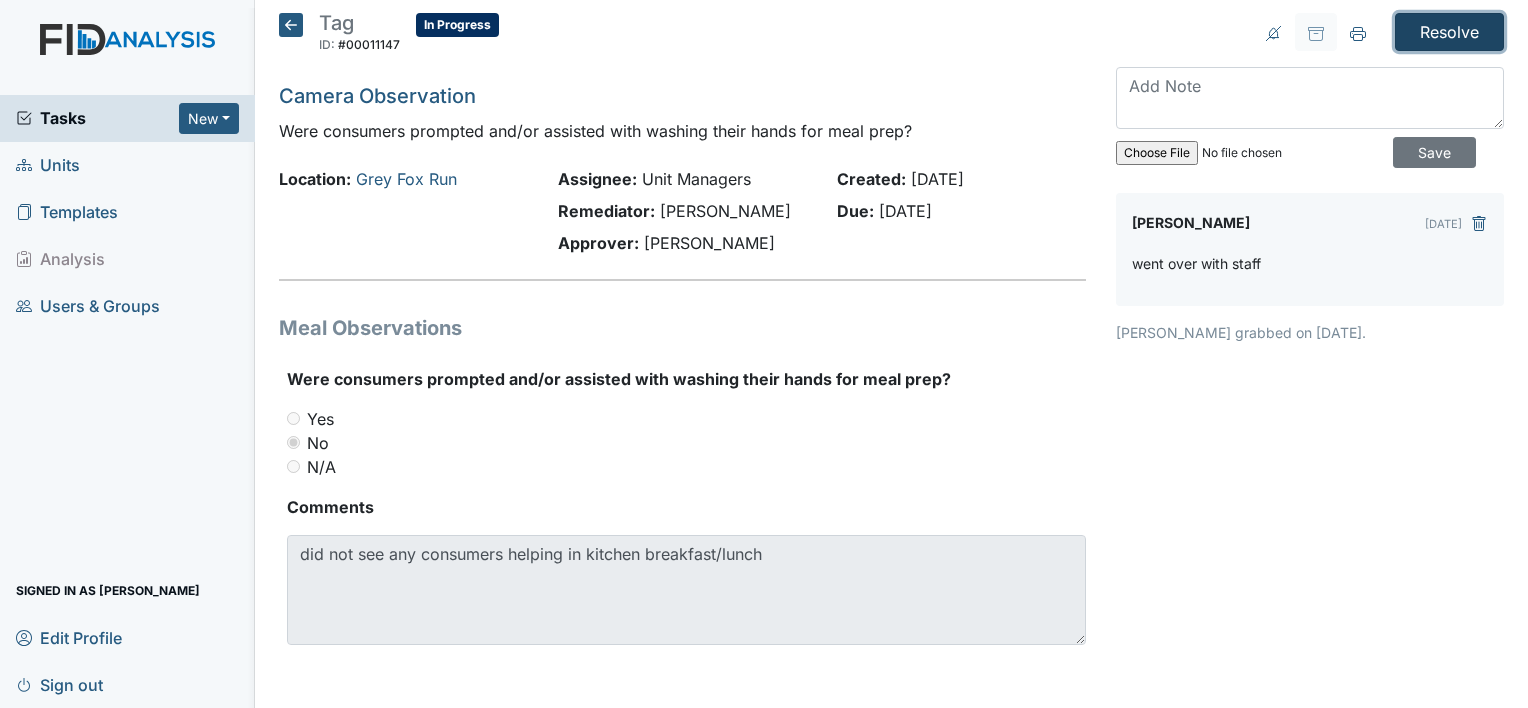 click on "Resolve" at bounding box center [1449, 32] 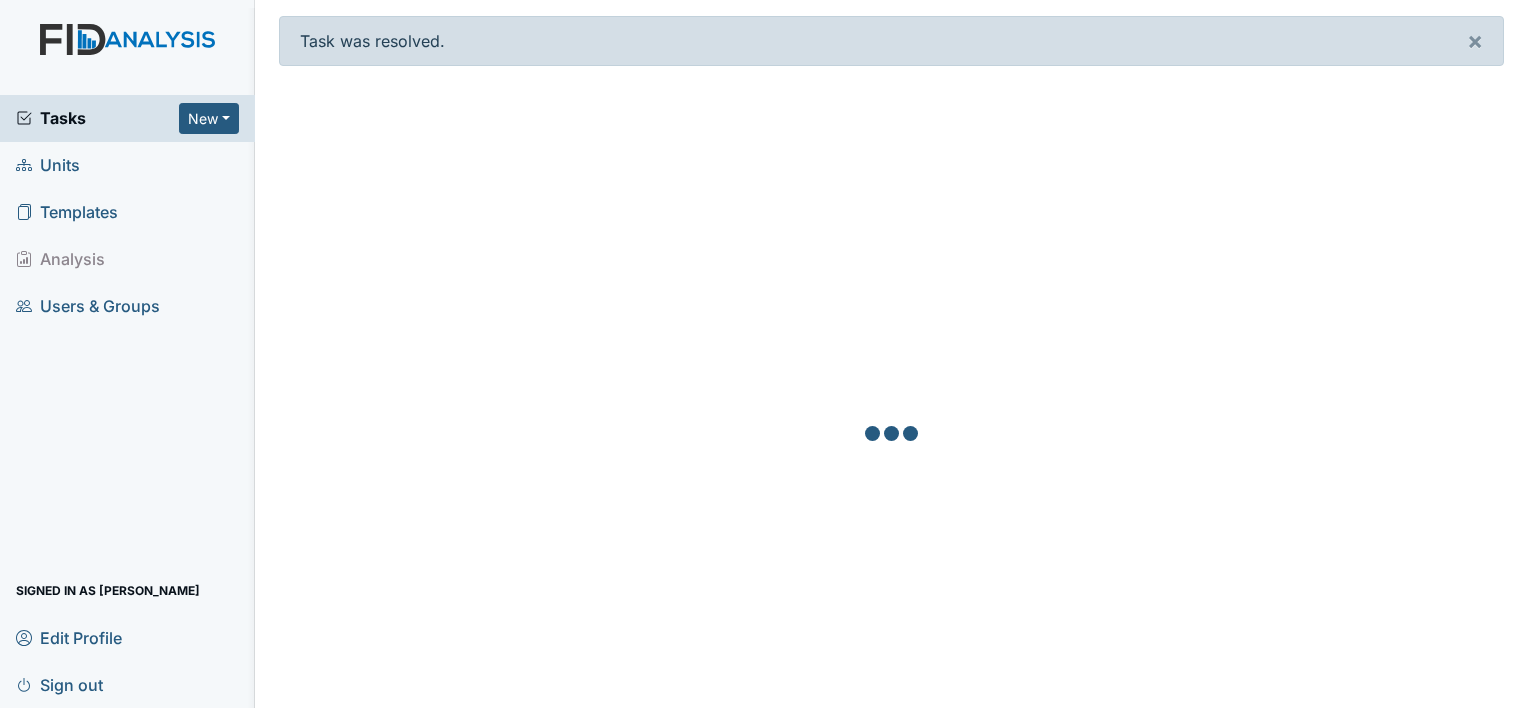 scroll, scrollTop: 0, scrollLeft: 0, axis: both 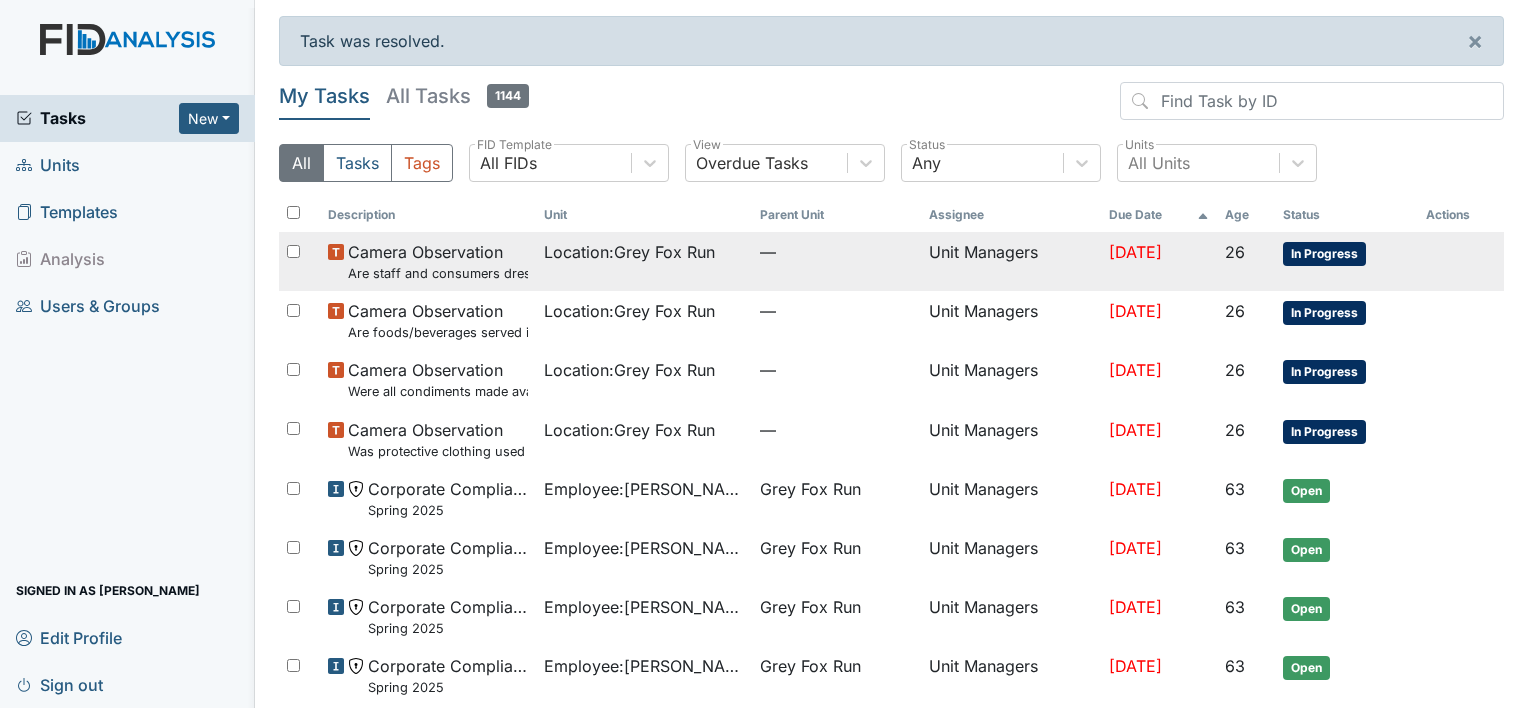 click on "In Progress" at bounding box center [1324, 254] 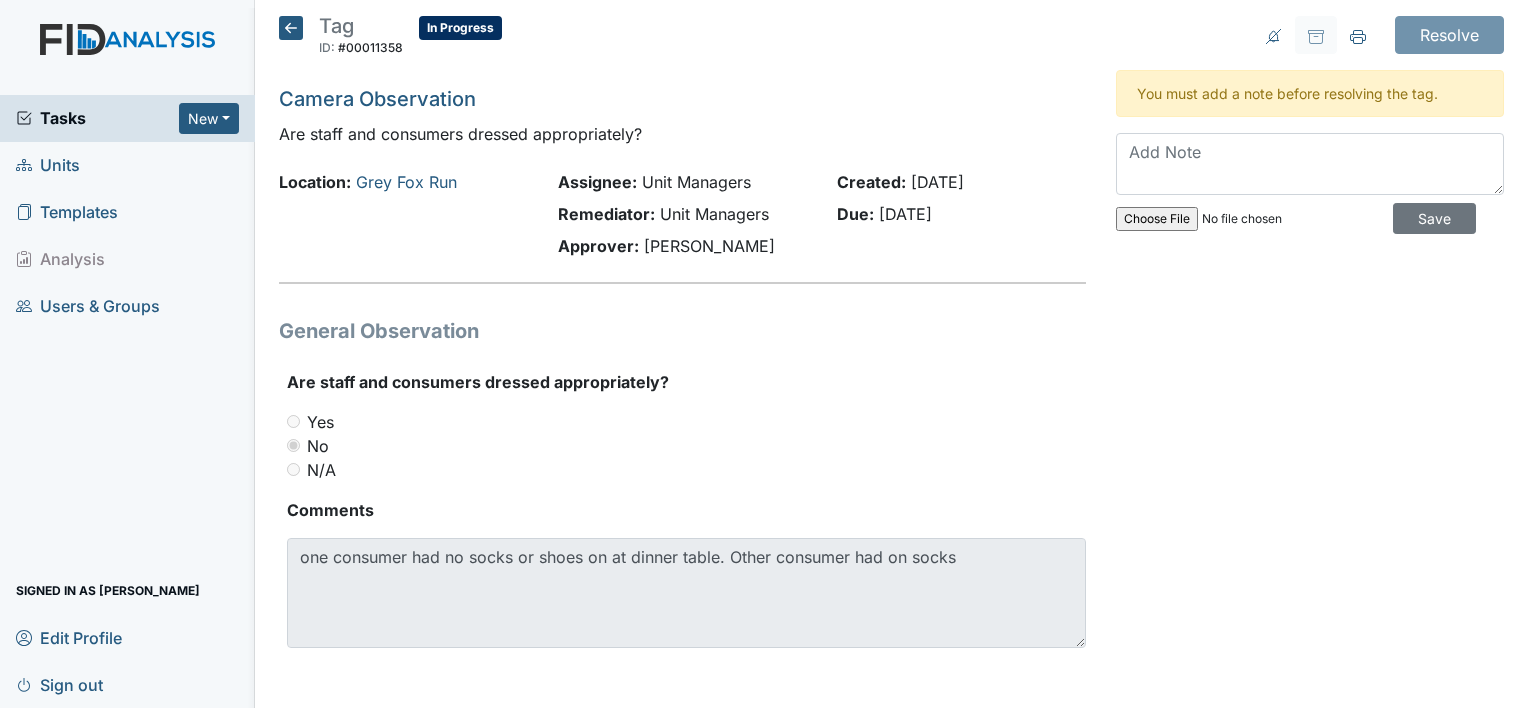 scroll, scrollTop: 0, scrollLeft: 0, axis: both 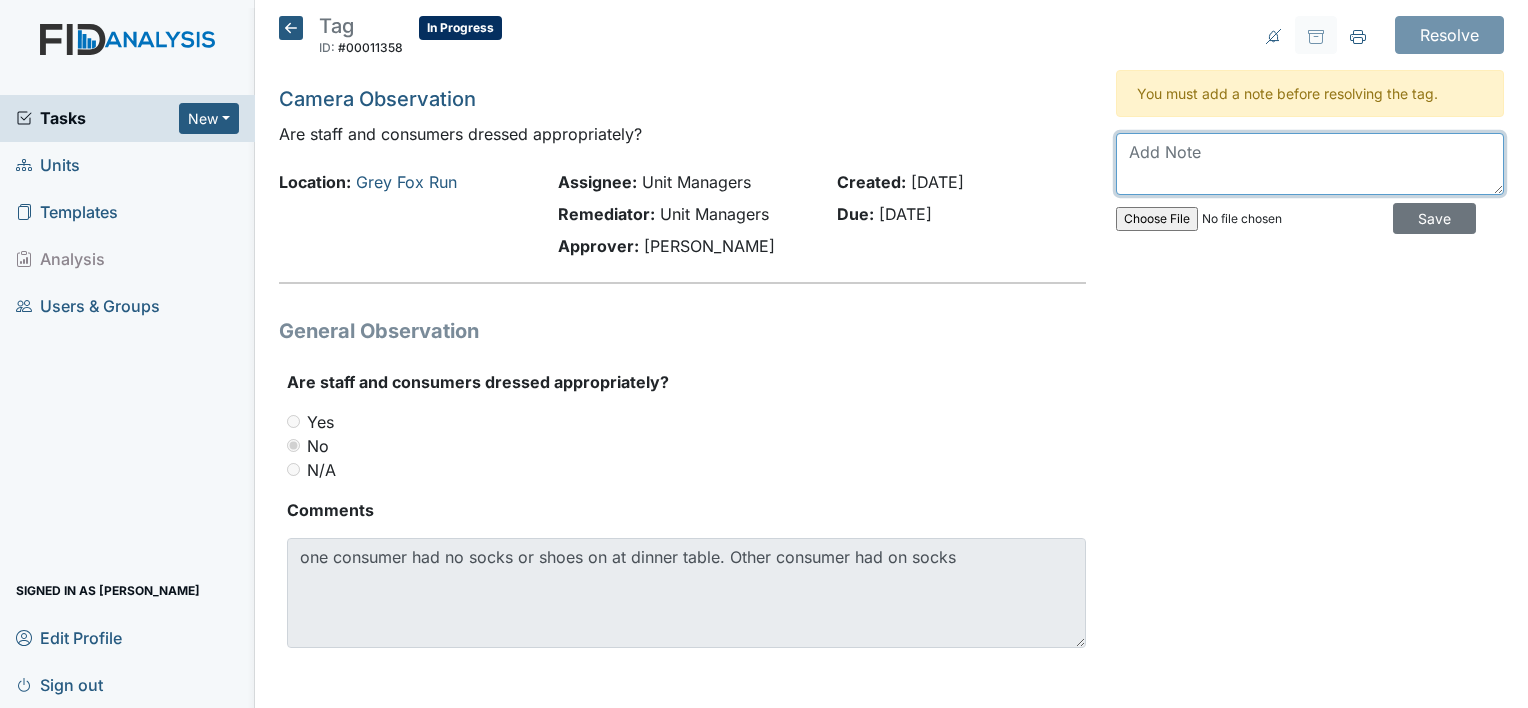 click at bounding box center (1310, 164) 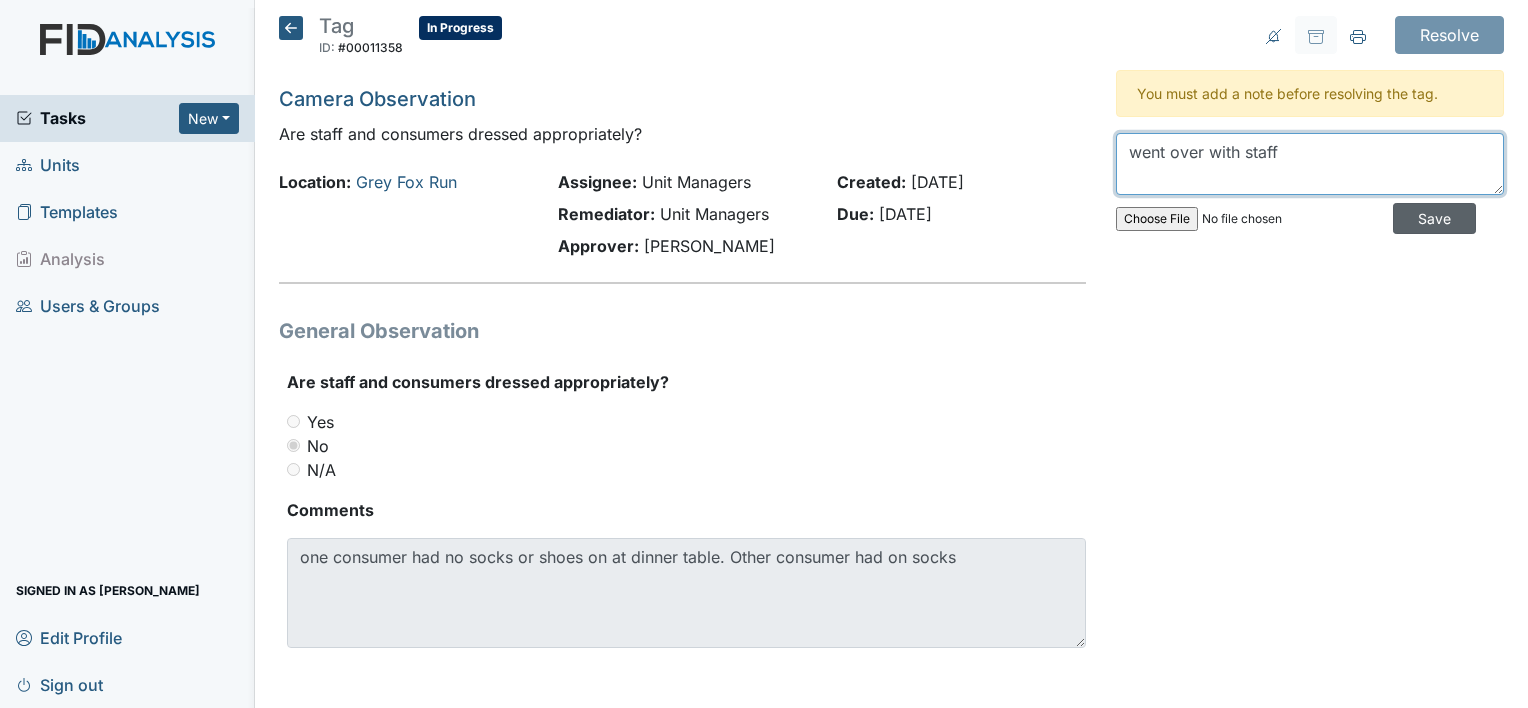 type on "went over with staff" 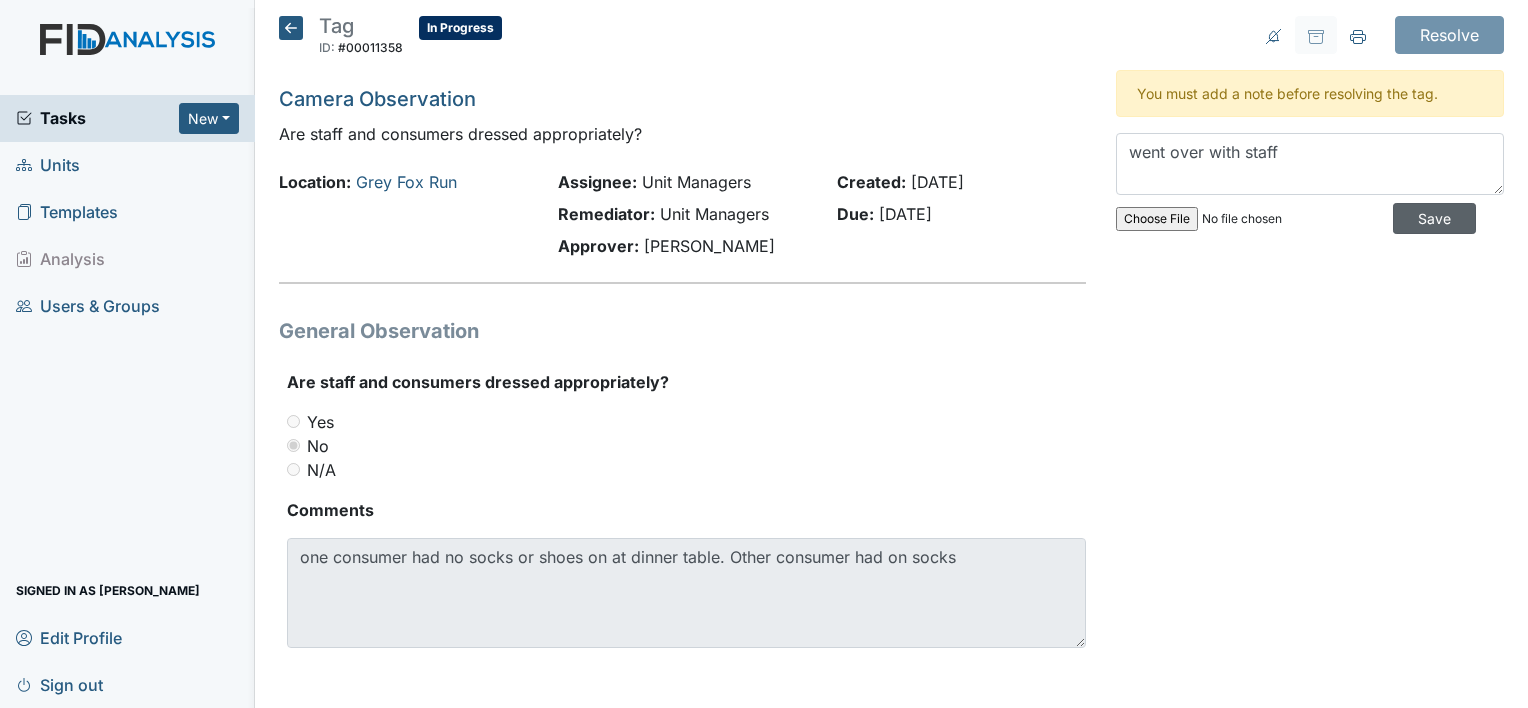 type 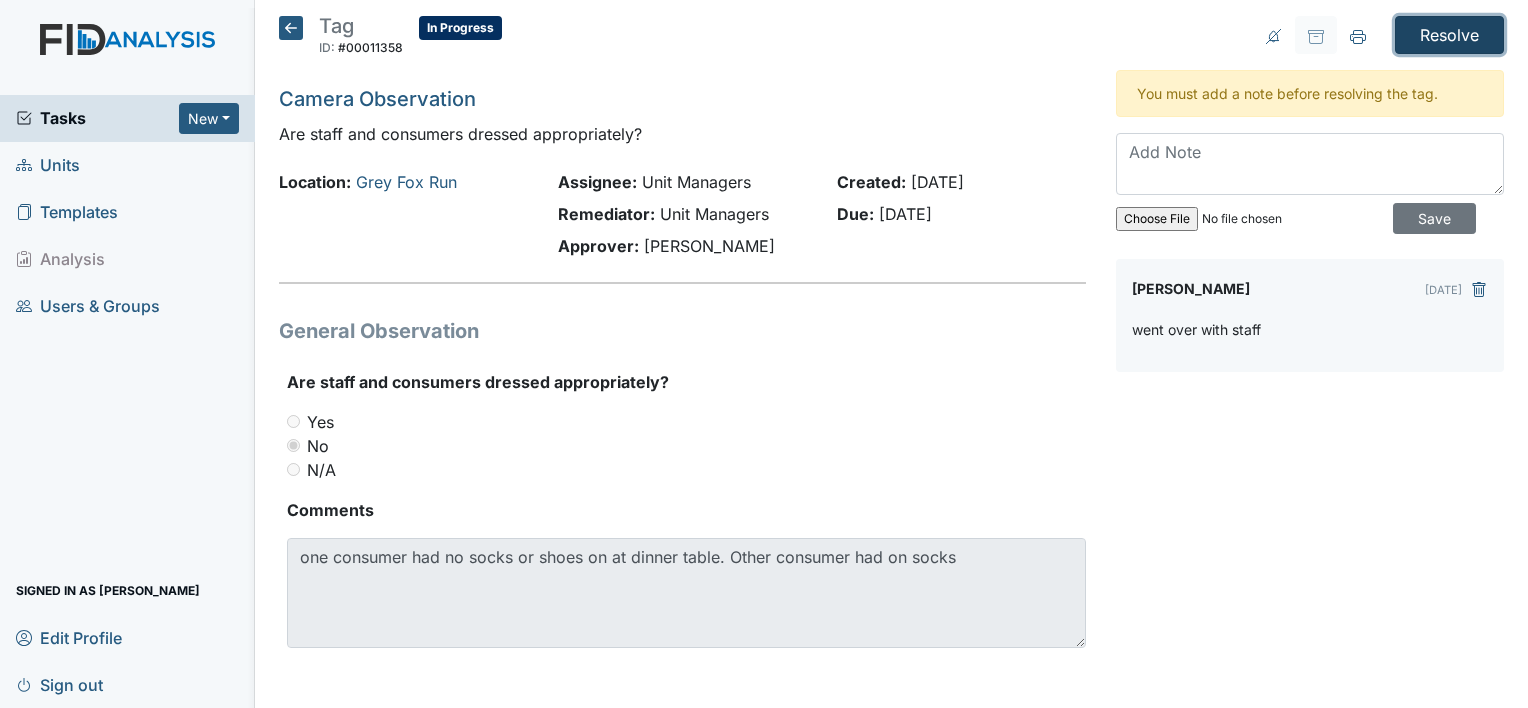 click on "Resolve" at bounding box center (1449, 35) 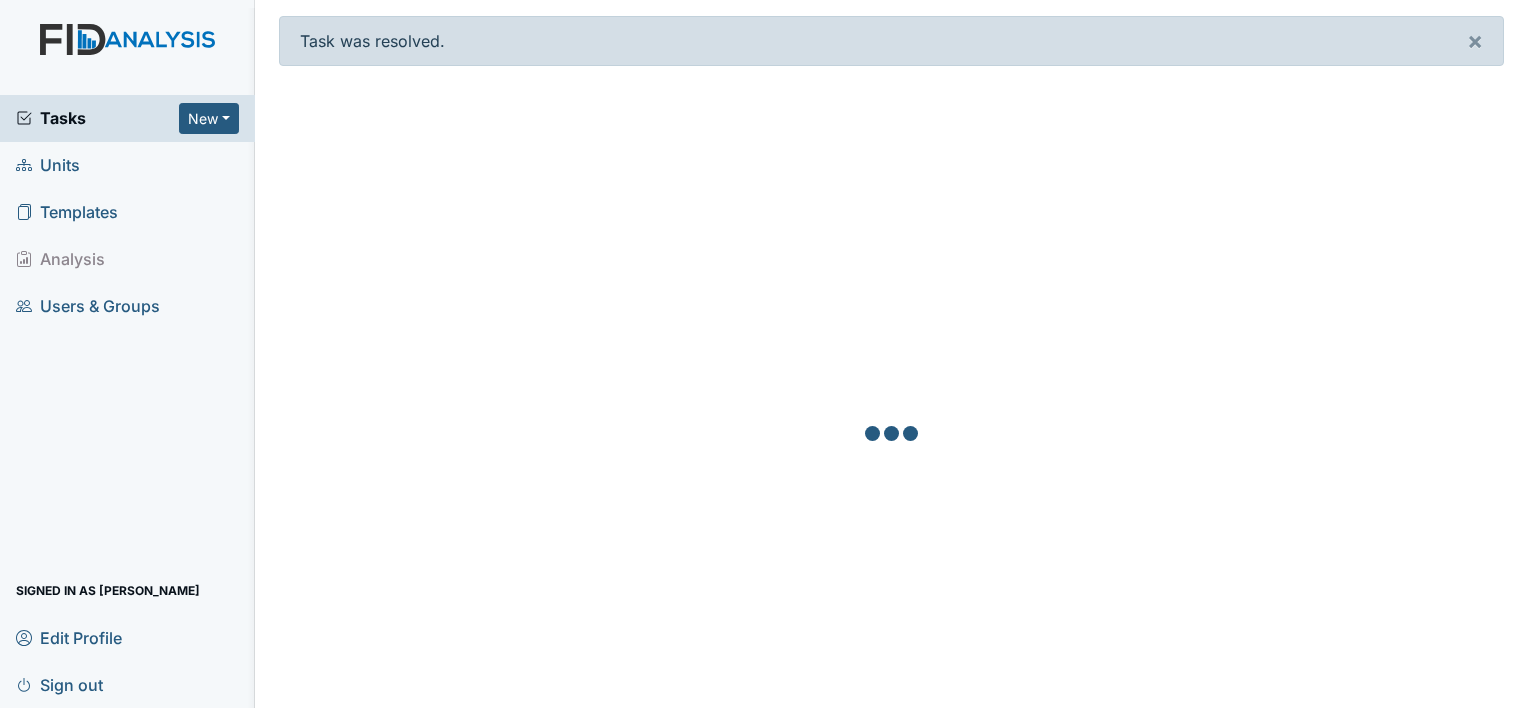 scroll, scrollTop: 0, scrollLeft: 0, axis: both 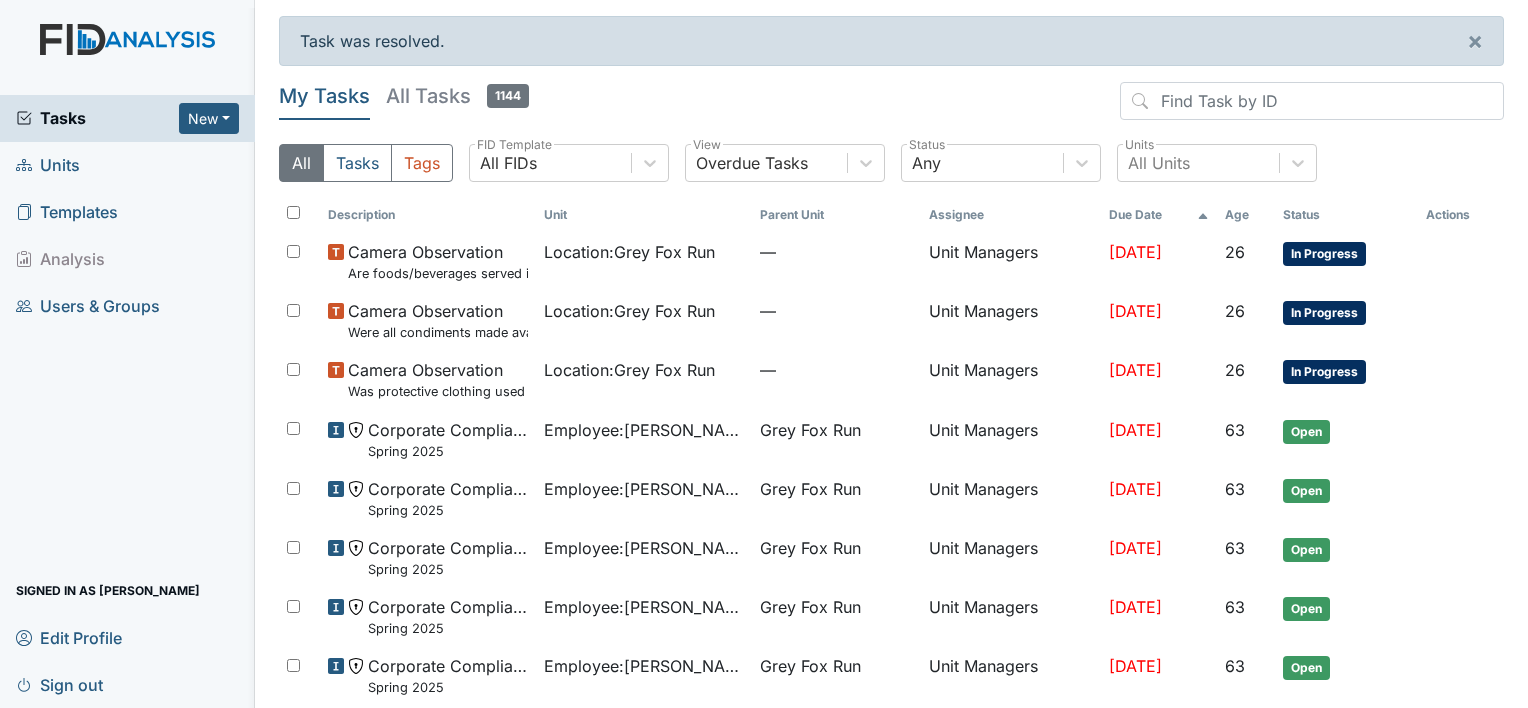 click on "Camera Observation Are foods/beverages served in appropriate dishes?" at bounding box center (438, 261) 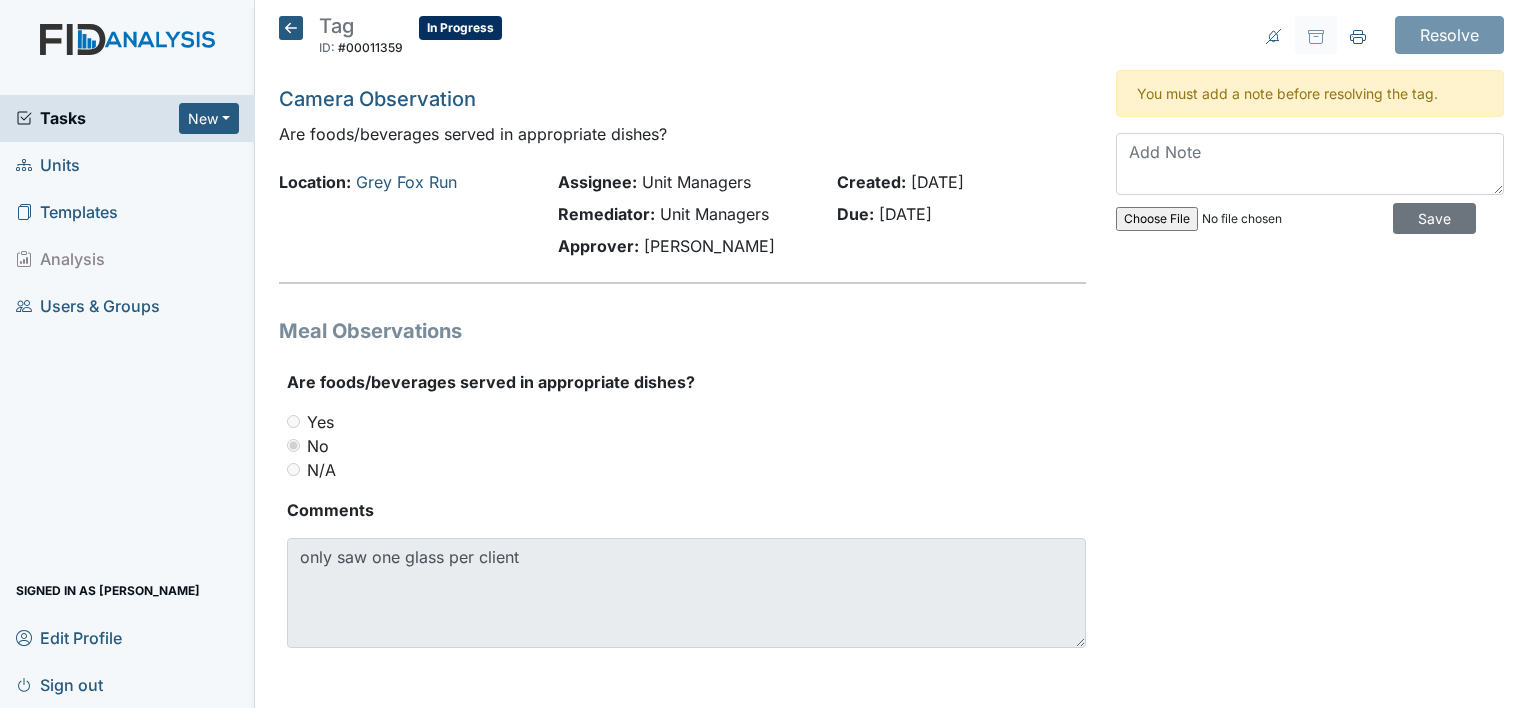 scroll, scrollTop: 0, scrollLeft: 0, axis: both 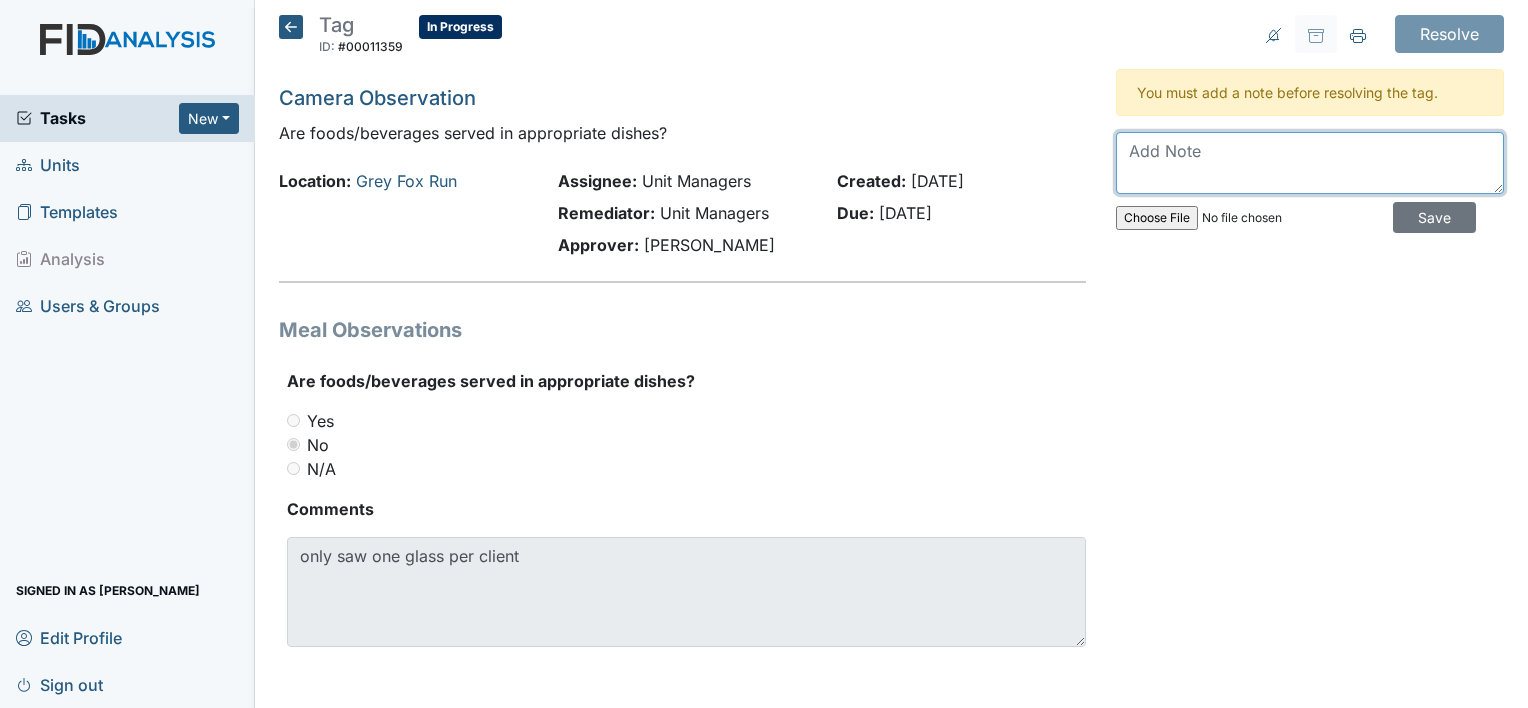click at bounding box center [1310, 163] 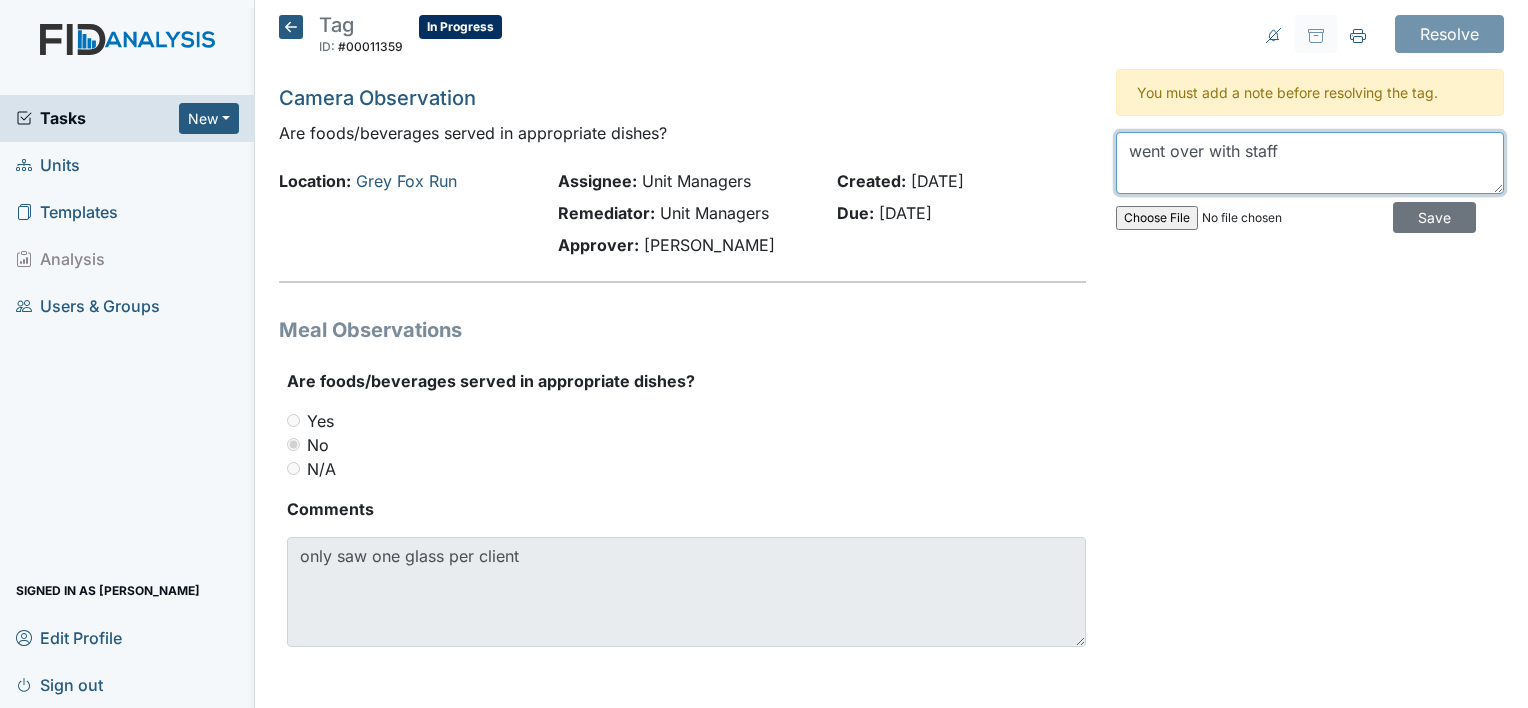type on "went over with staff" 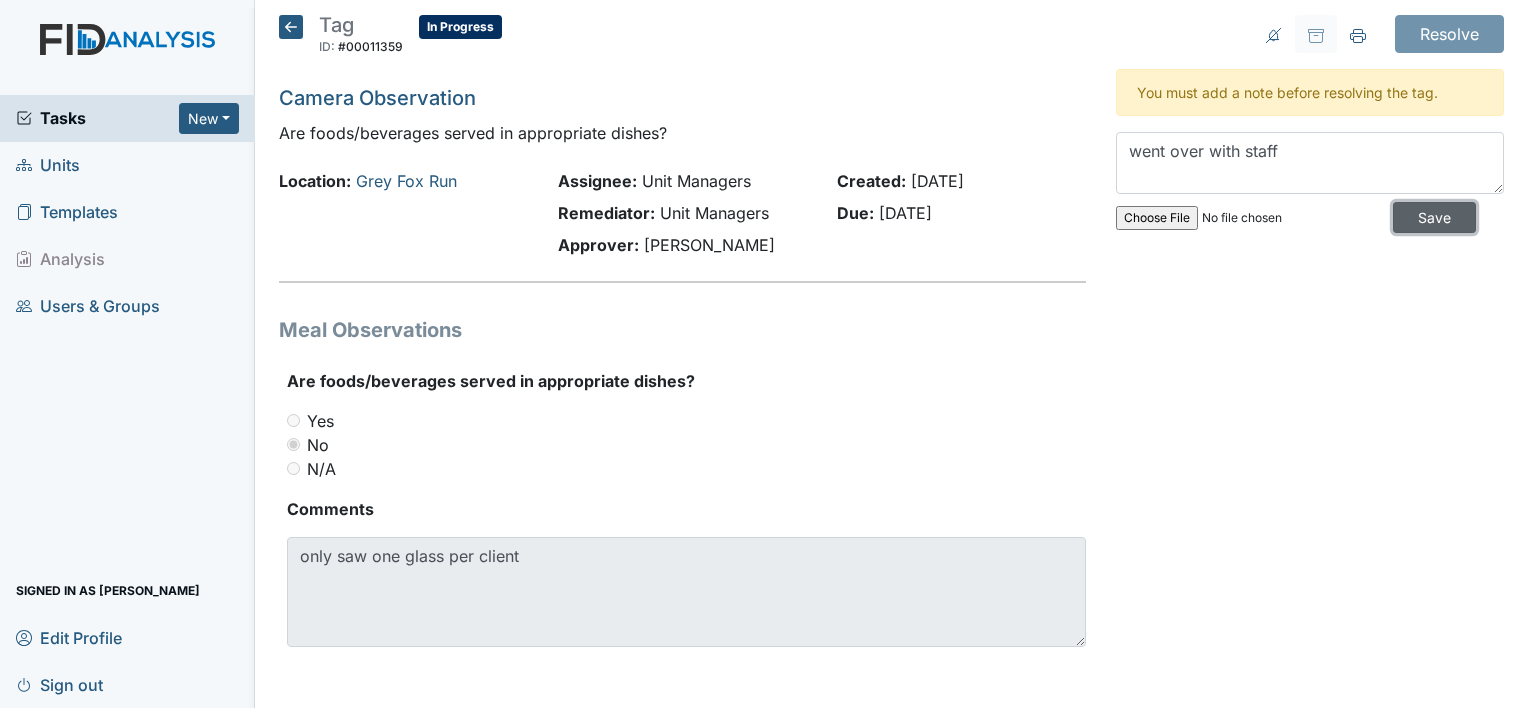 click on "Save" at bounding box center (1434, 217) 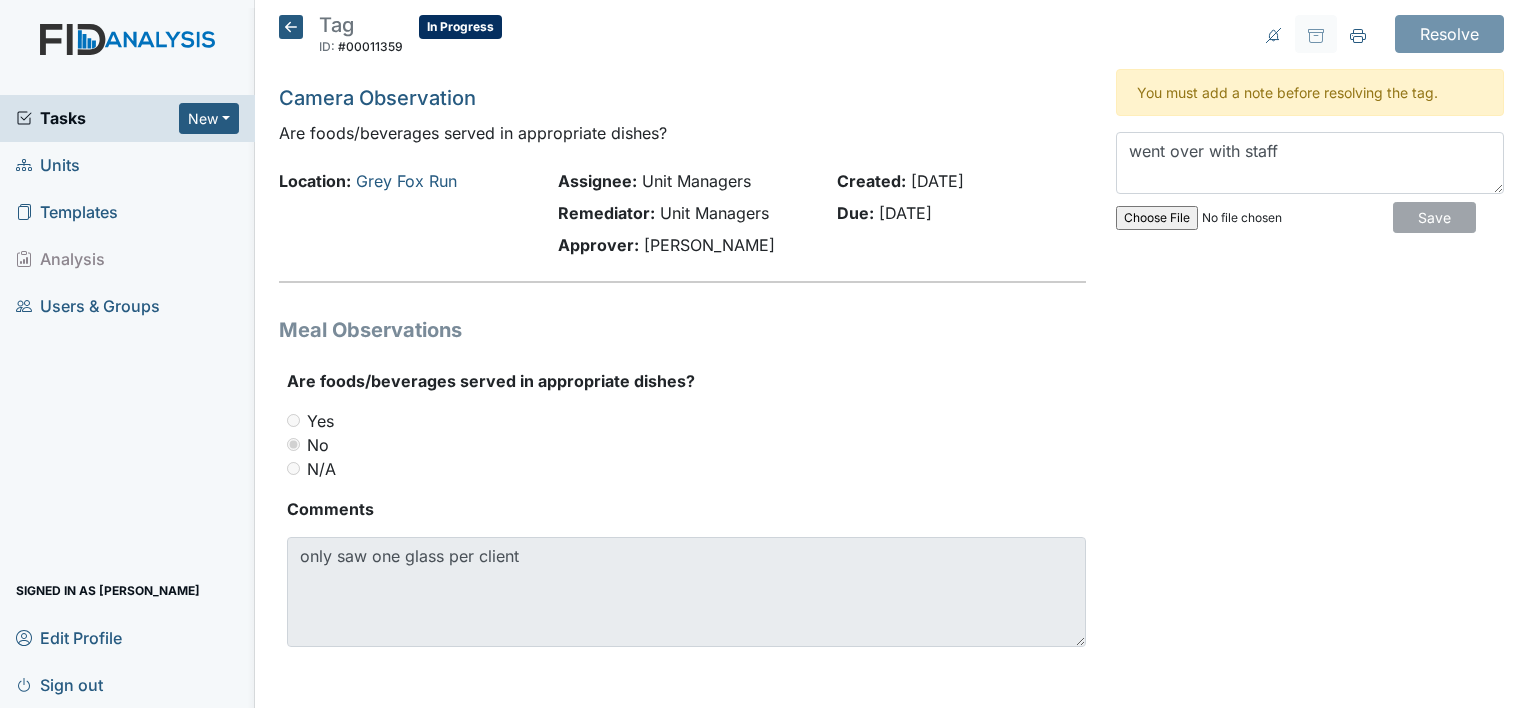 type 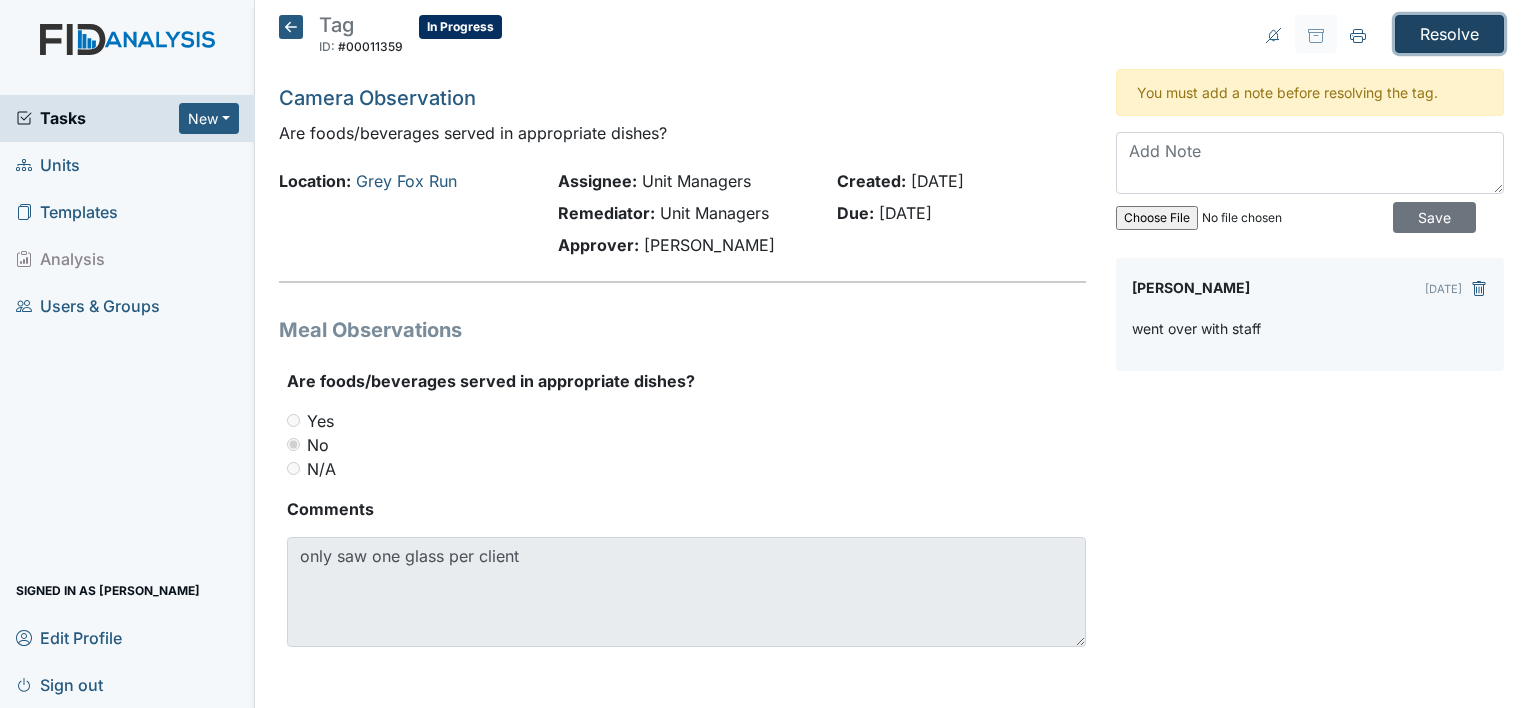 click on "Resolve" at bounding box center [1449, 34] 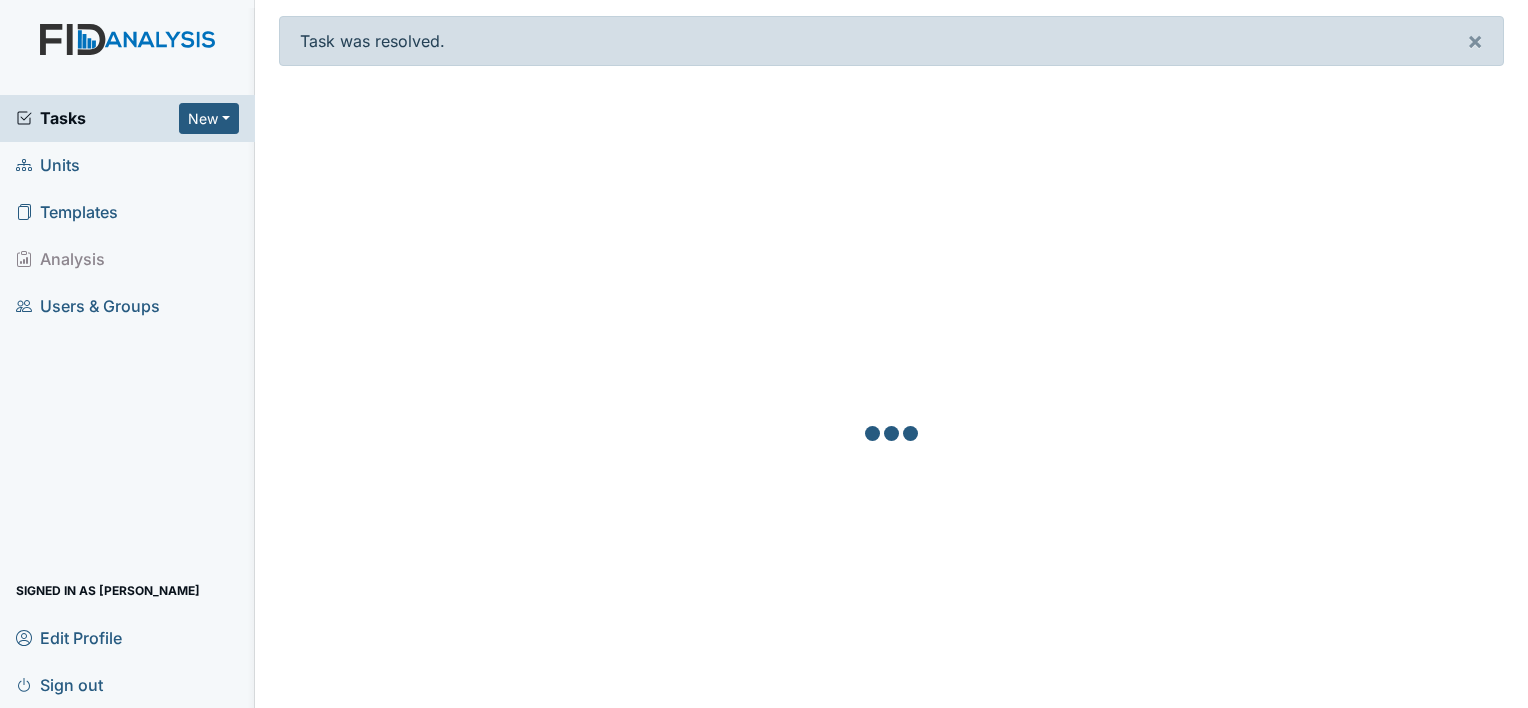 scroll, scrollTop: 0, scrollLeft: 0, axis: both 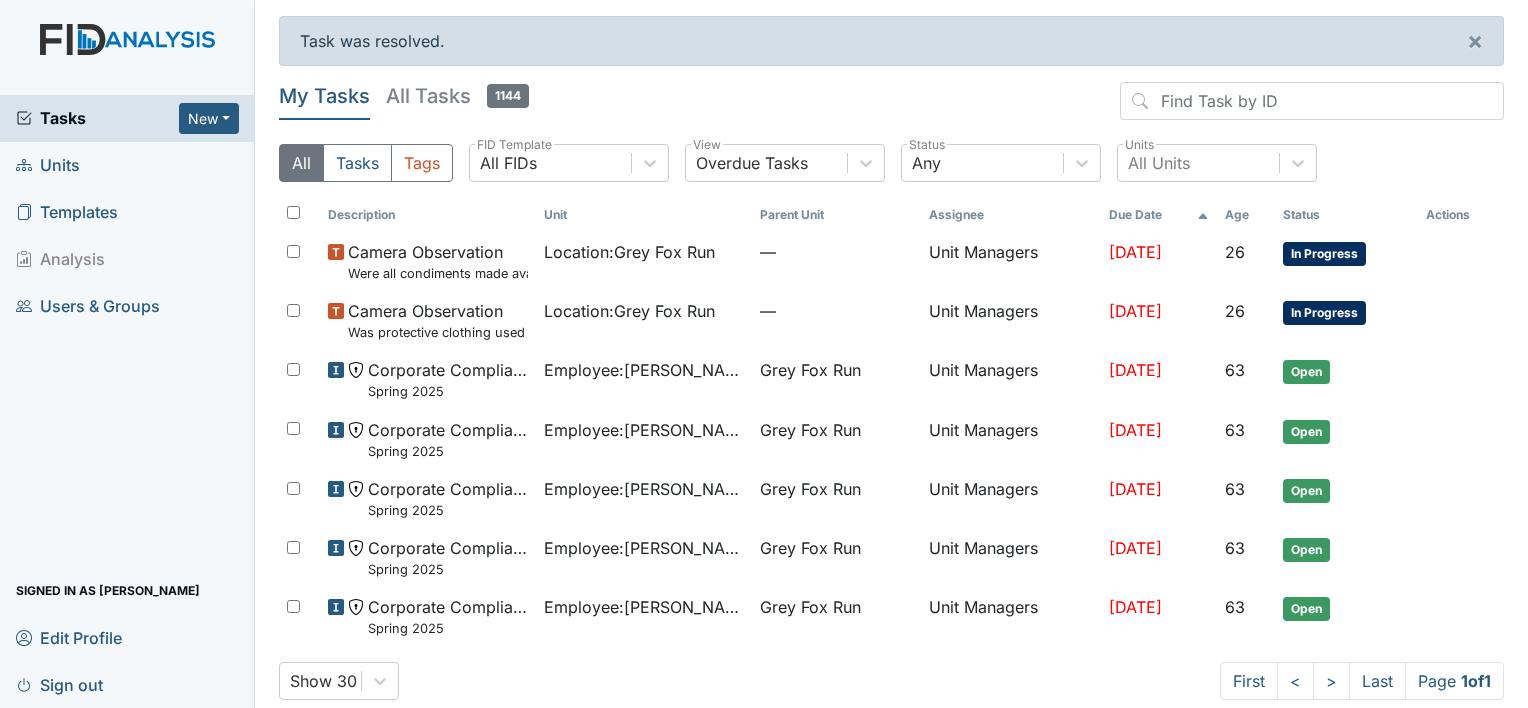 click on "Were all condiments made available?" at bounding box center (438, 273) 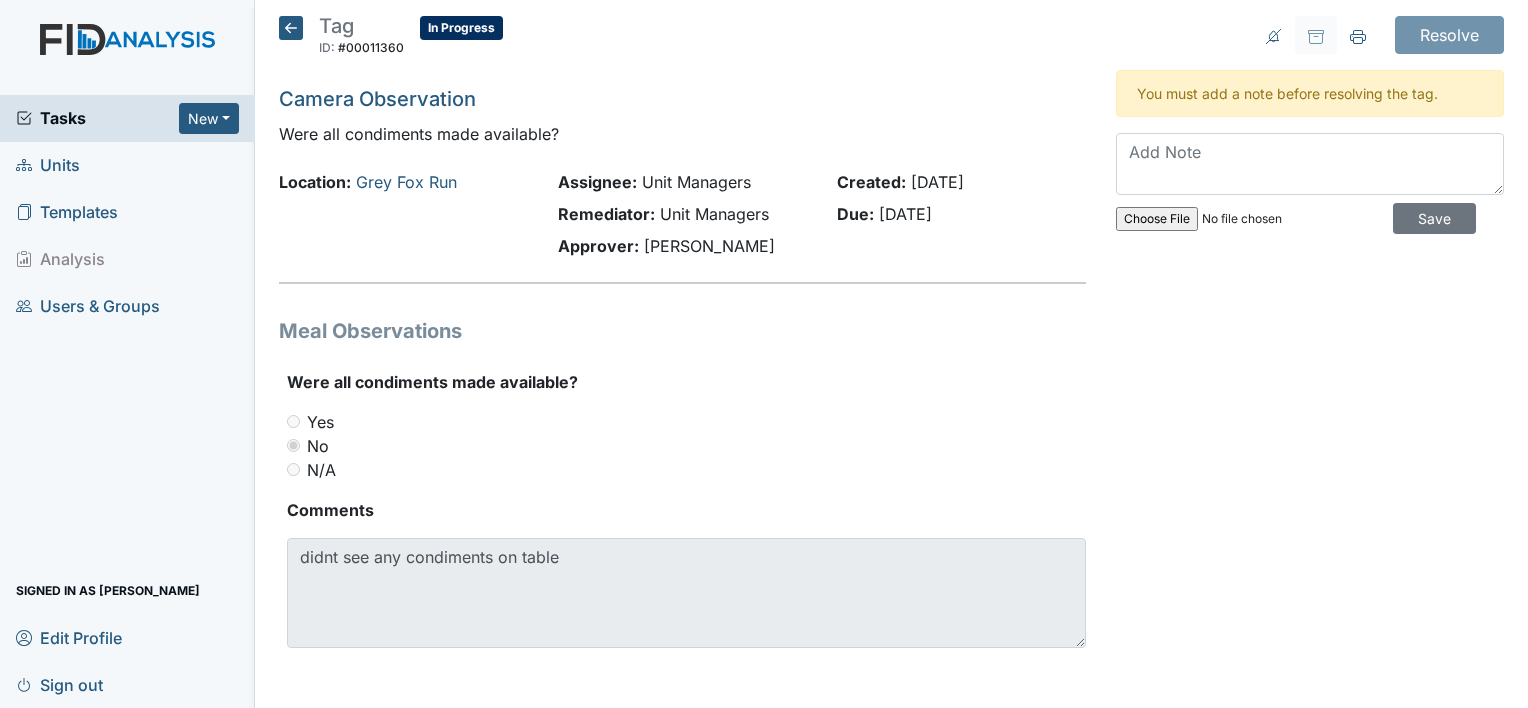 scroll, scrollTop: 0, scrollLeft: 0, axis: both 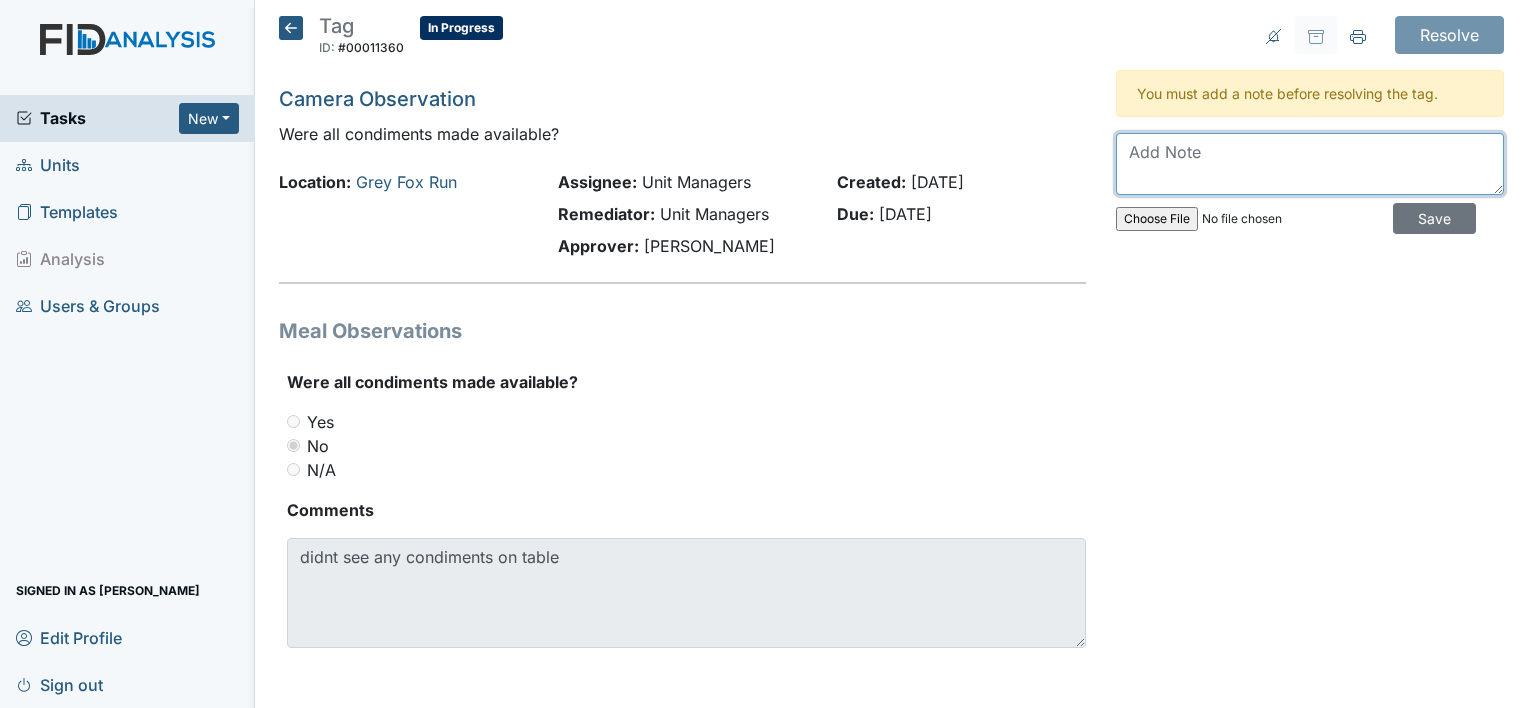 click at bounding box center (1310, 164) 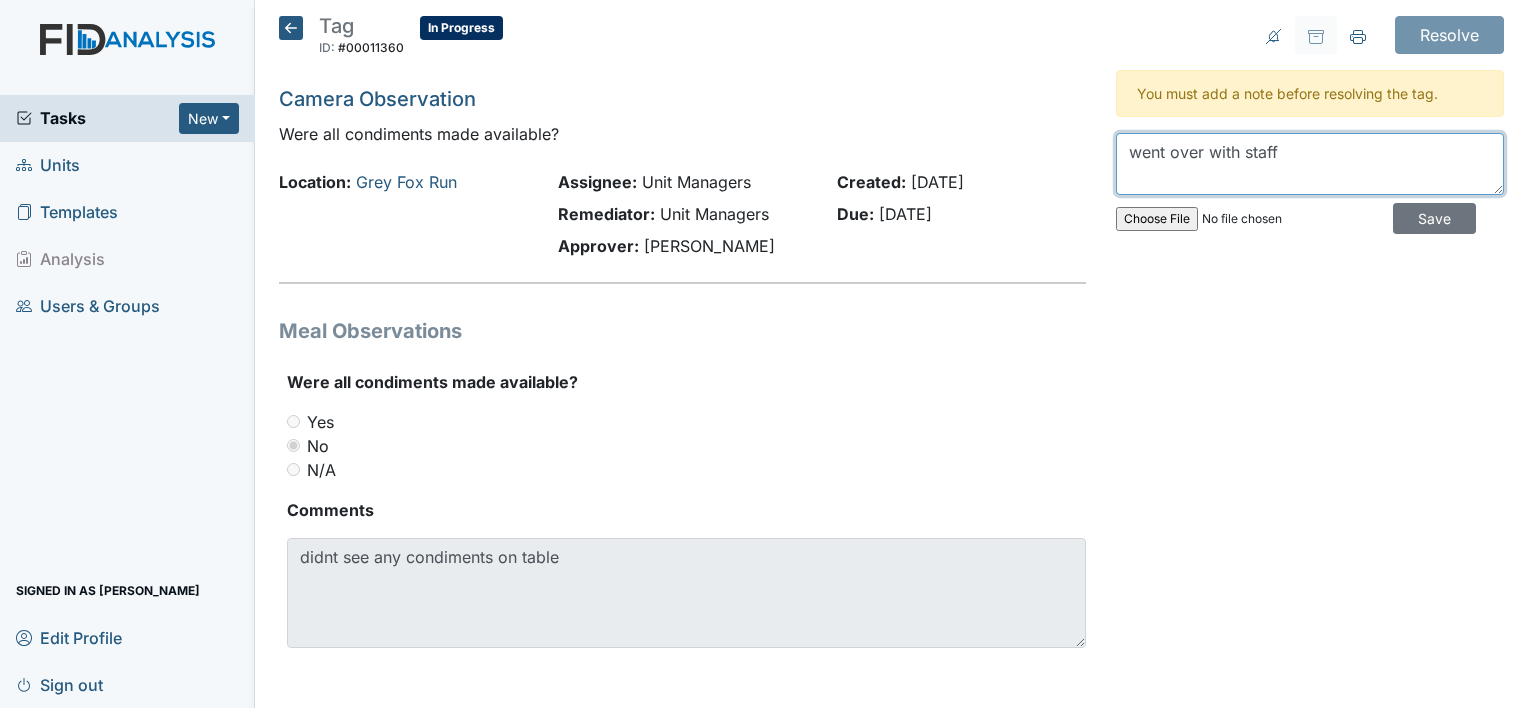 type on "went over with staff" 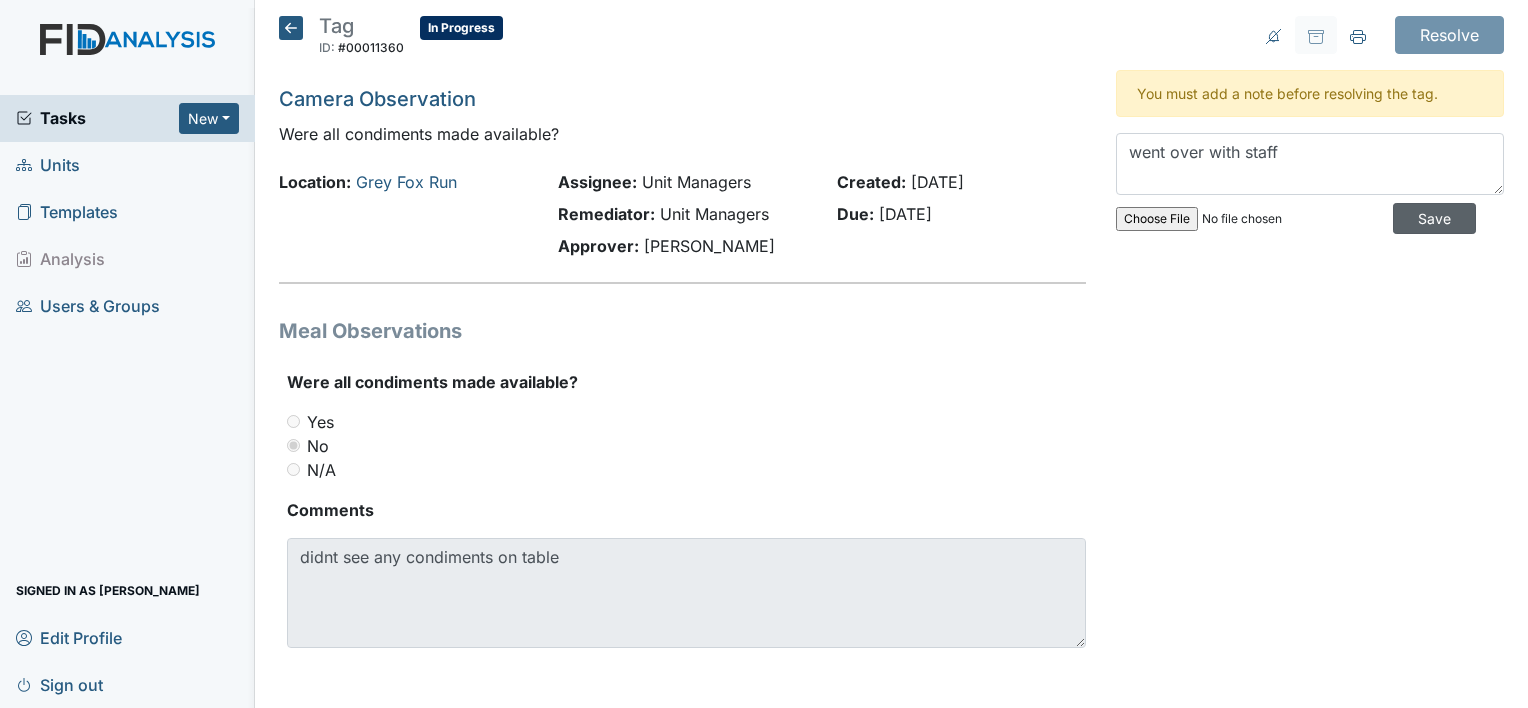 click on "Save" at bounding box center [1434, 218] 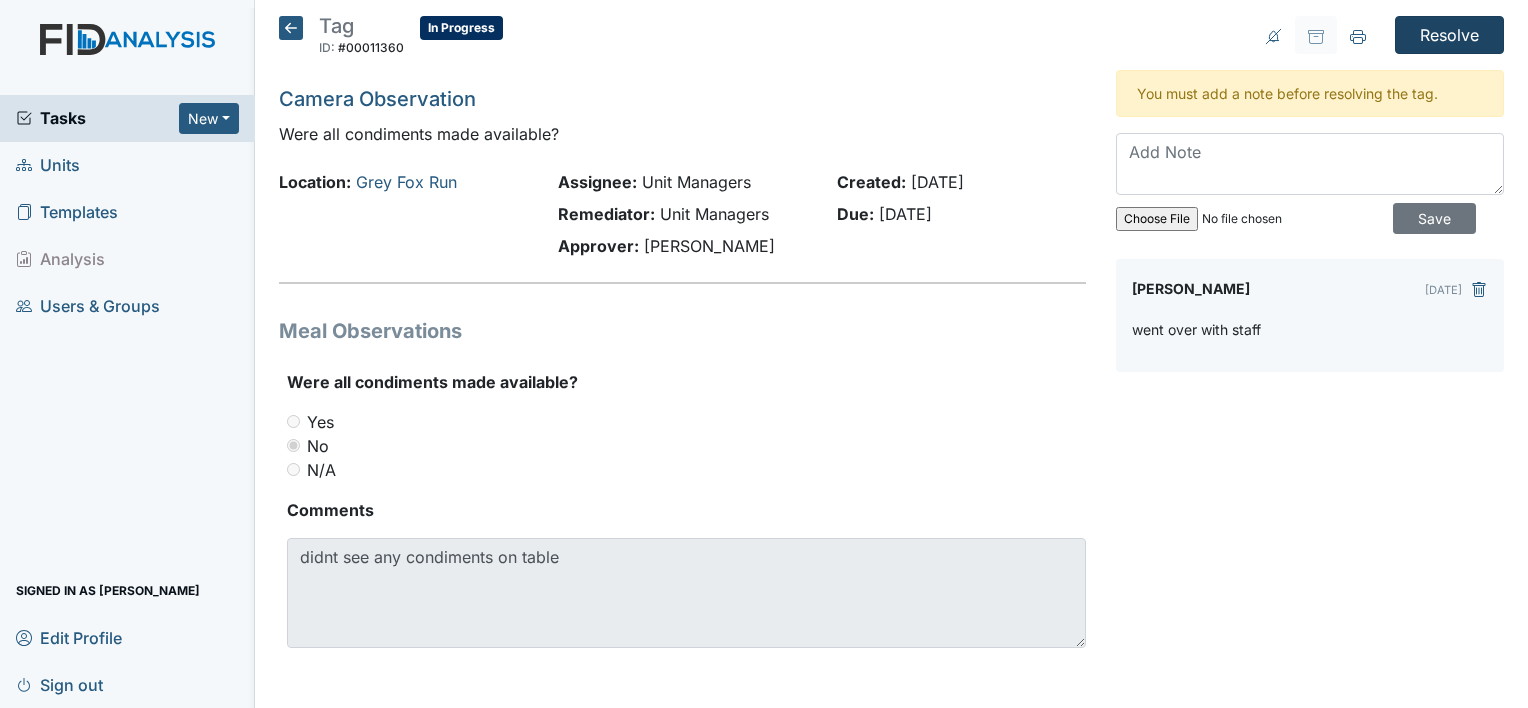 click on "Resolve" at bounding box center (1449, 35) 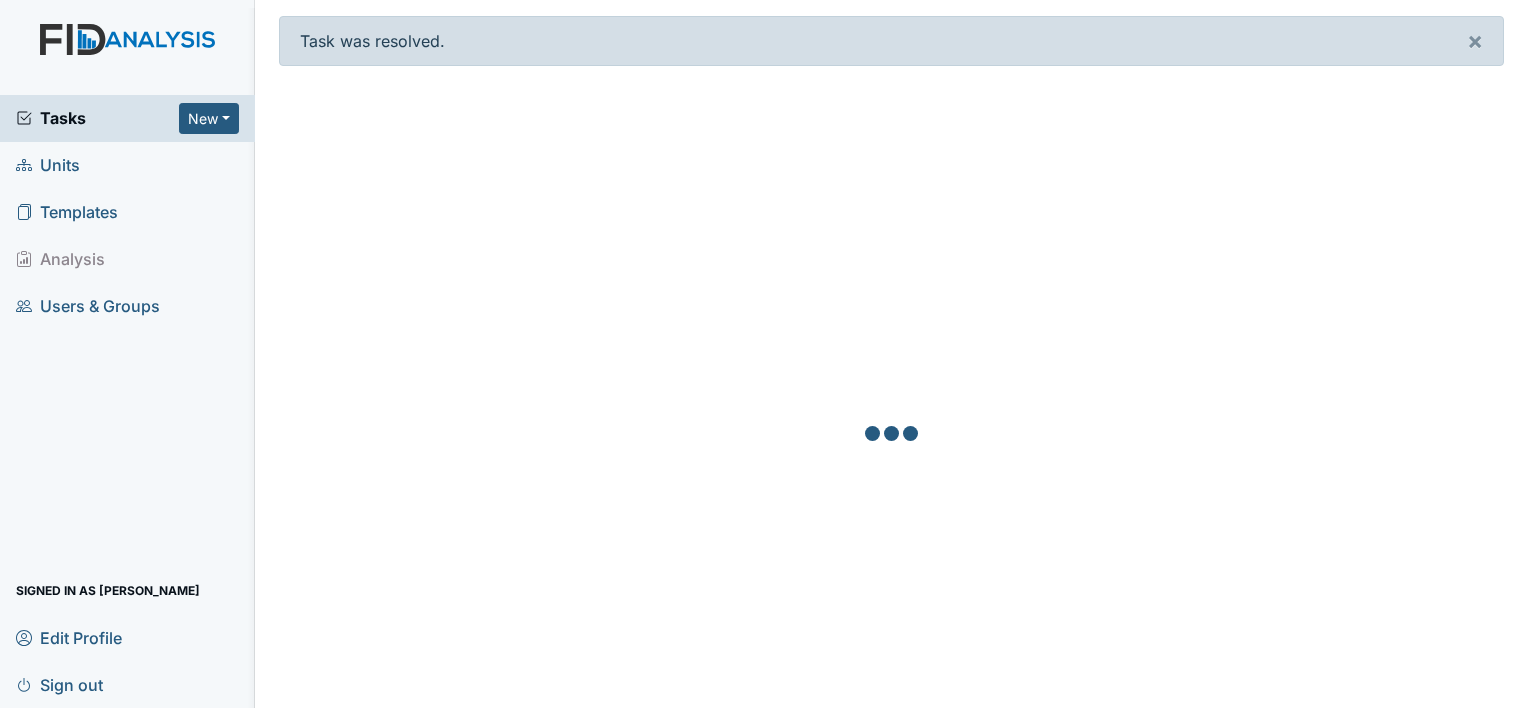 scroll, scrollTop: 0, scrollLeft: 0, axis: both 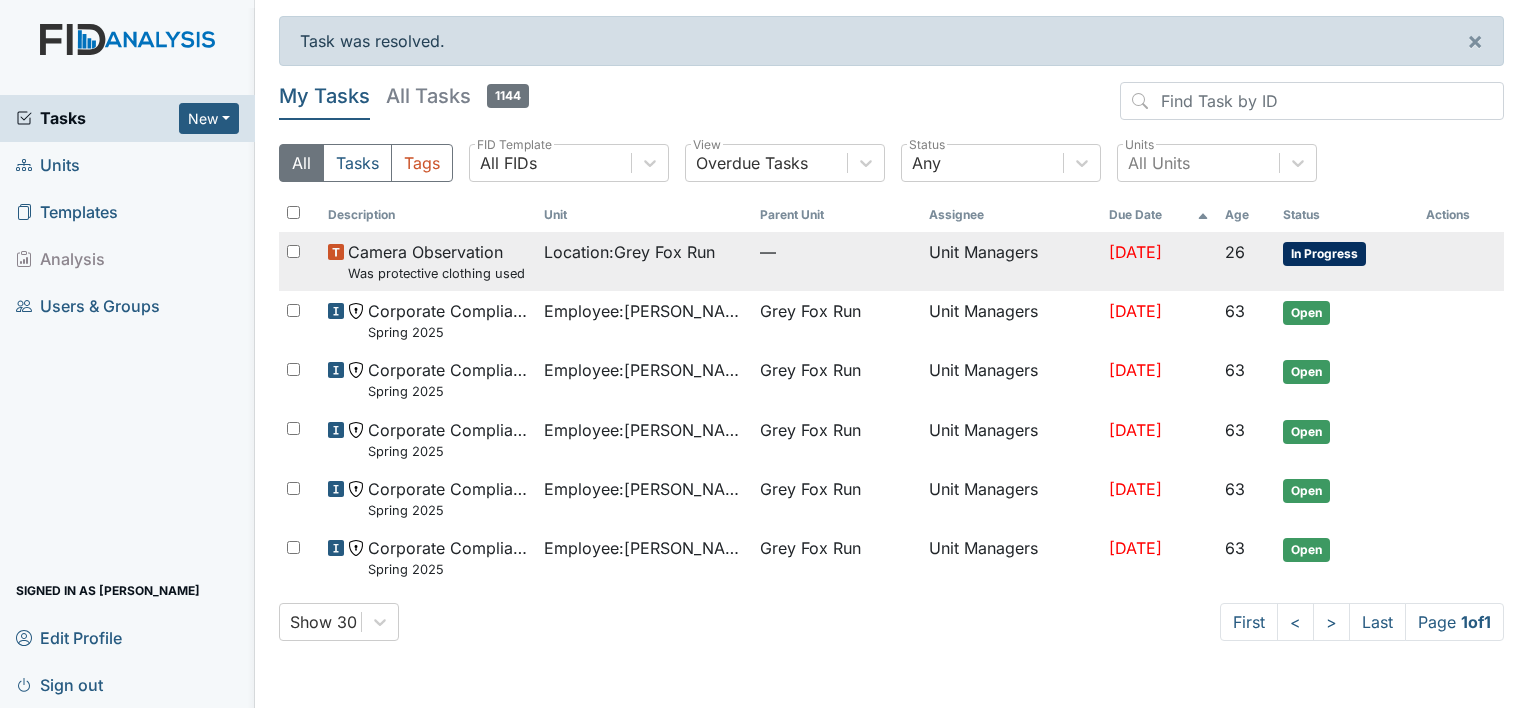 click on "In Progress" at bounding box center [1346, 261] 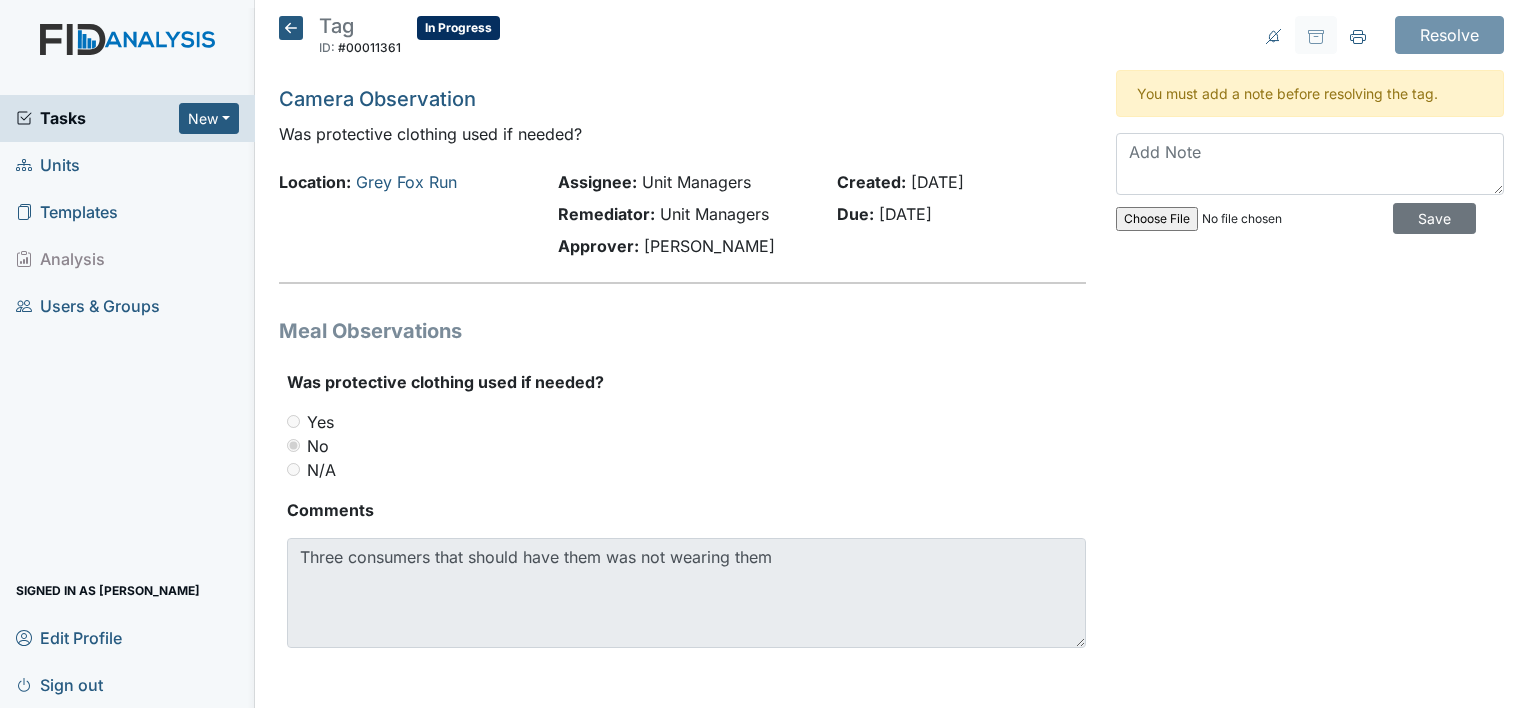 scroll, scrollTop: 0, scrollLeft: 0, axis: both 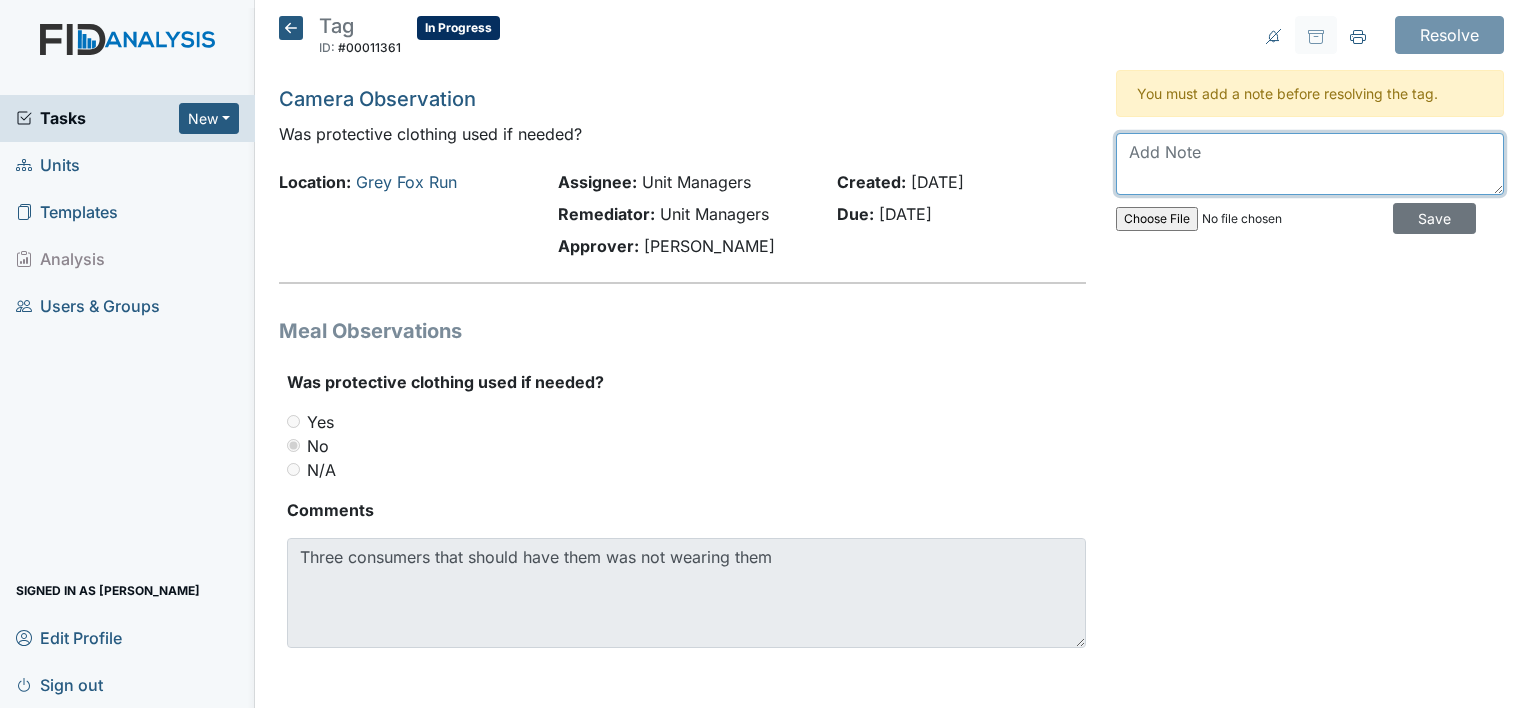 click at bounding box center [1310, 164] 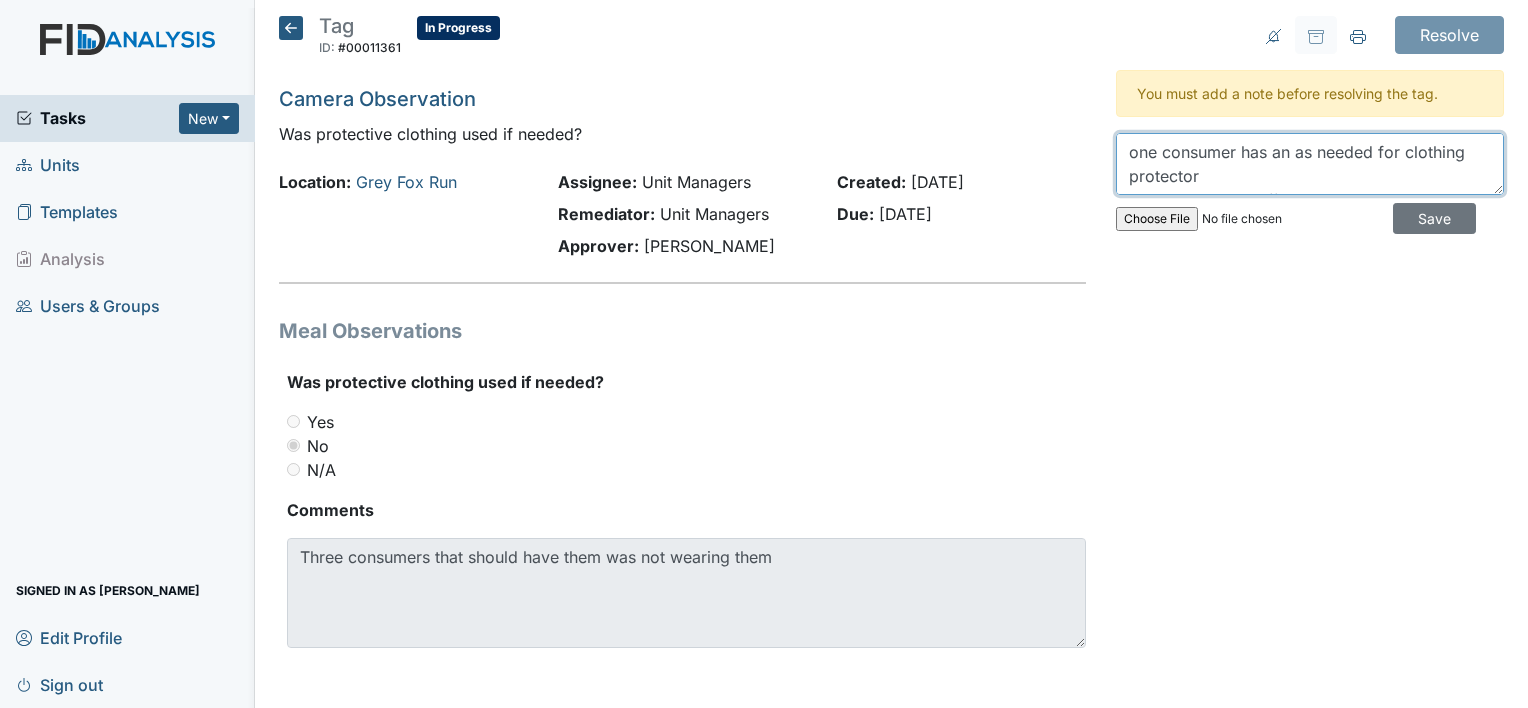 scroll, scrollTop: 16, scrollLeft: 0, axis: vertical 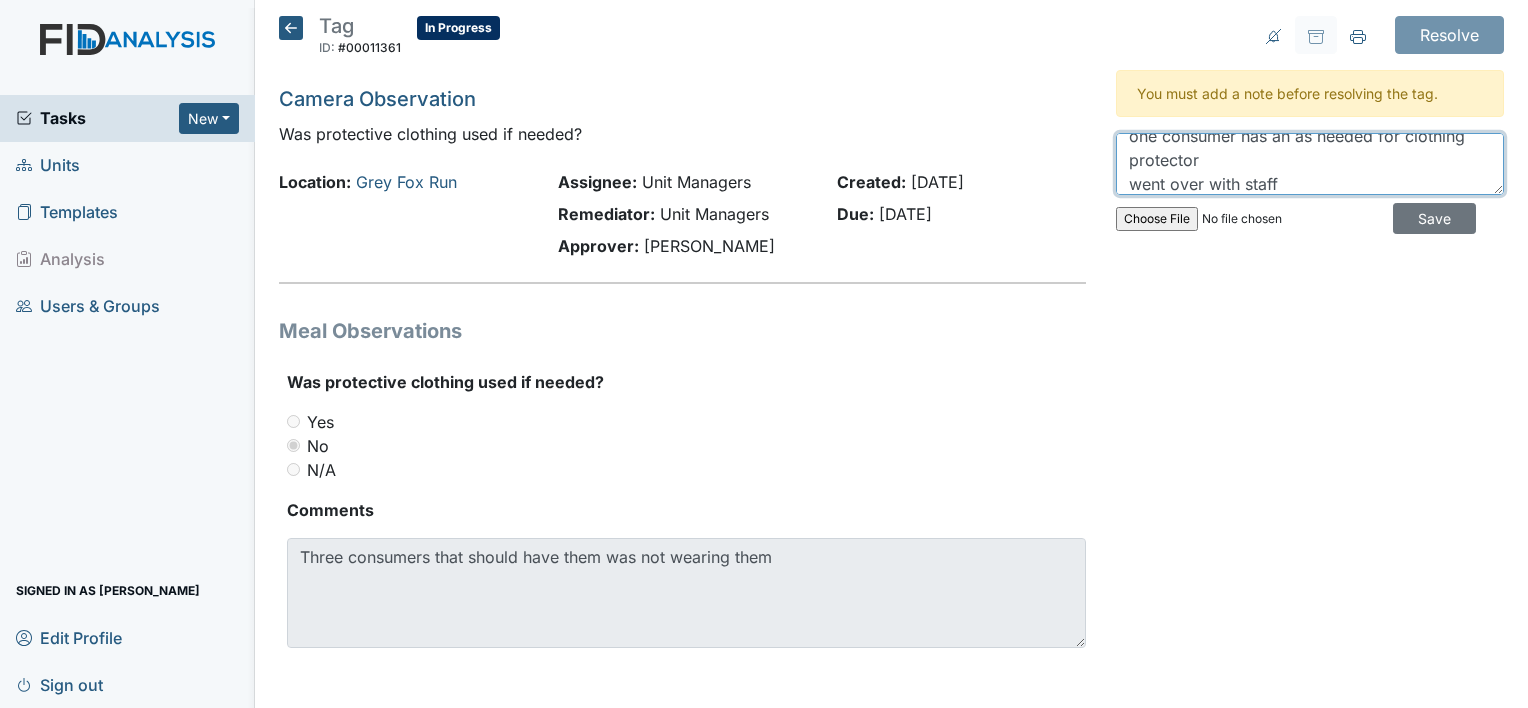 click on "one consumer has an as needed for clothing protector
went over with staff" at bounding box center (1310, 164) 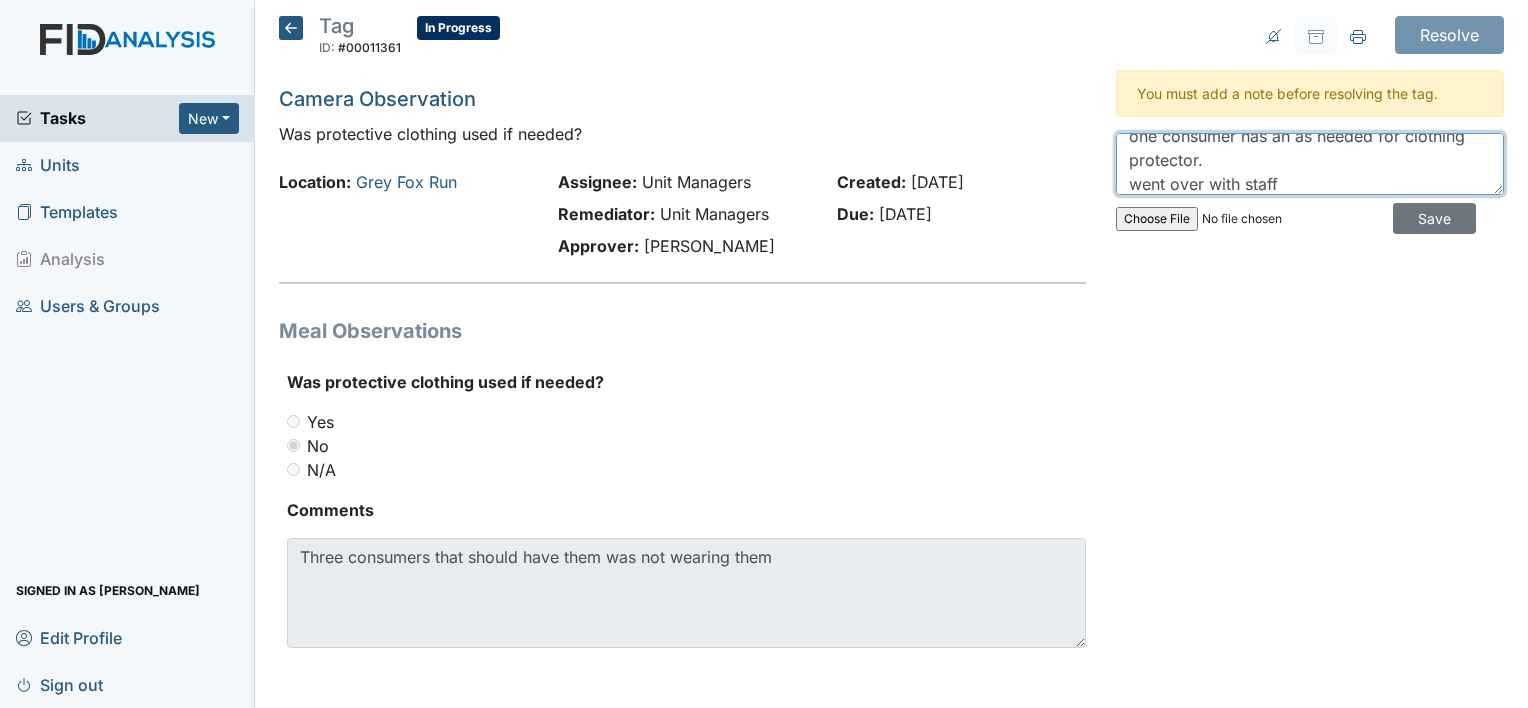 type on "one consumer has an as needed for clothing protector.
went over with staff" 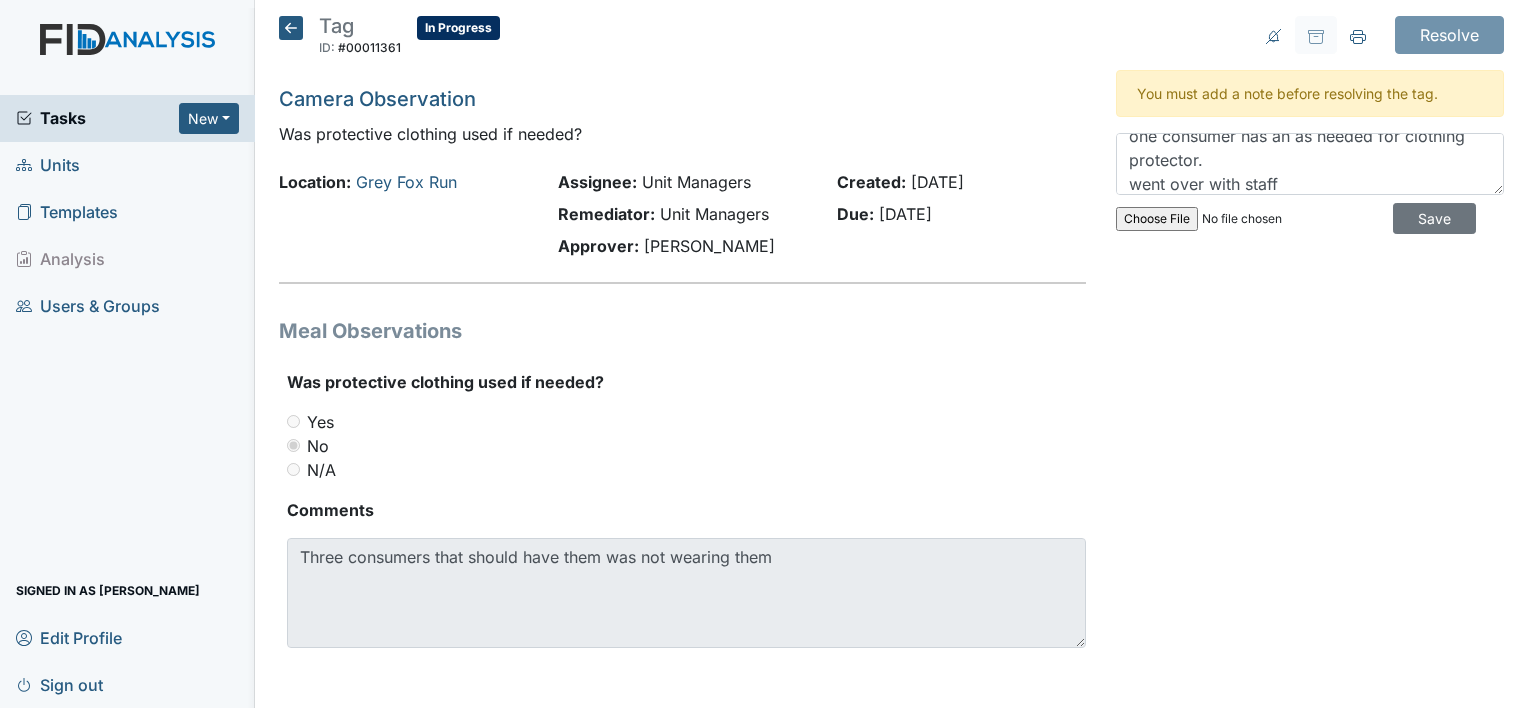 click at bounding box center (1252, 219) 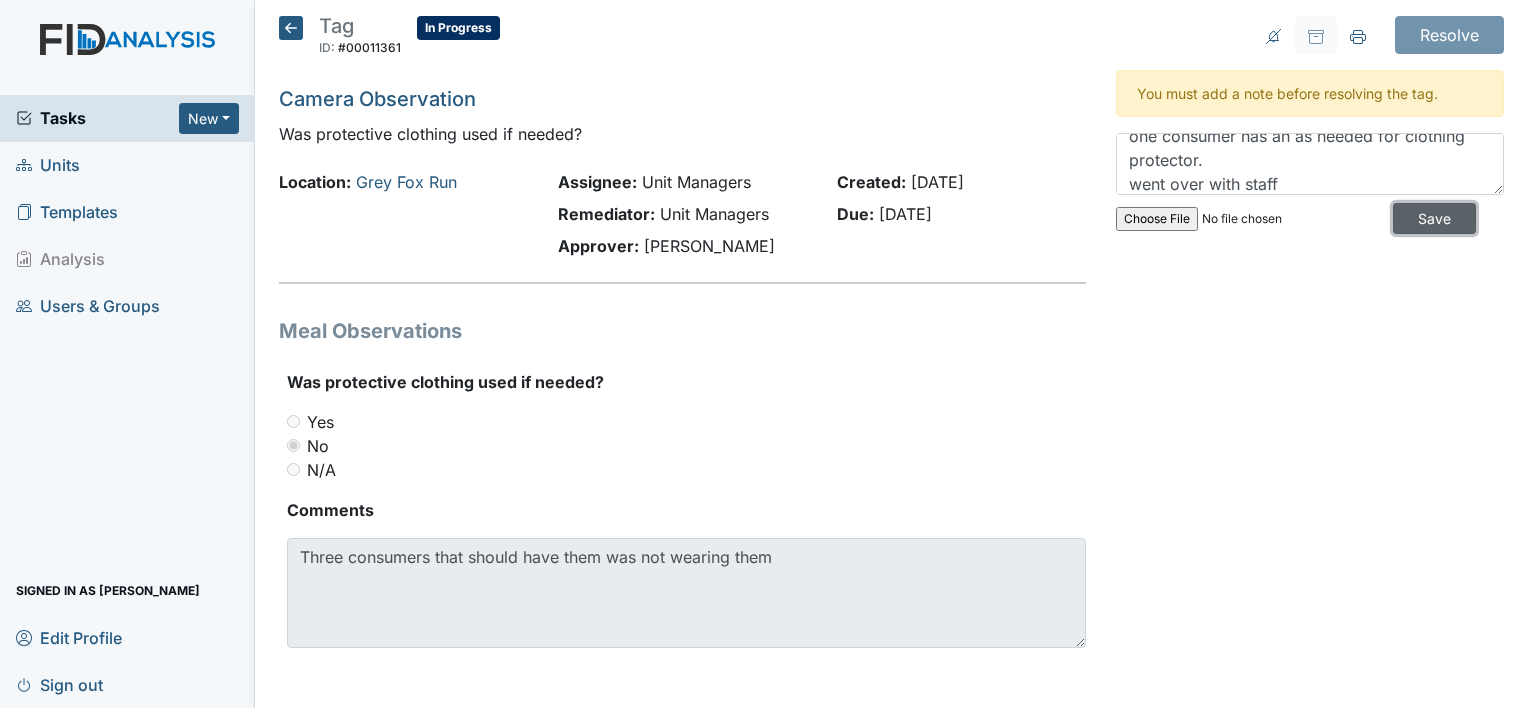 click on "Save" at bounding box center [1434, 218] 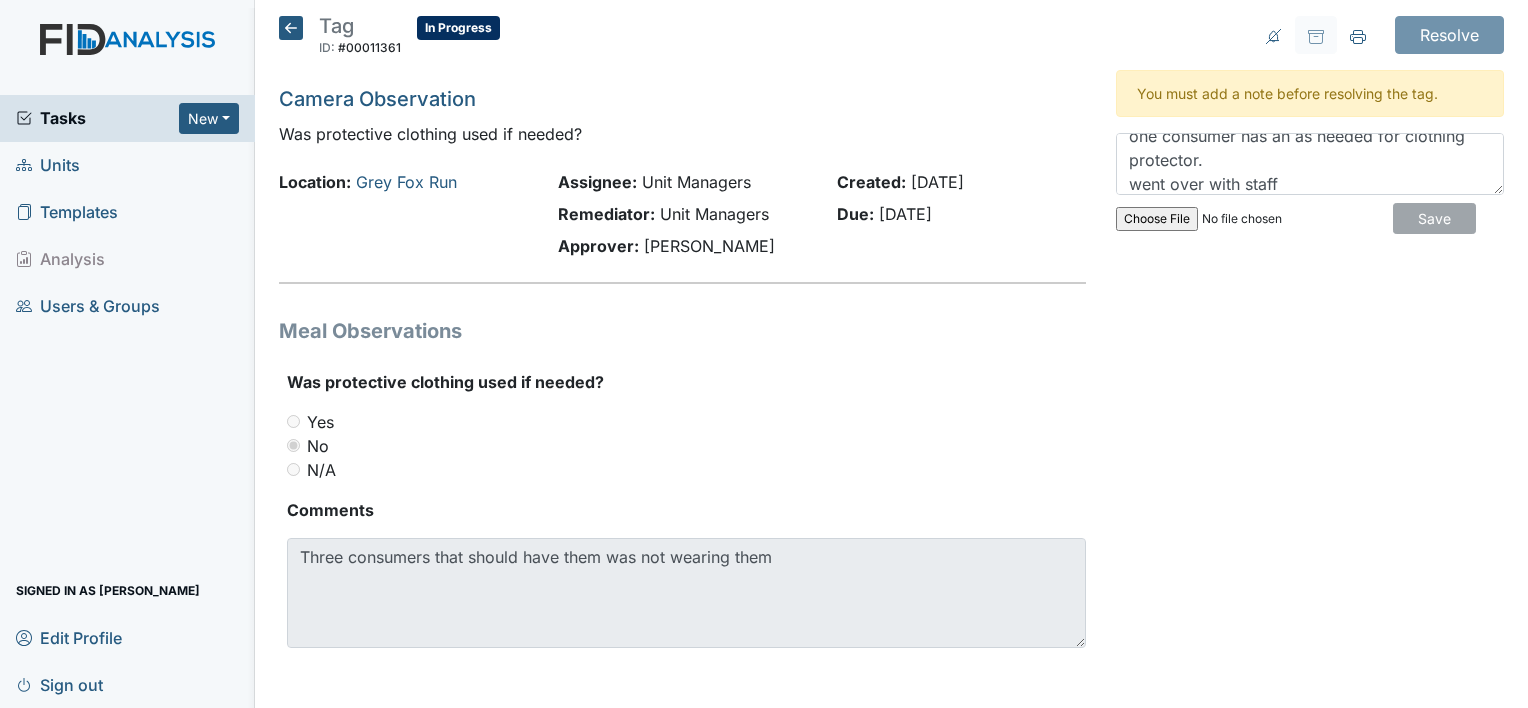 type 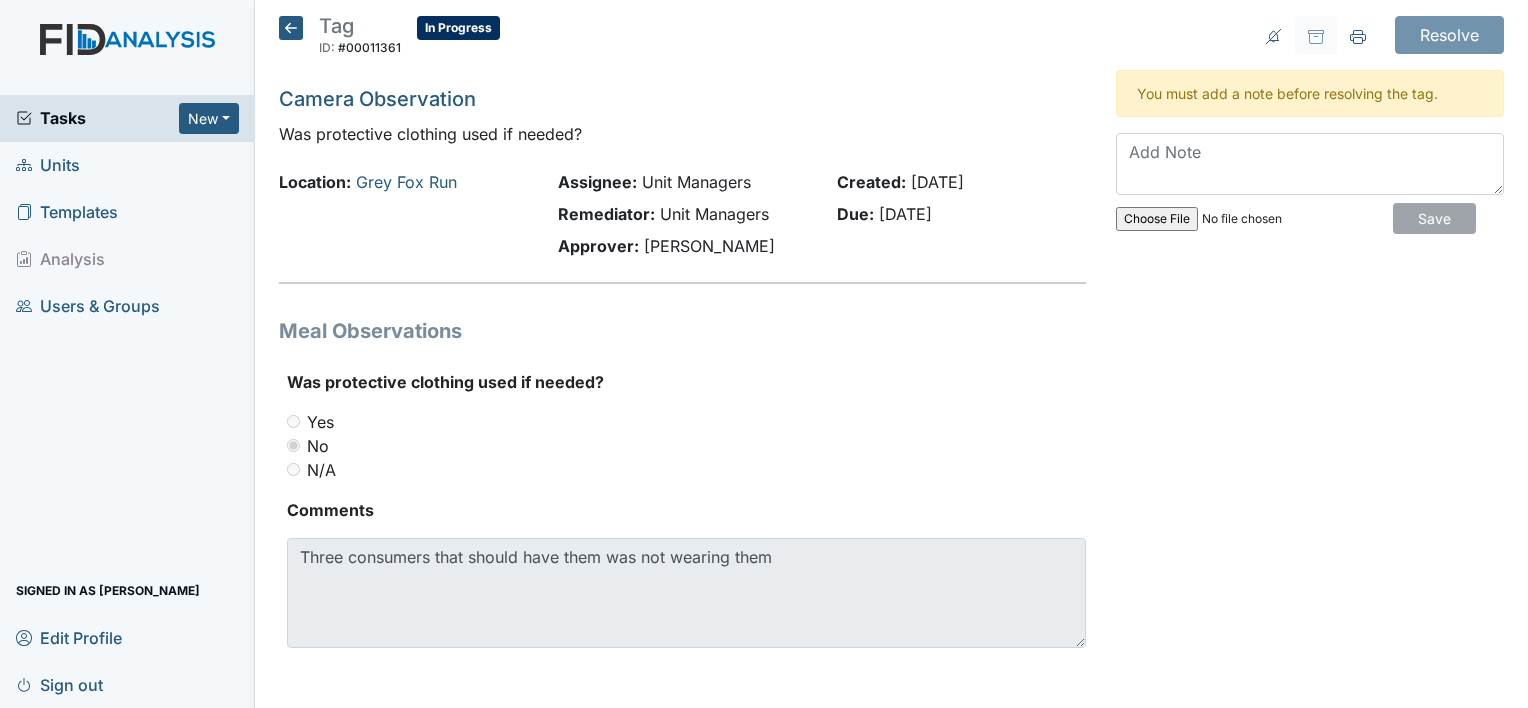 scroll, scrollTop: 0, scrollLeft: 0, axis: both 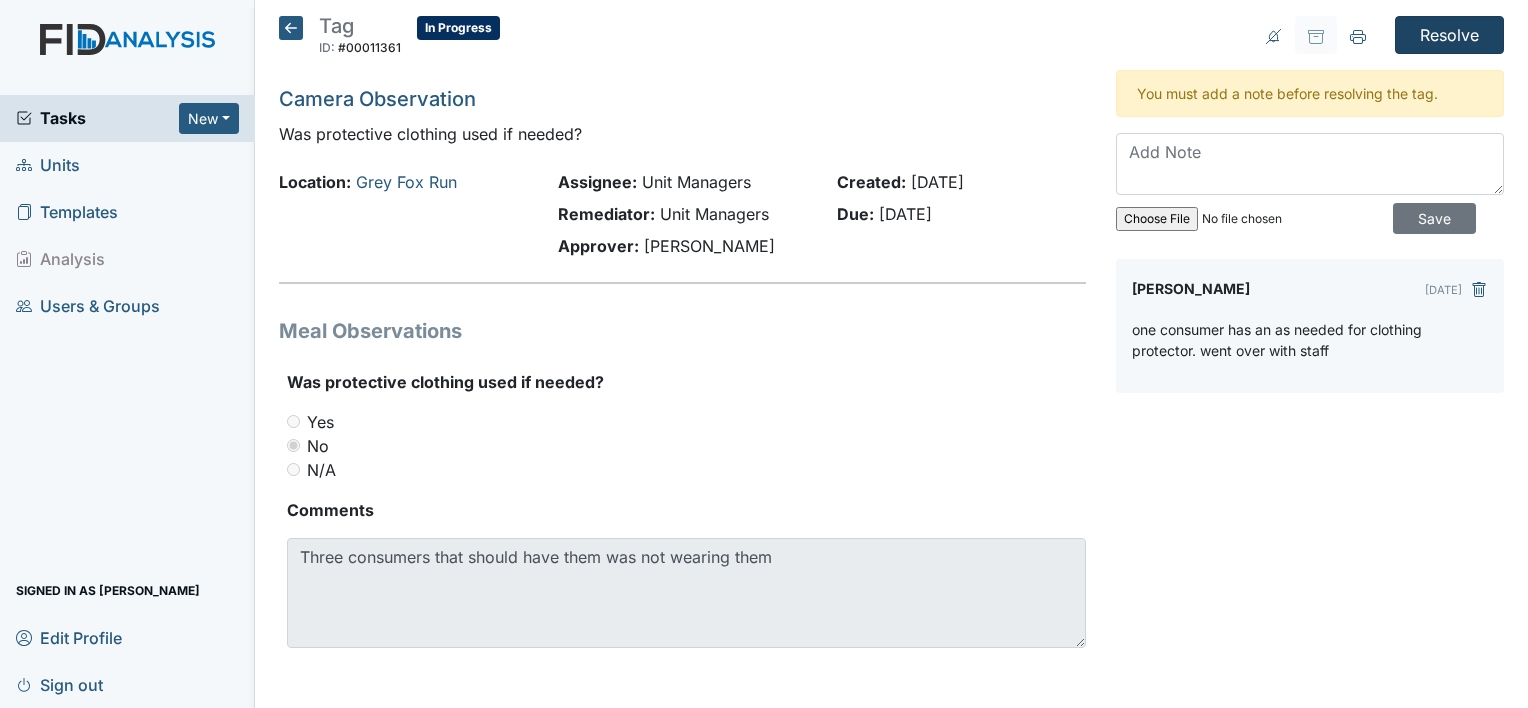 click on "Resolve" at bounding box center (1449, 35) 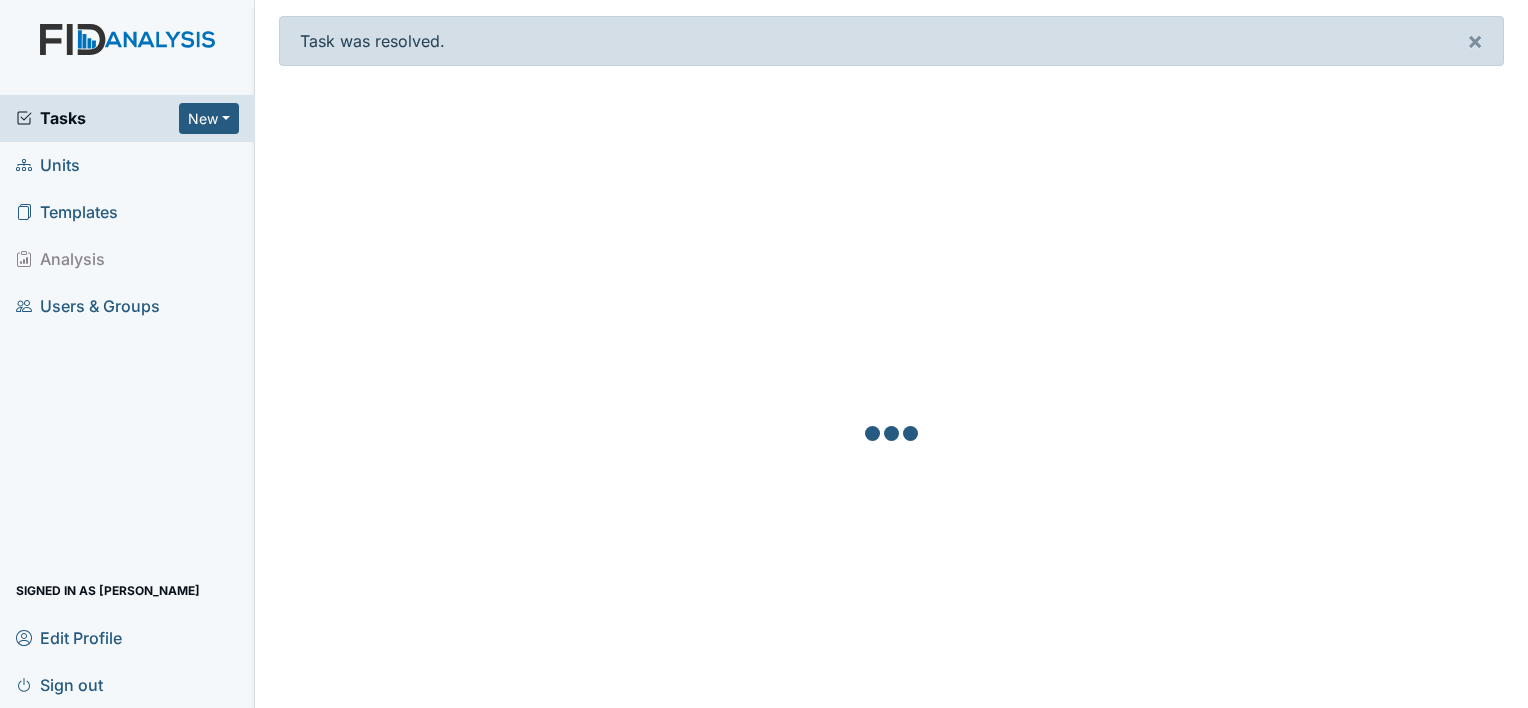 scroll, scrollTop: 0, scrollLeft: 0, axis: both 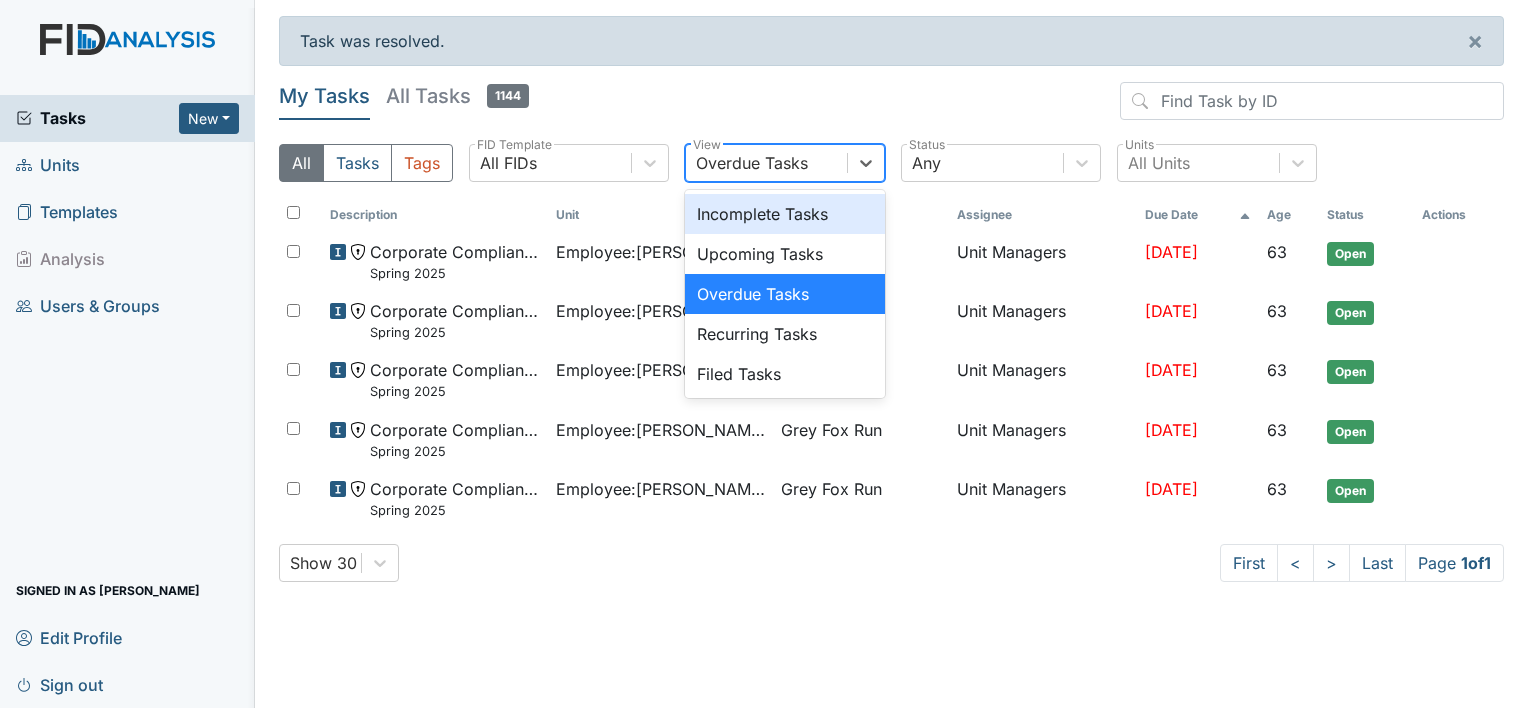 click on "Recurring Tasks" at bounding box center [785, 334] 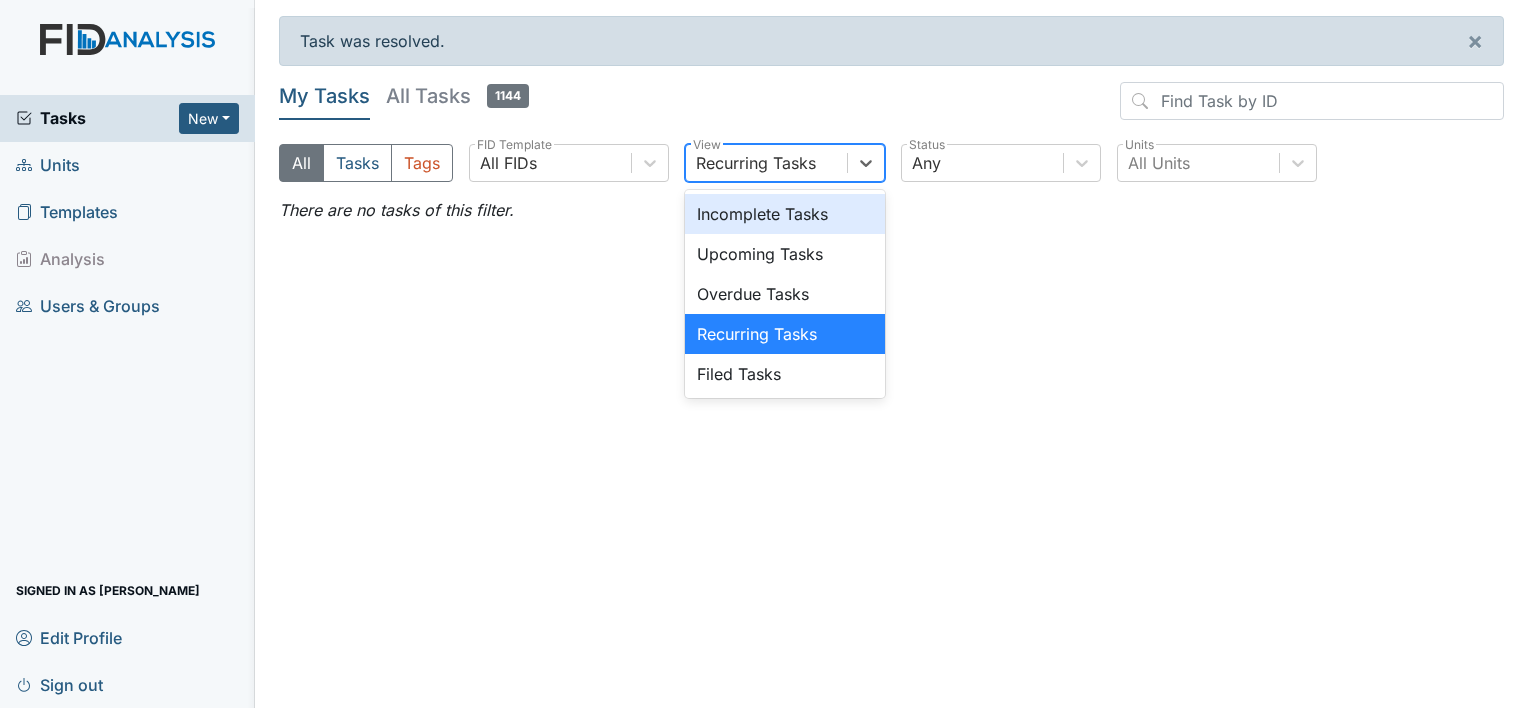click on "Incomplete Tasks" at bounding box center (785, 214) 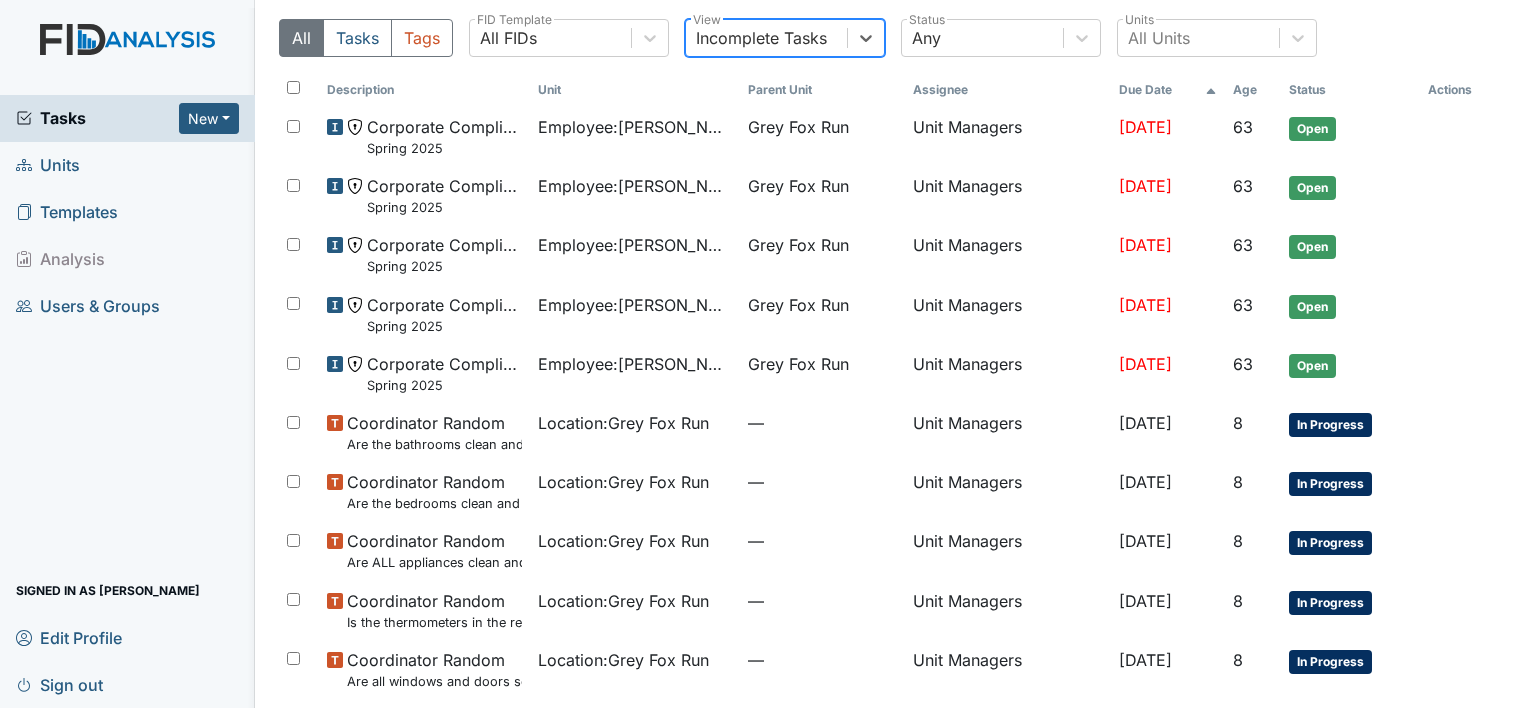 scroll, scrollTop: 134, scrollLeft: 0, axis: vertical 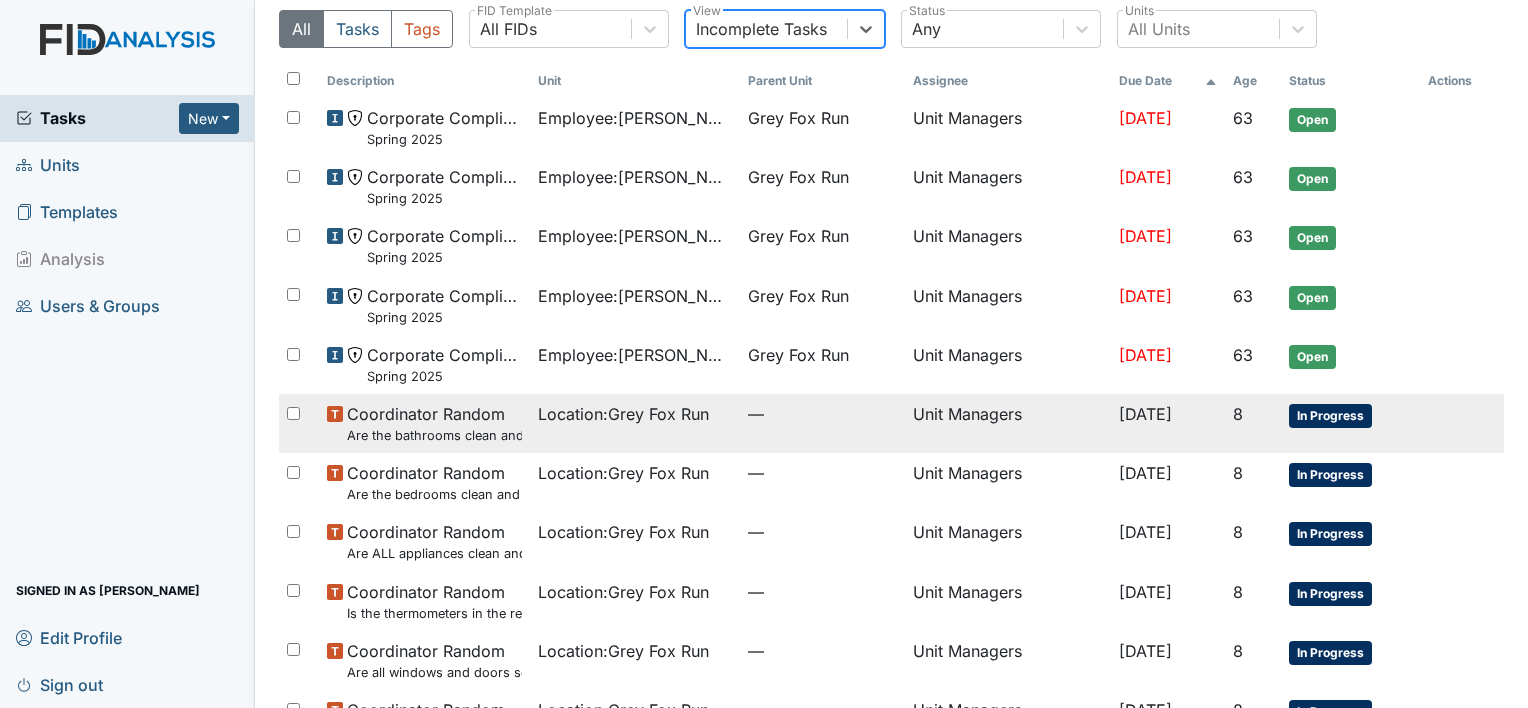 click on "[DATE]" at bounding box center (1168, 423) 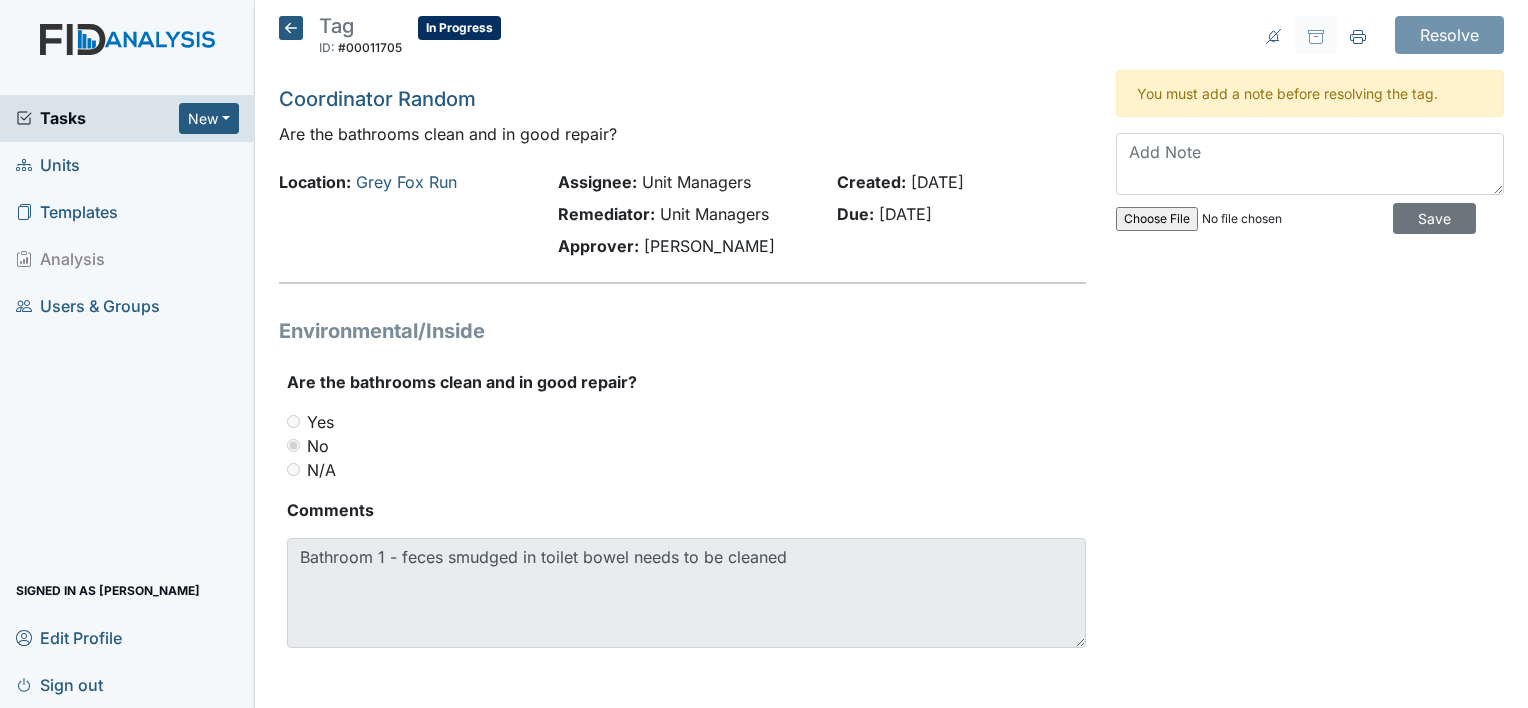 scroll, scrollTop: 0, scrollLeft: 0, axis: both 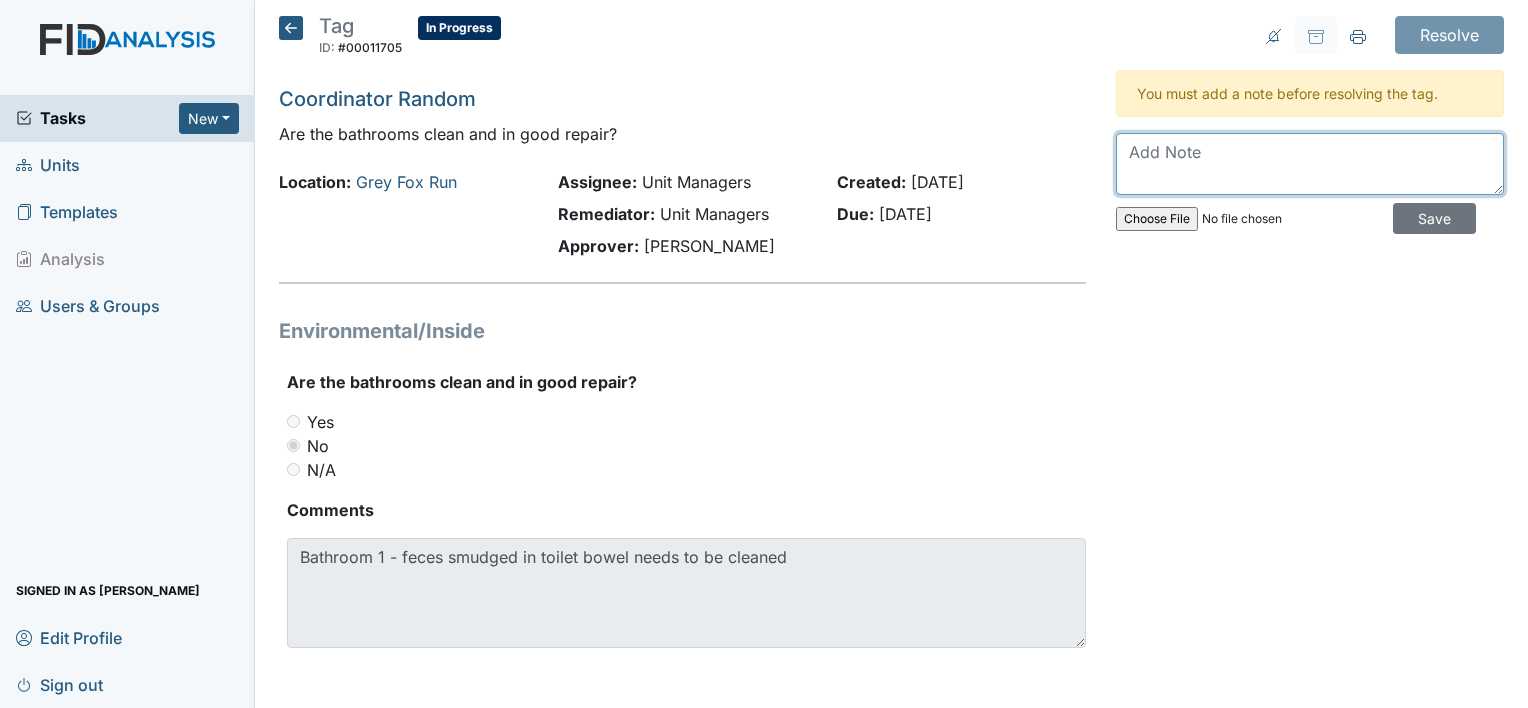 click at bounding box center [1310, 164] 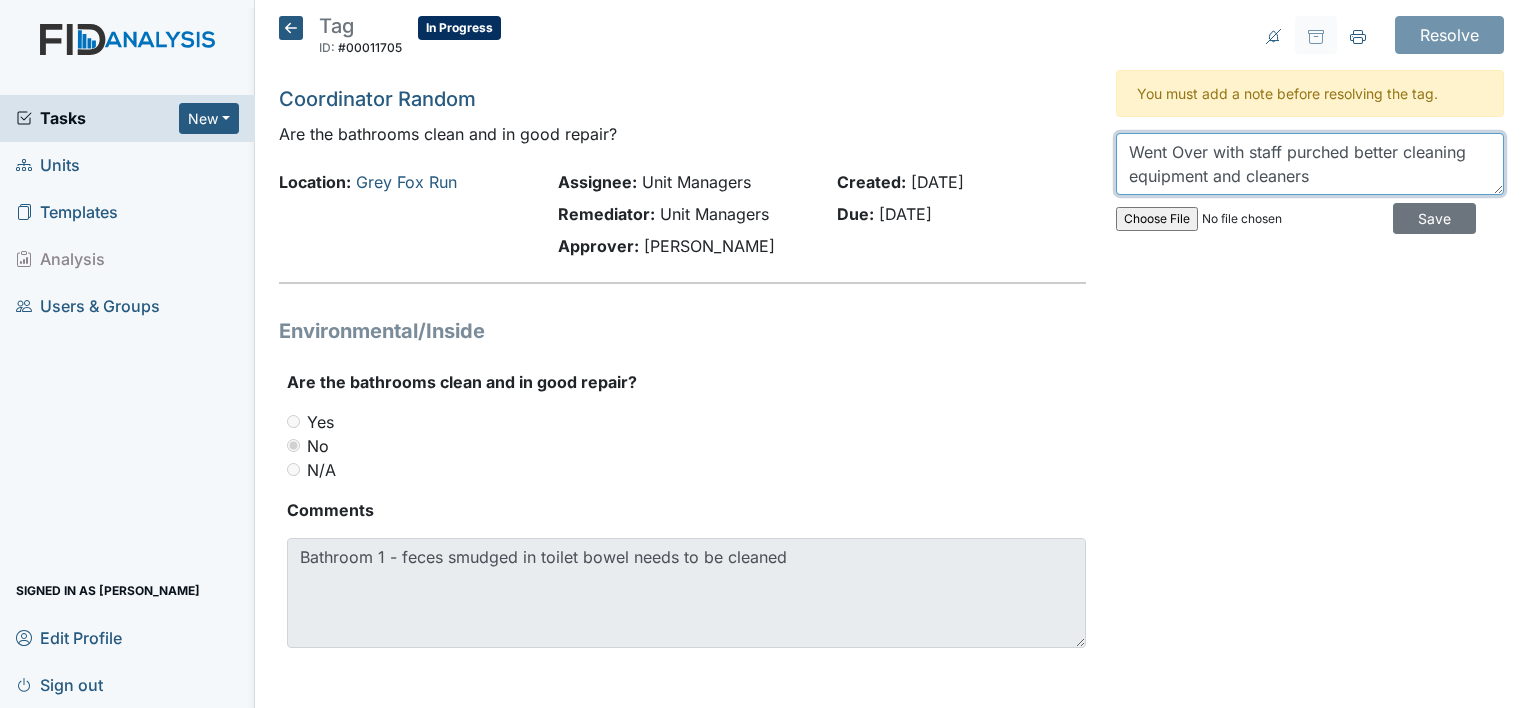 click on "Went Over with staff purched better cleaning equipment and cleaners" at bounding box center [1310, 164] 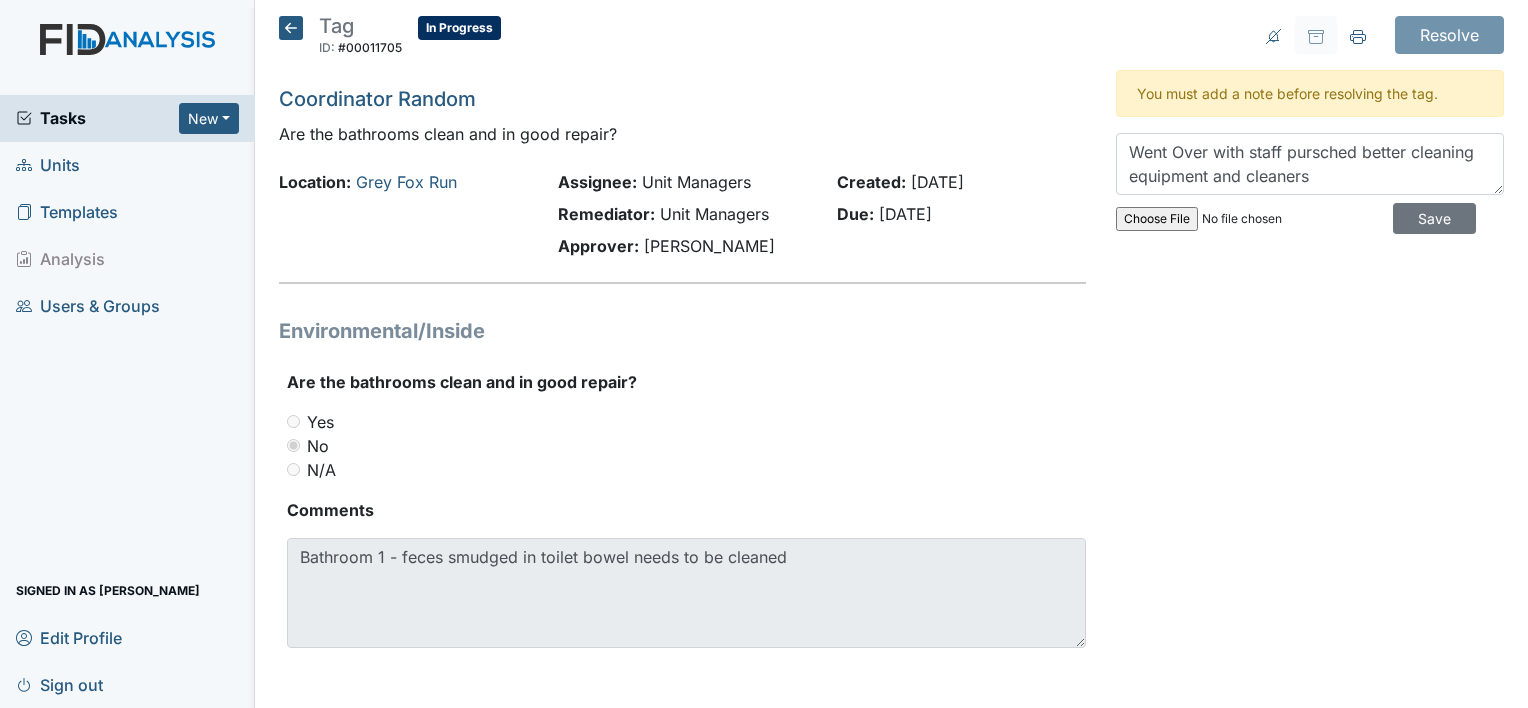 click on "Resolve
Archive Task
×
Are you sure you want to archive this task? It will appear as incomplete on reports.
Archive
Delete Task
×
Are you sure you want to delete this task?
Delete
You must add a note before resolving the tag.
Went Over with staff pursched better cleaning equipment and cleaners
Save" at bounding box center [1310, 356] 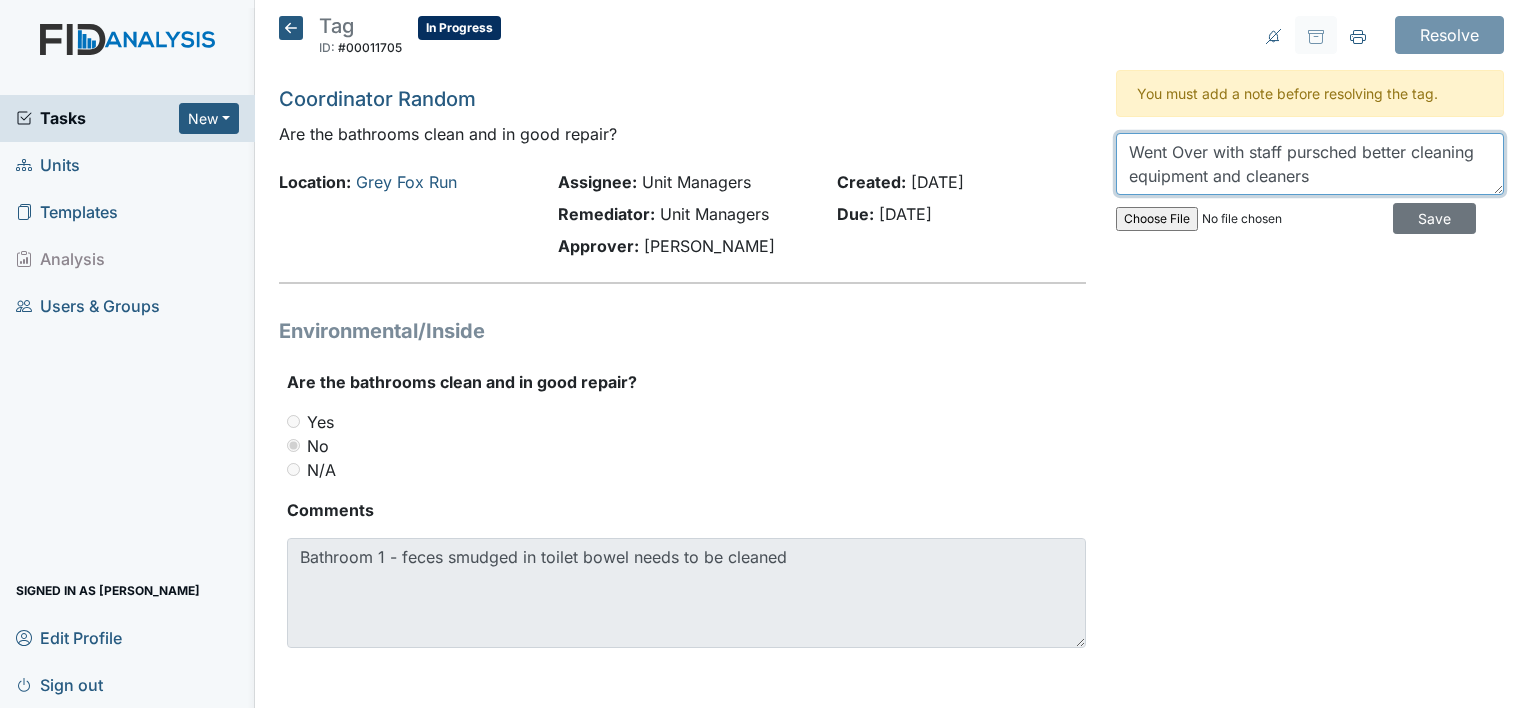 click on "Went Over with staff pursched better cleaning equipment and cleaners" at bounding box center (1310, 164) 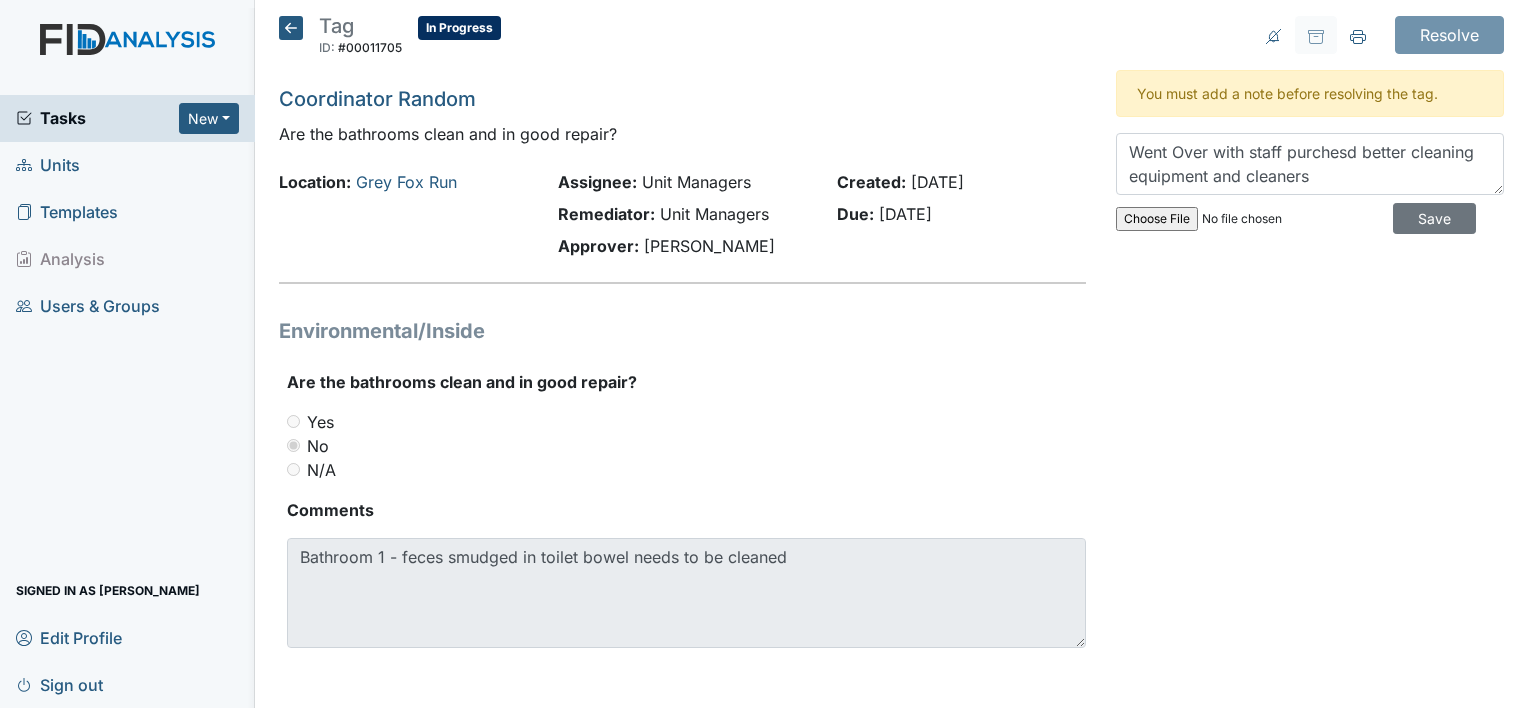 click on "Resolve
Archive Task
×
Are you sure you want to archive this task? It will appear as incomplete on reports.
Archive
Delete Task
×
Are you sure you want to delete this task?
Delete
You must add a note before resolving the tag.
Went Over with staff purchesd better cleaning equipment and cleaners
Save" at bounding box center [1310, 356] 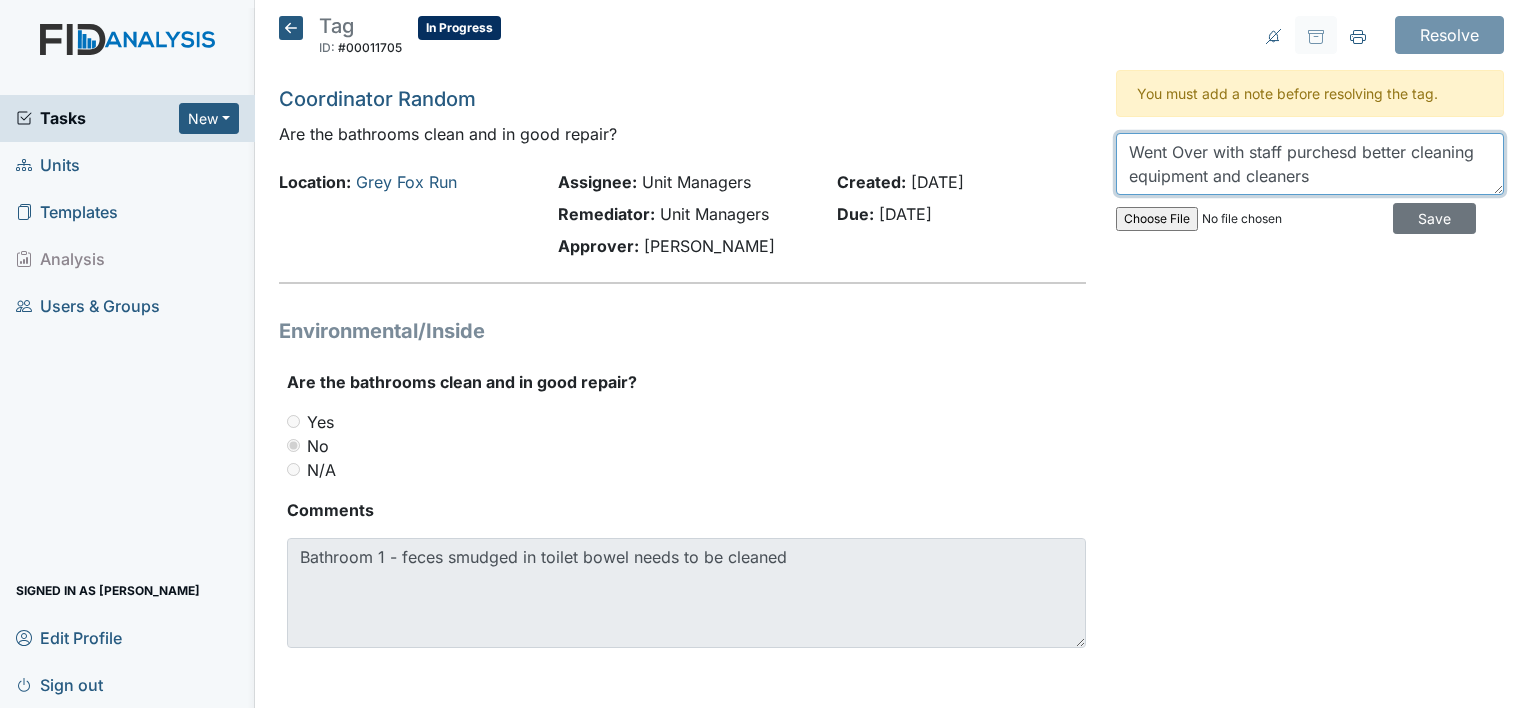 click on "Went Over with staff purchesd better cleaning equipment and cleaners" at bounding box center (1310, 164) 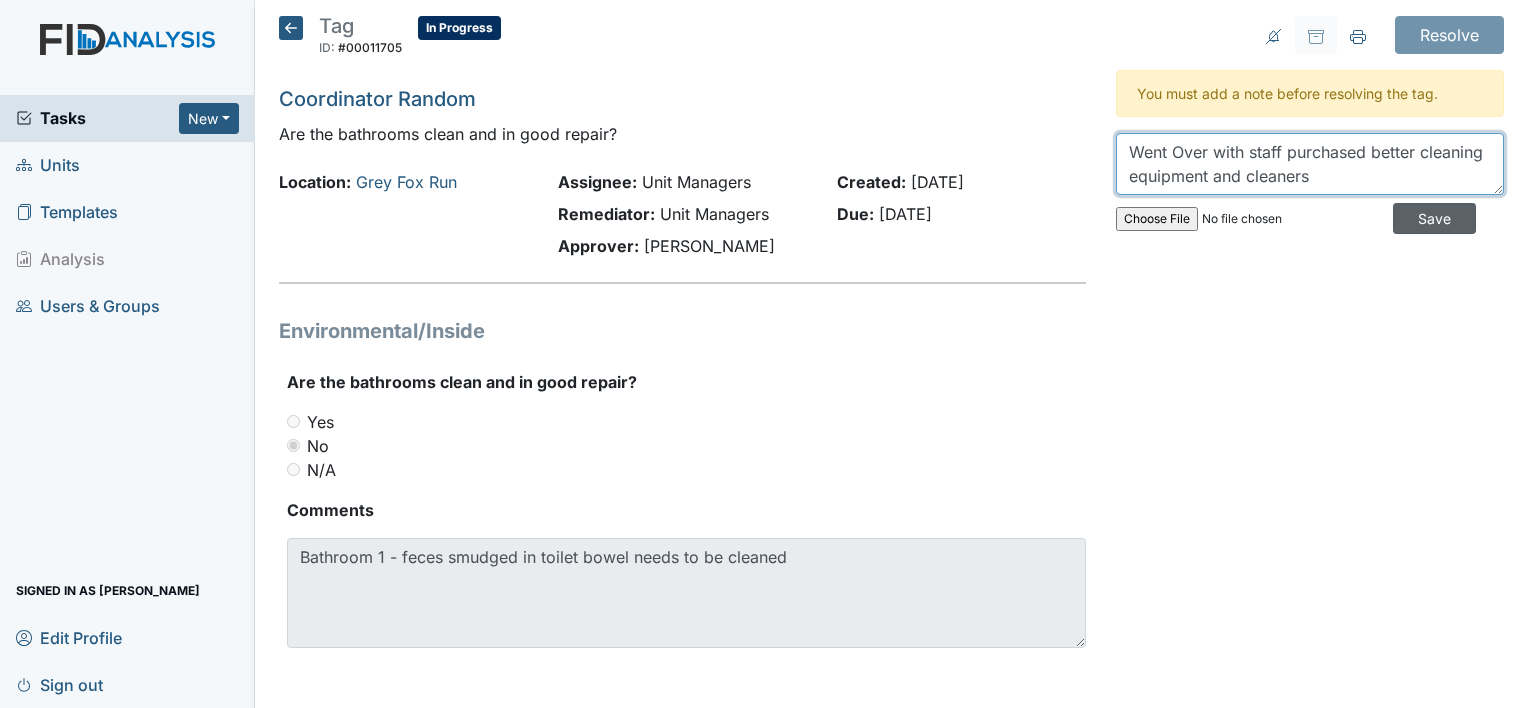 type on "Went Over with staff purchased better cleaning equipment and cleaners" 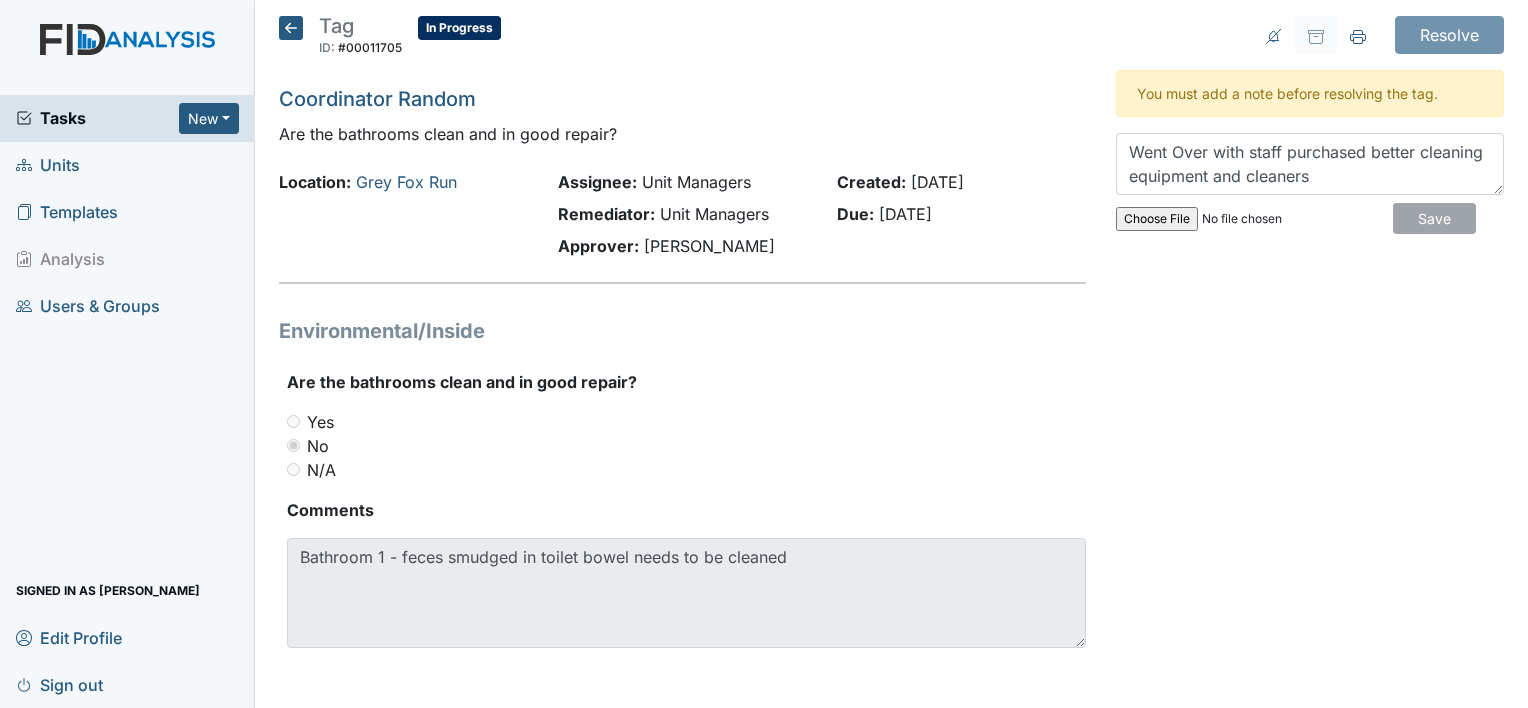 type 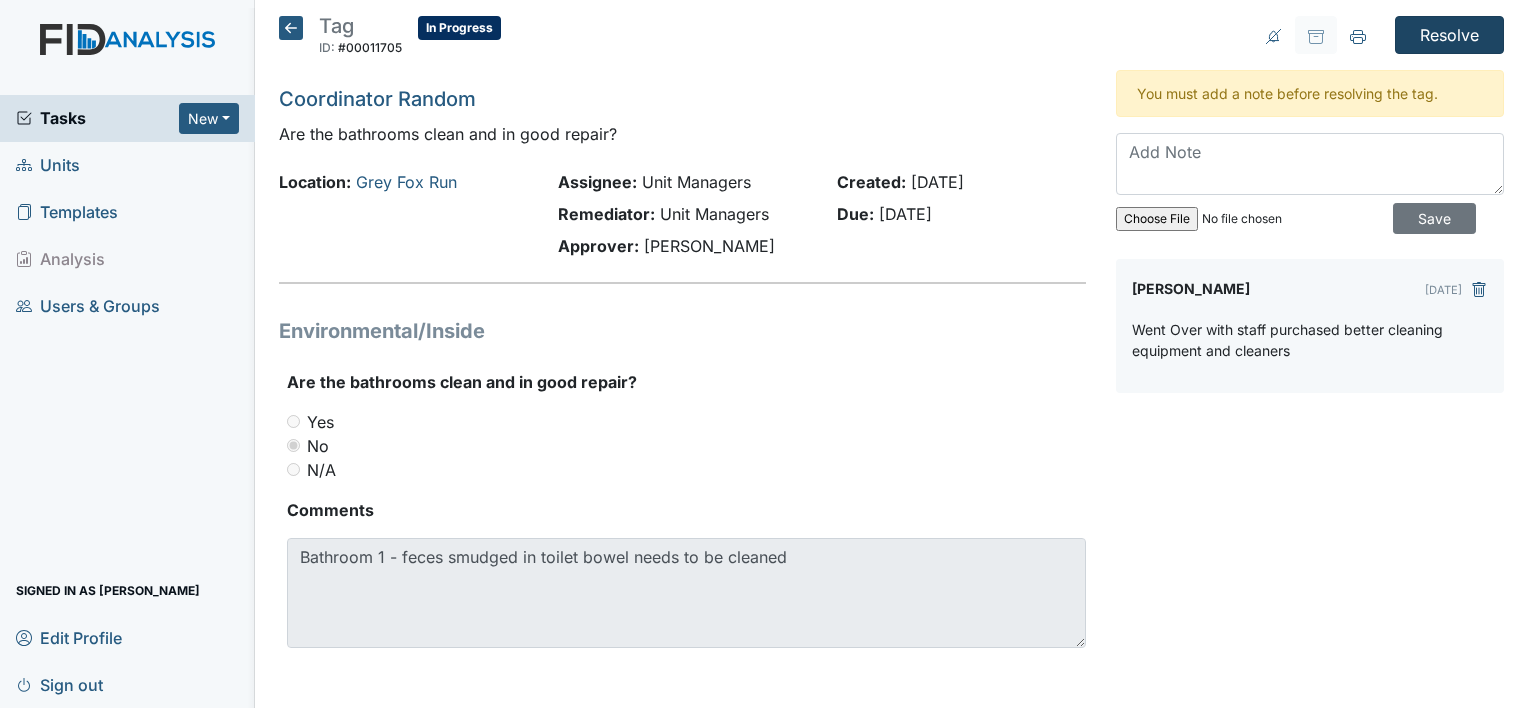 click on "Resolve" at bounding box center (1449, 35) 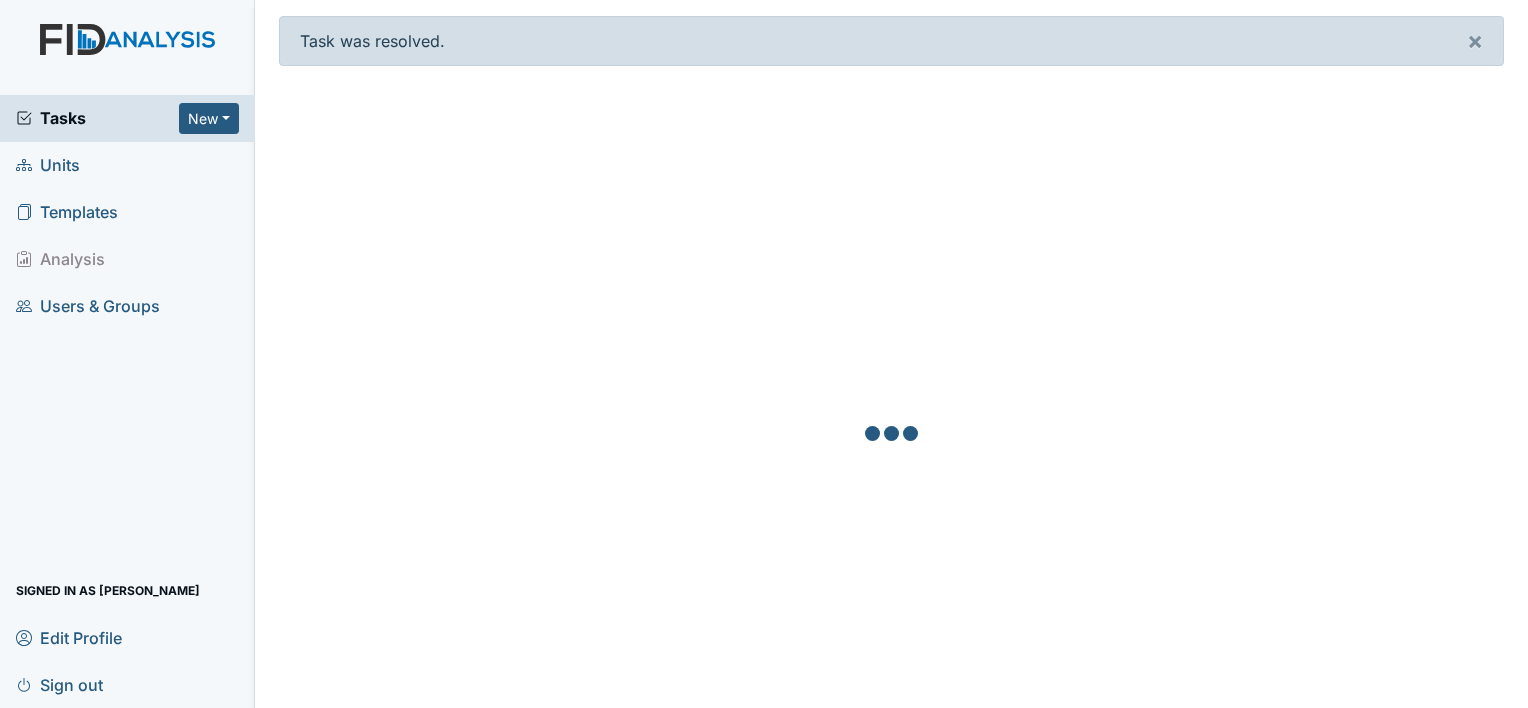 scroll, scrollTop: 0, scrollLeft: 0, axis: both 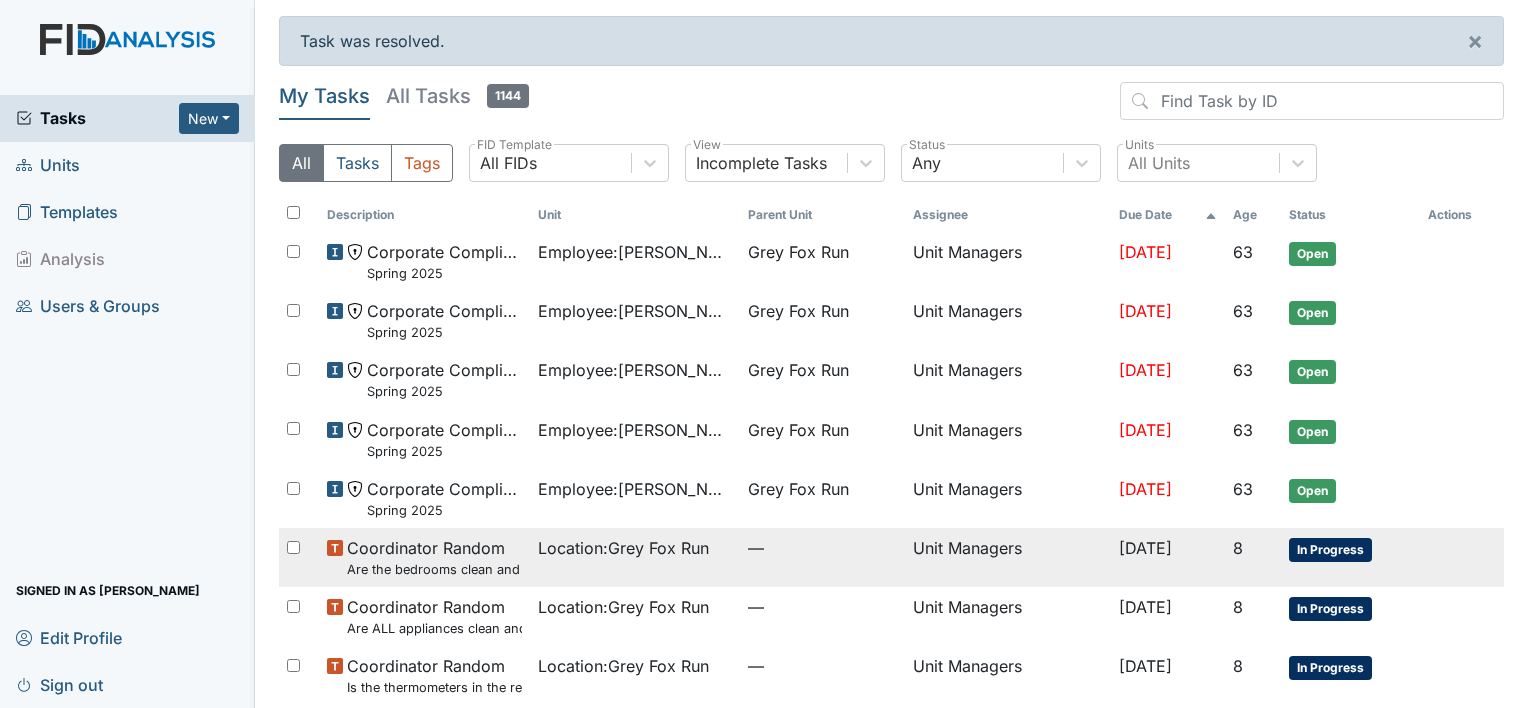 click on "Unit Managers" at bounding box center (1008, 557) 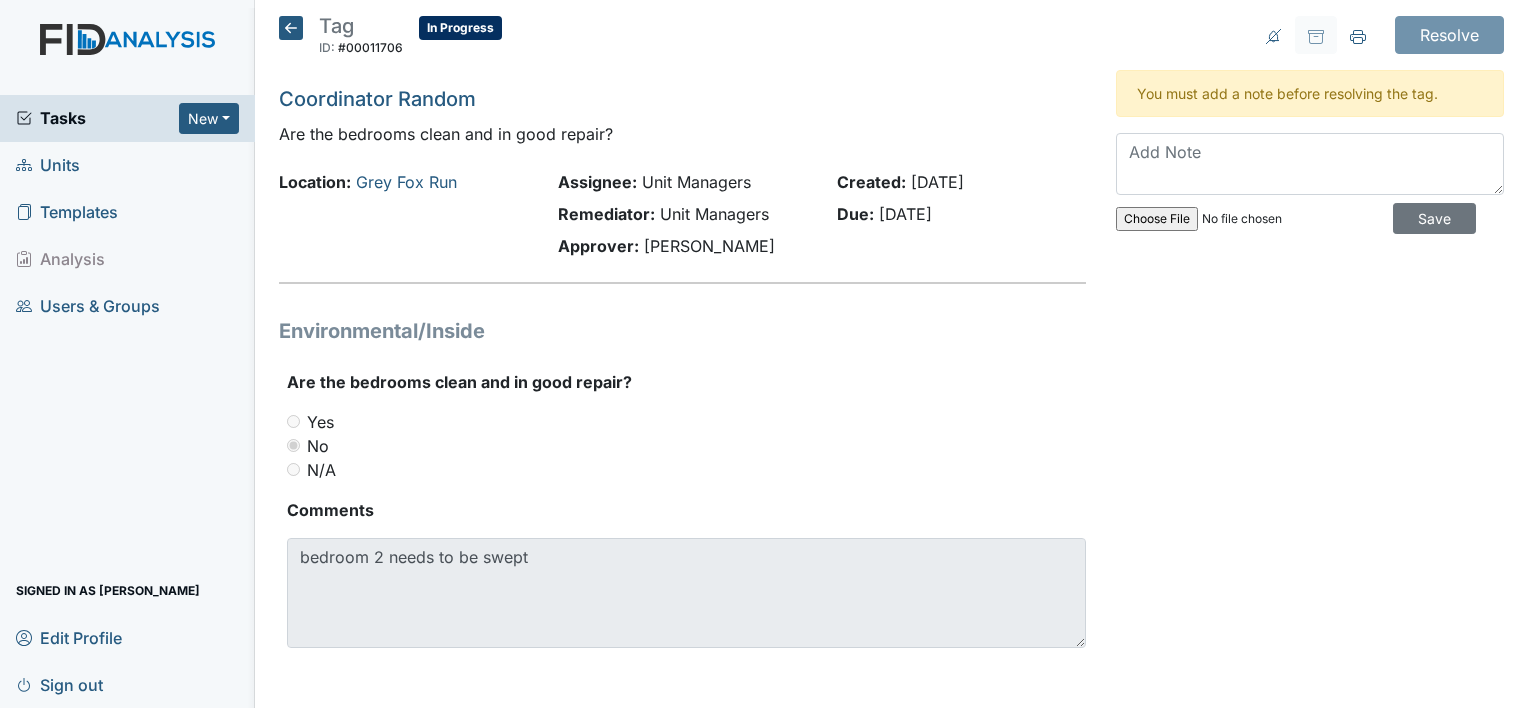 scroll, scrollTop: 0, scrollLeft: 0, axis: both 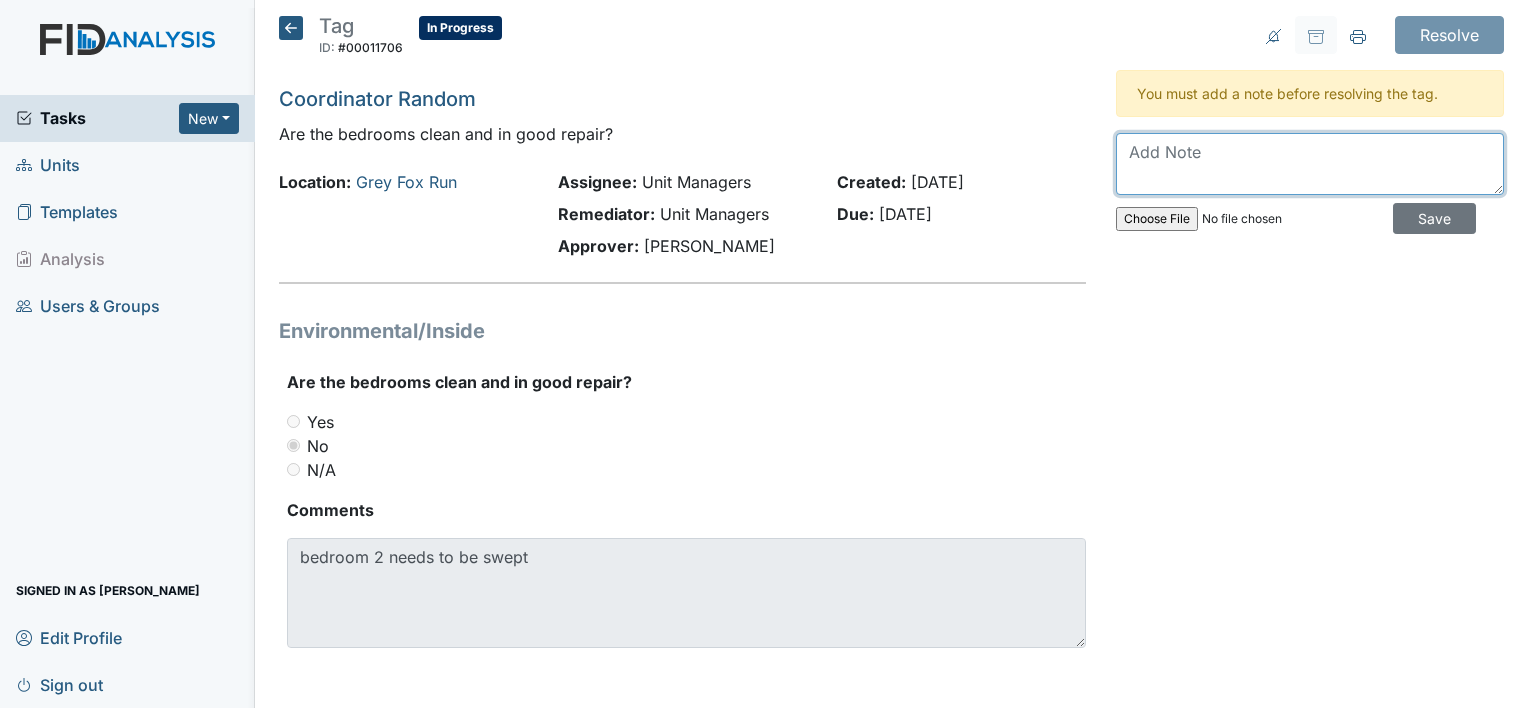 click at bounding box center [1310, 164] 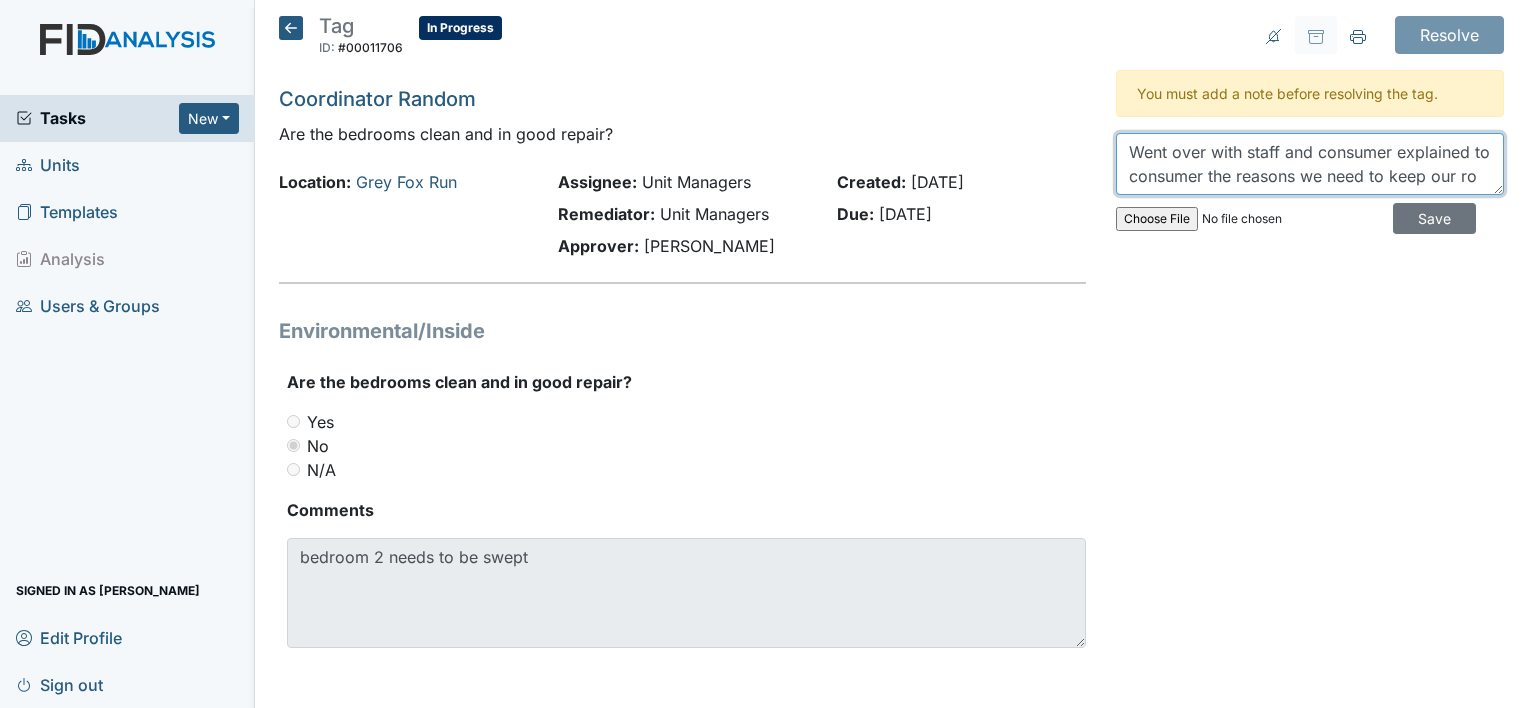 scroll, scrollTop: 16, scrollLeft: 0, axis: vertical 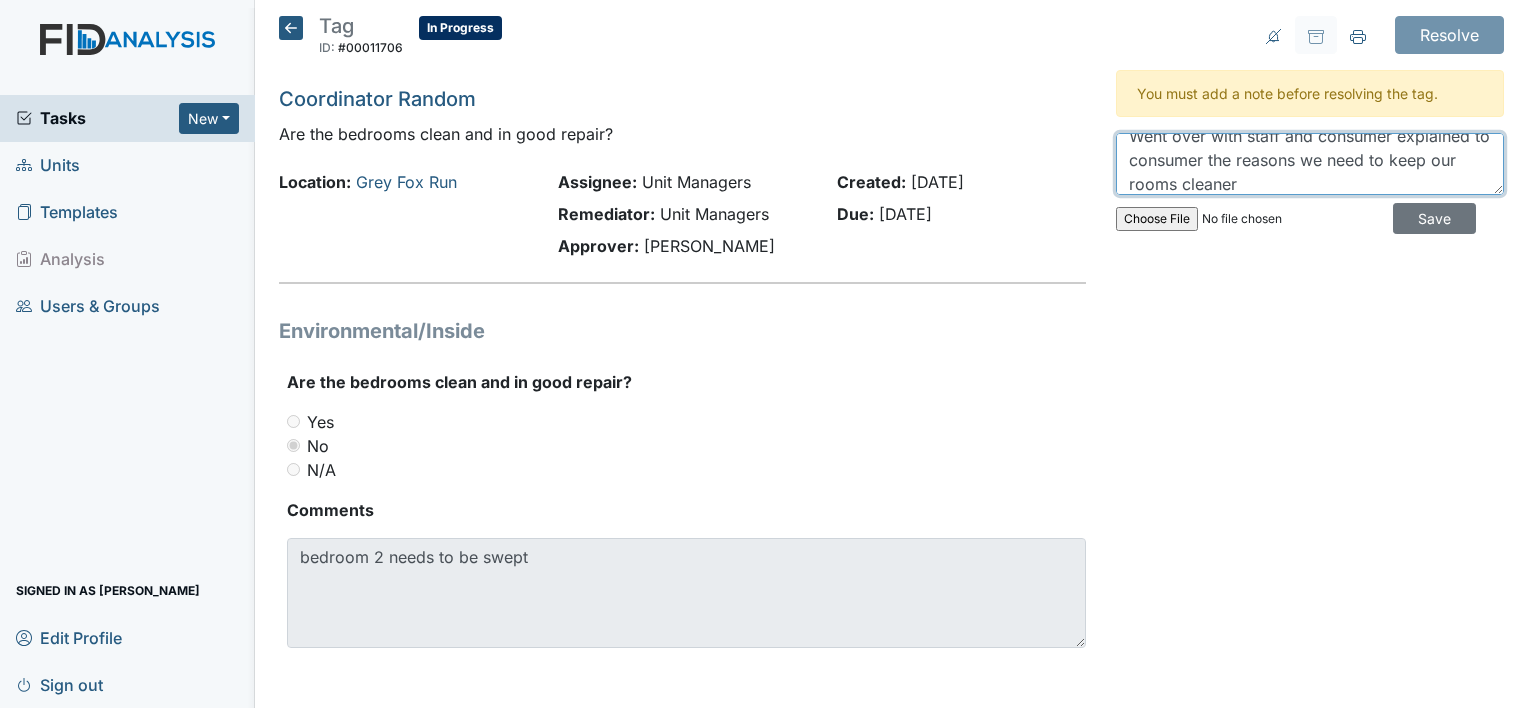 type on "Went over with staff and consumer explained to consumer the reasons we need to keep our rooms cleaner" 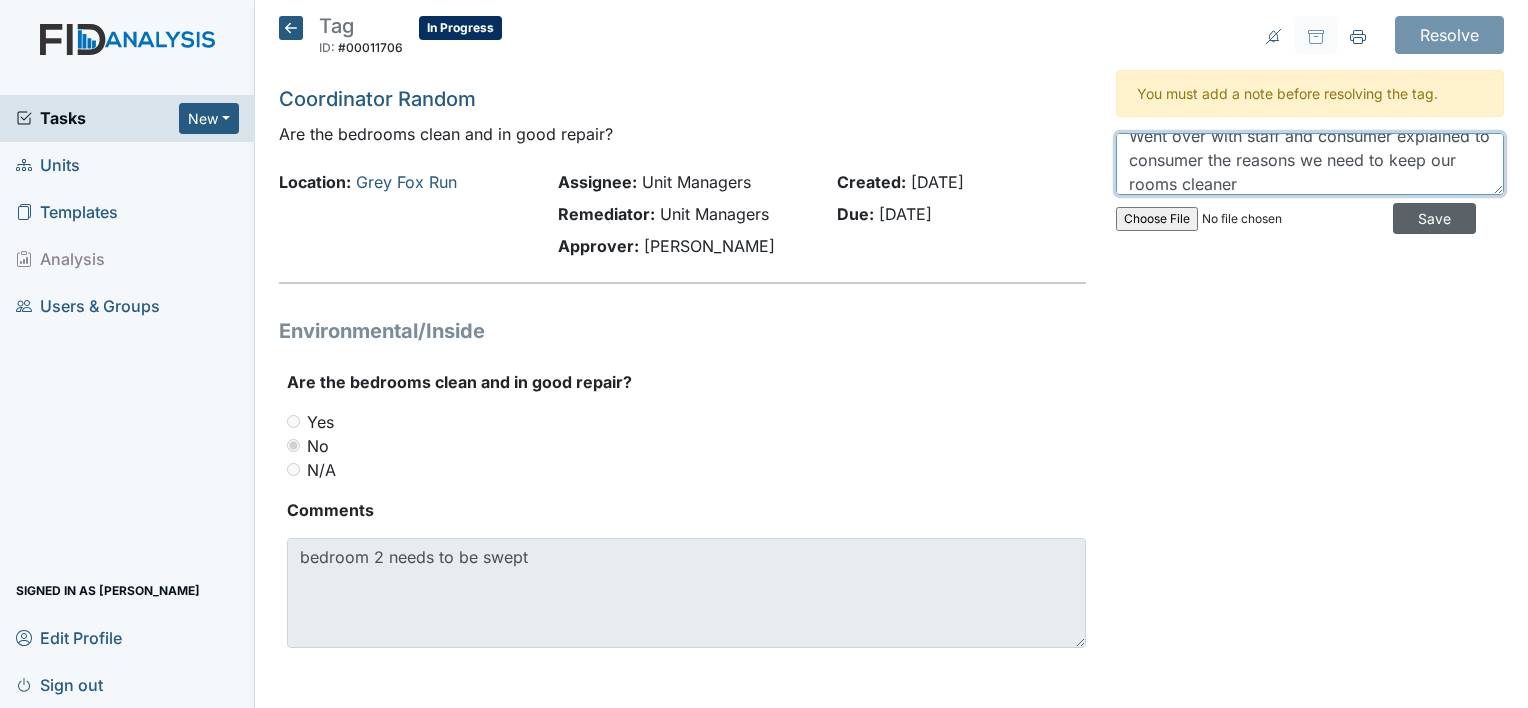 click on "Save" at bounding box center [1434, 218] 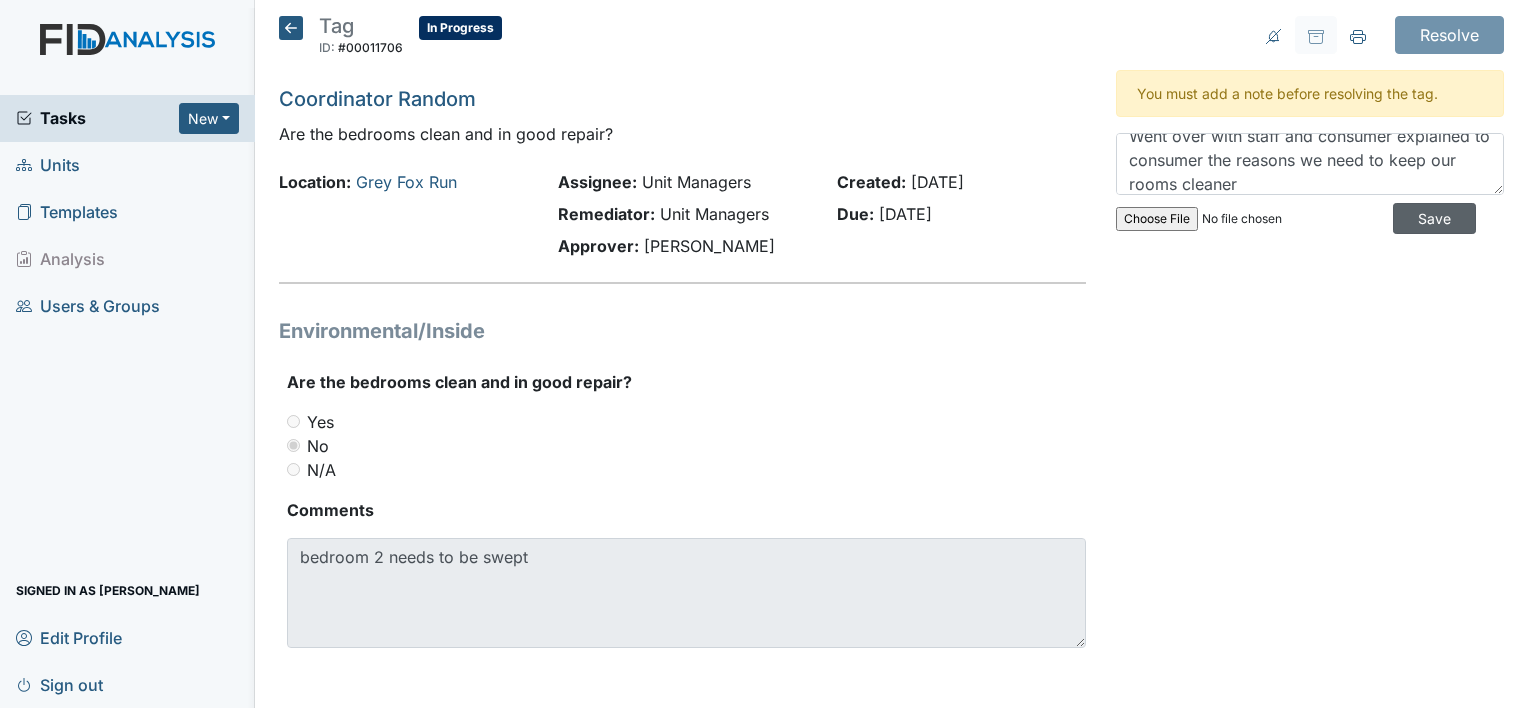 type 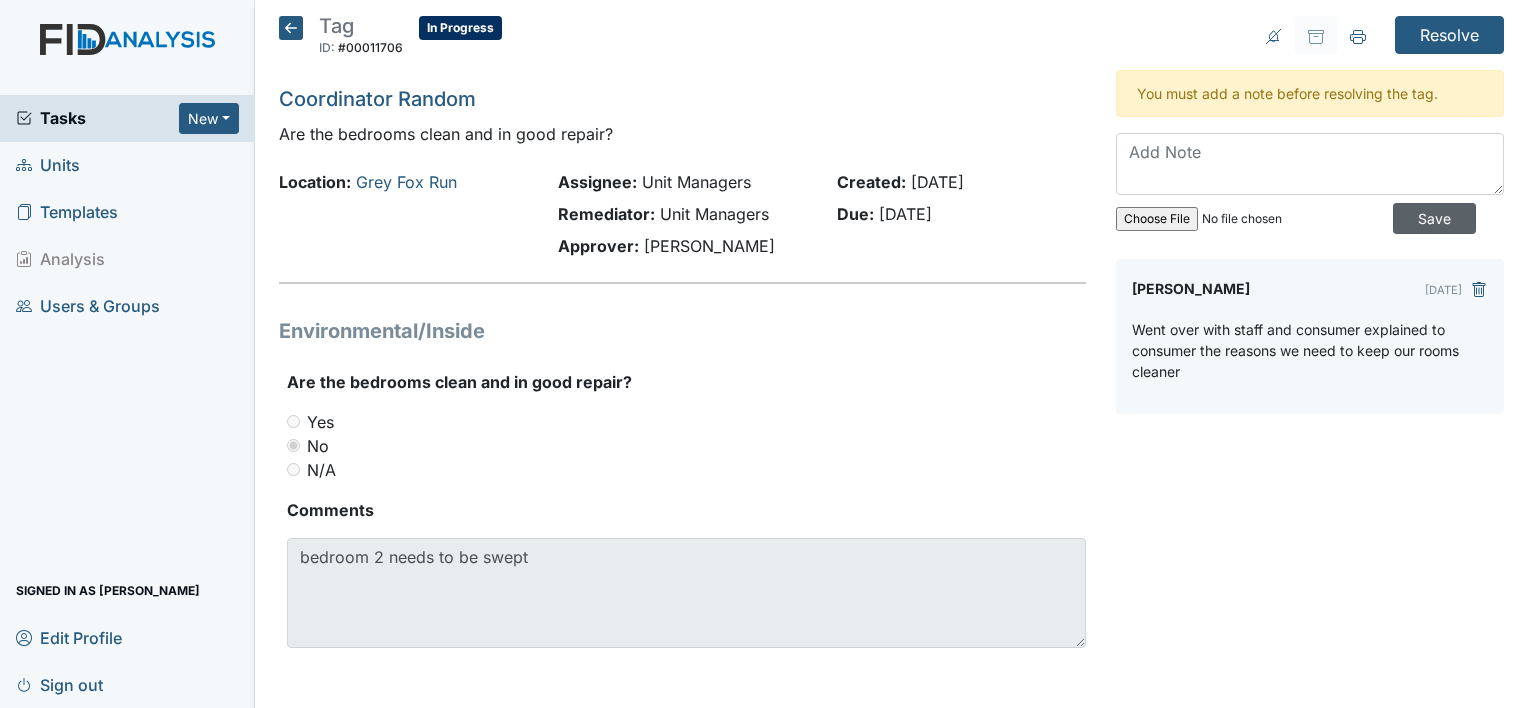 scroll, scrollTop: 0, scrollLeft: 0, axis: both 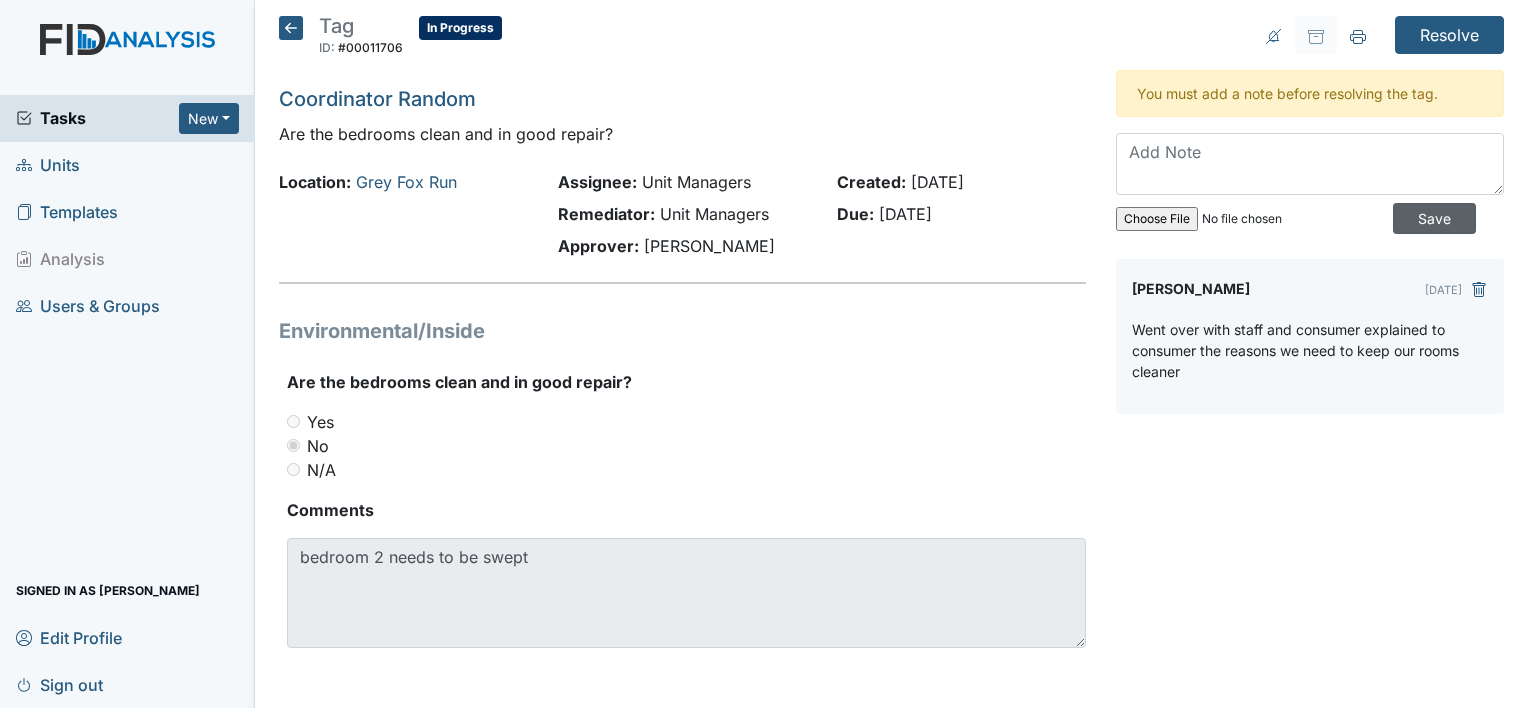 click on "Resolve" at bounding box center [1449, 35] 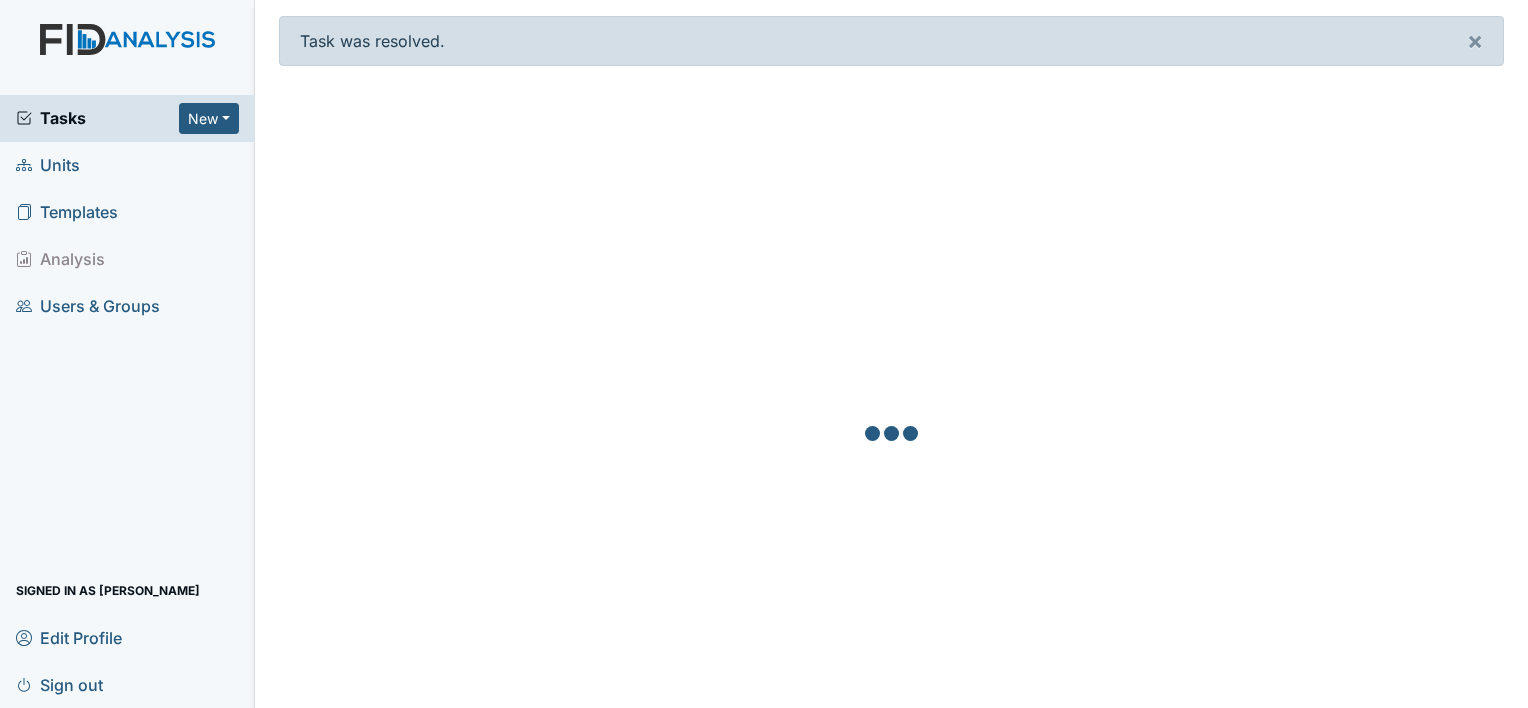 scroll, scrollTop: 0, scrollLeft: 0, axis: both 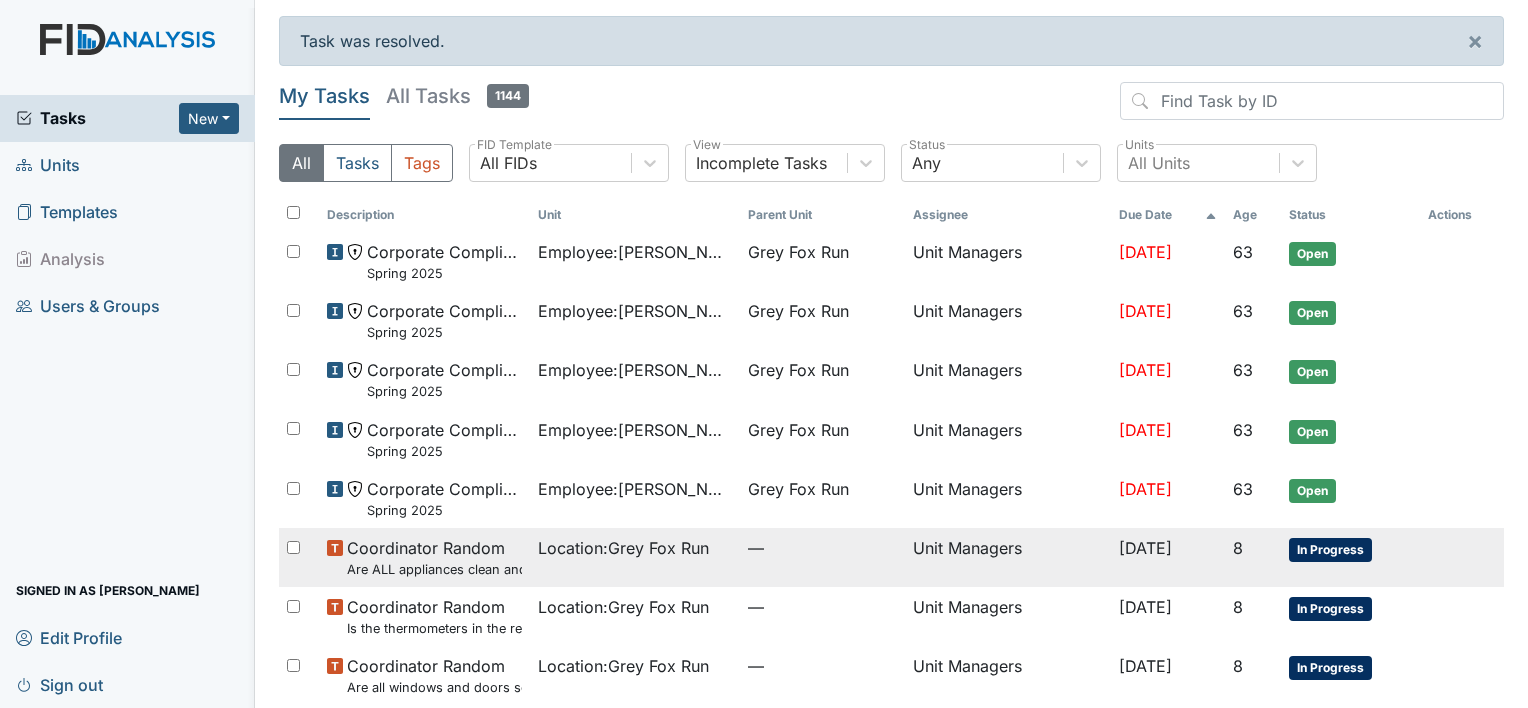 click on "Unit Managers" at bounding box center (1008, 557) 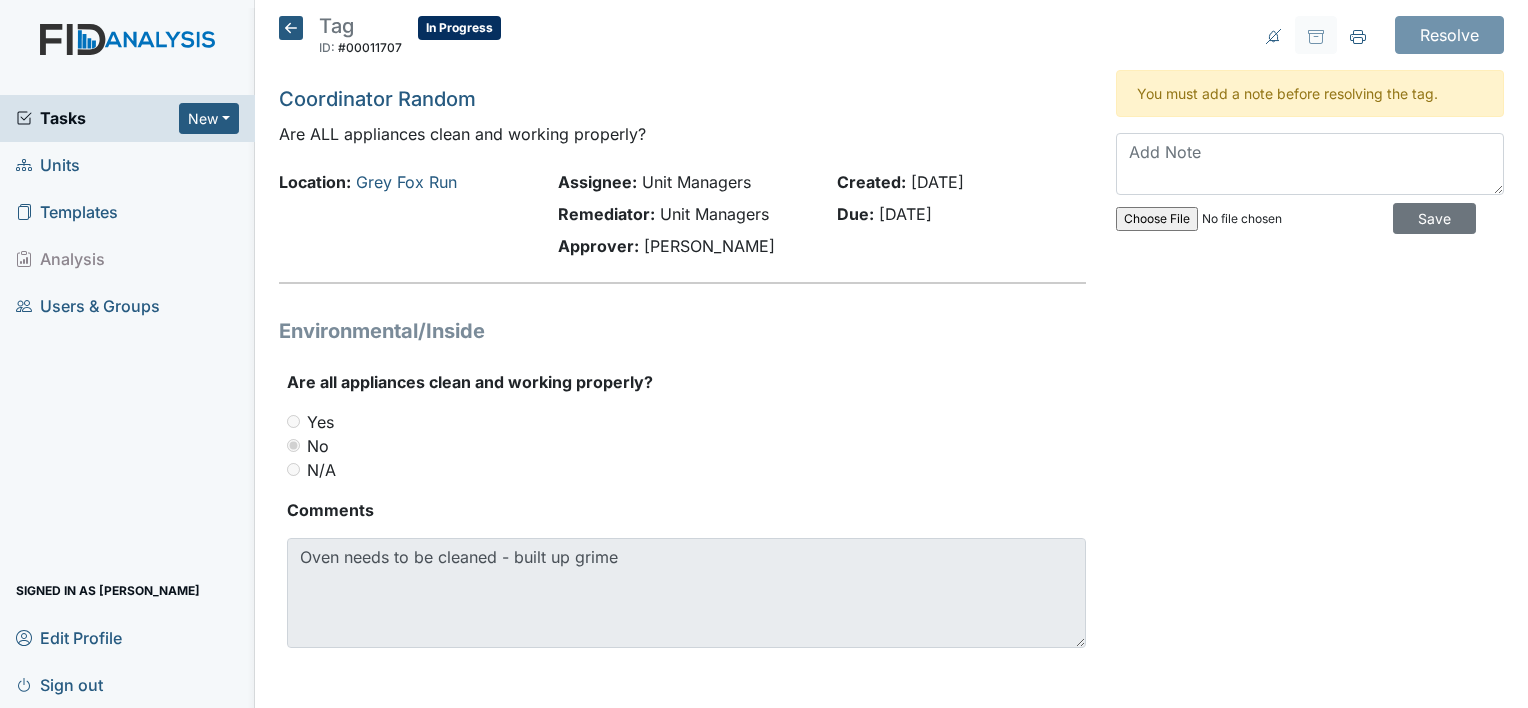 scroll, scrollTop: 0, scrollLeft: 0, axis: both 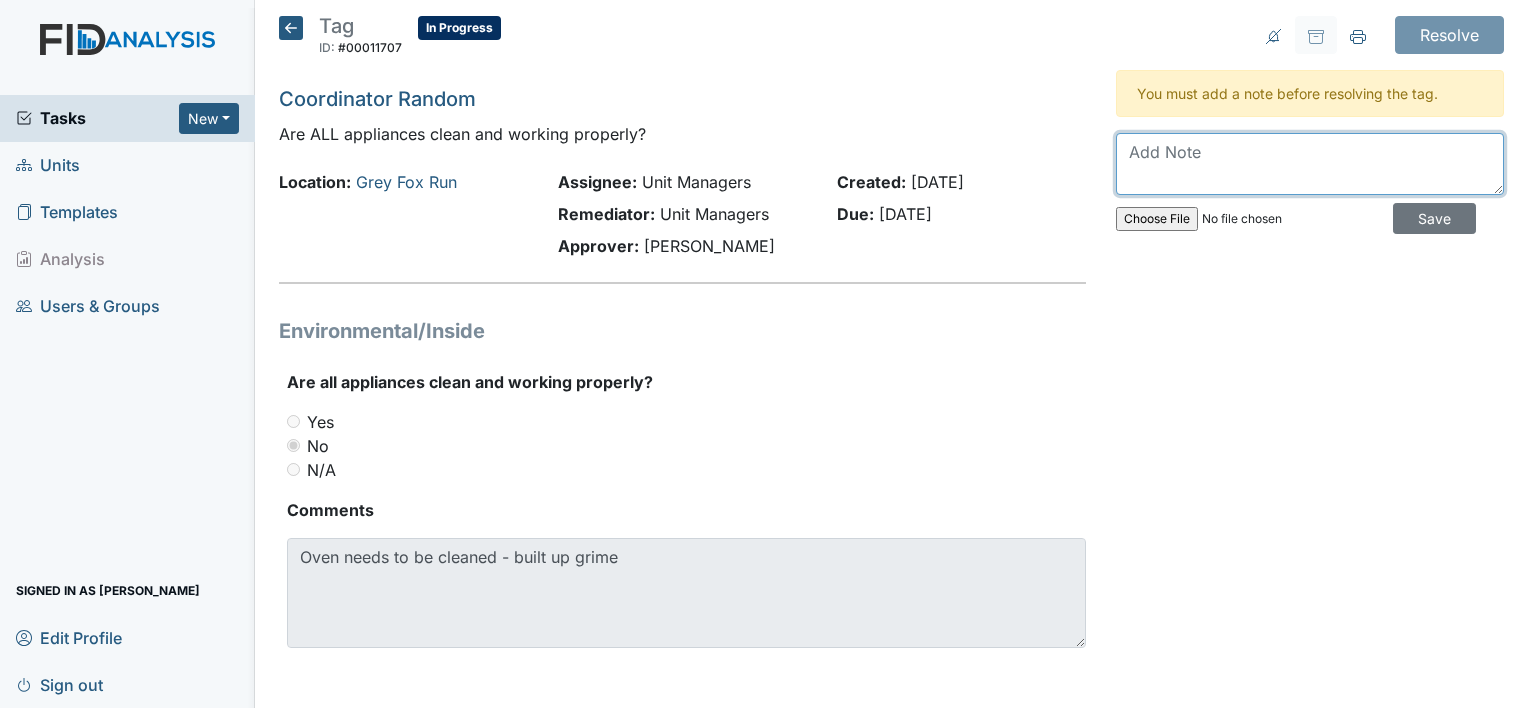 click at bounding box center (1310, 164) 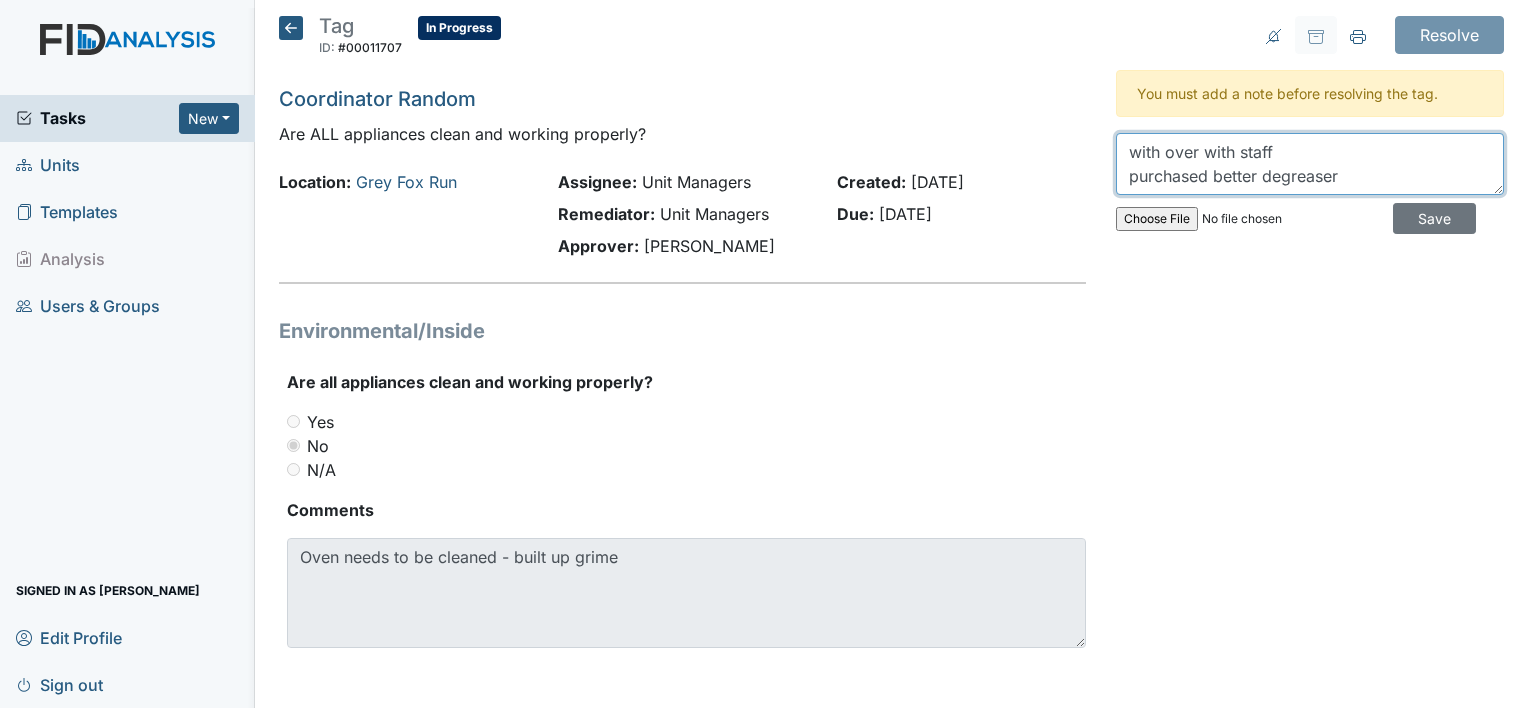 type on "with over with staff
purchased better degreaser" 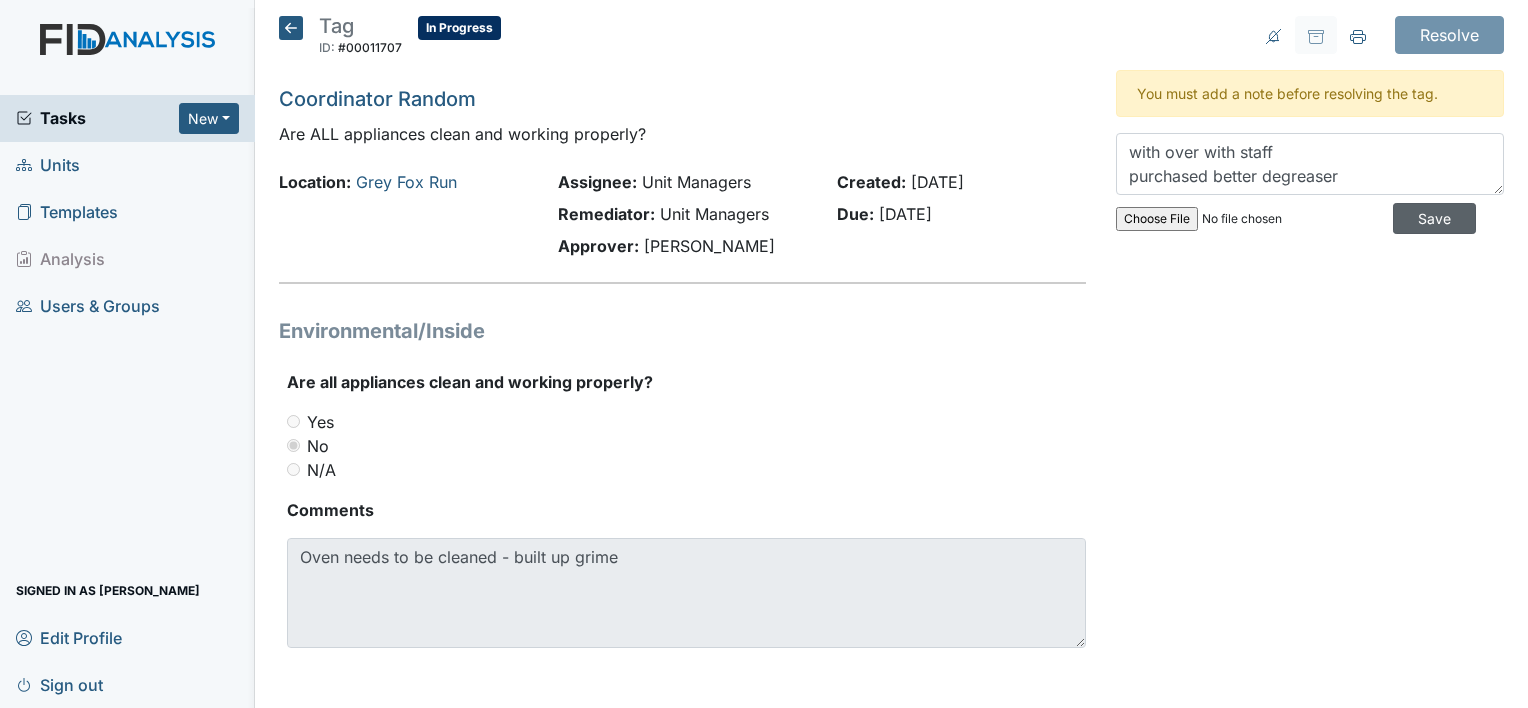 click on "Save" at bounding box center [1434, 218] 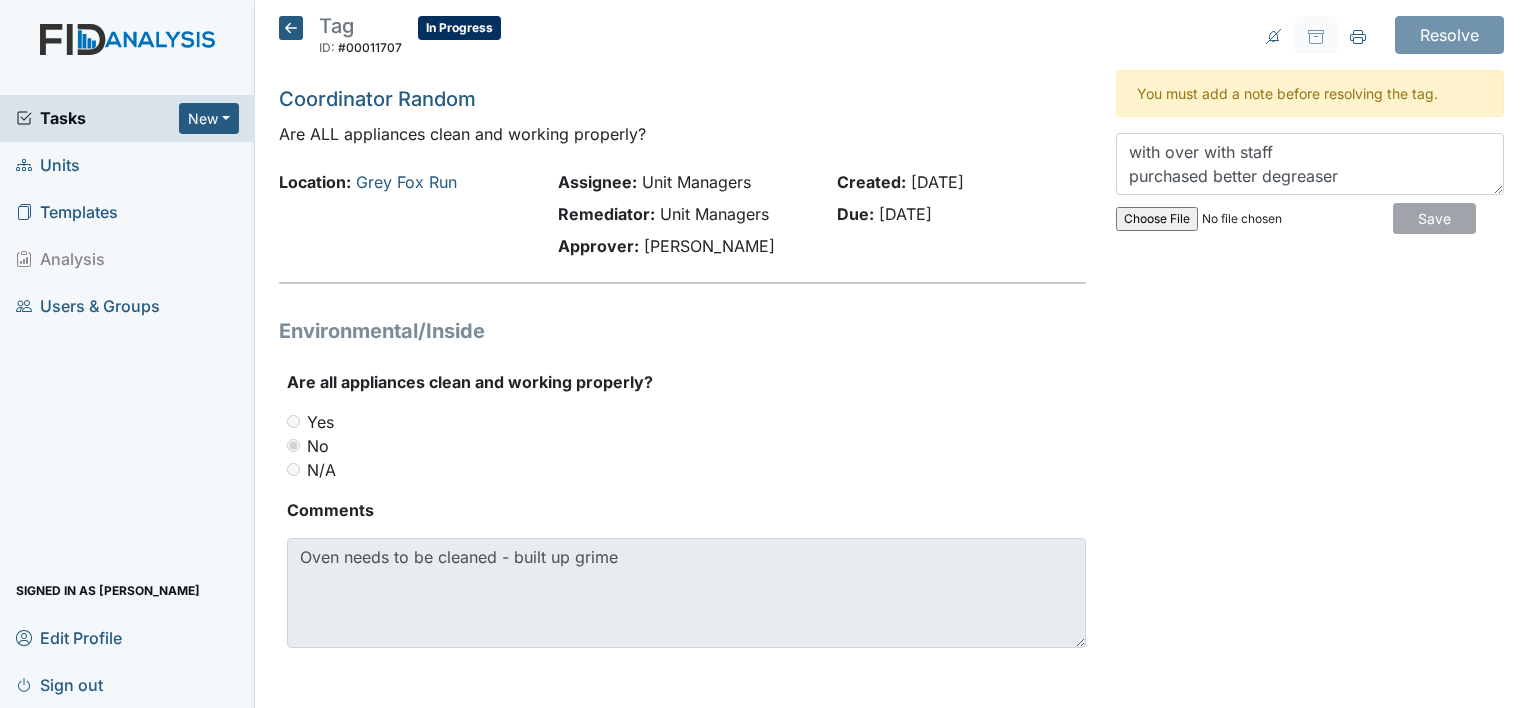 type 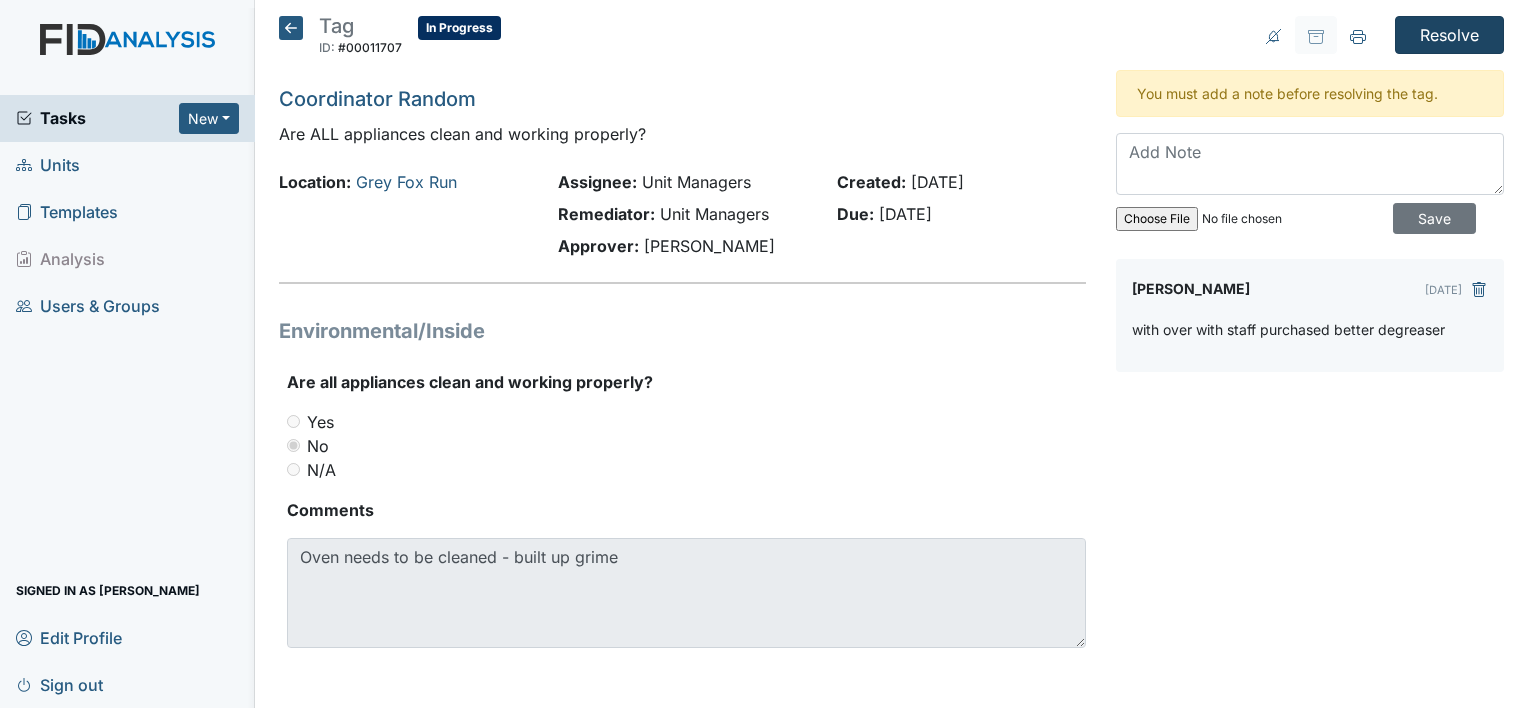 click on "Resolve" at bounding box center (1449, 35) 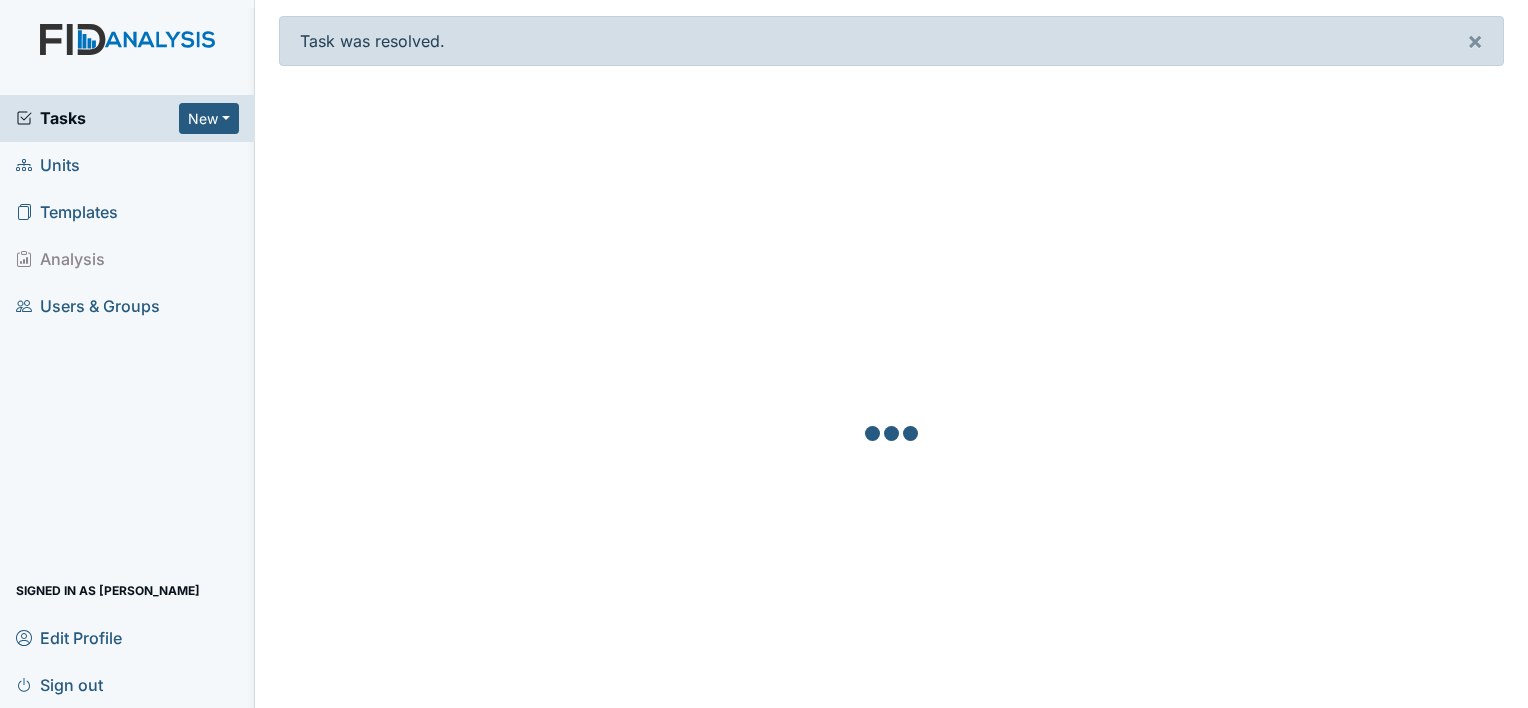 scroll, scrollTop: 0, scrollLeft: 0, axis: both 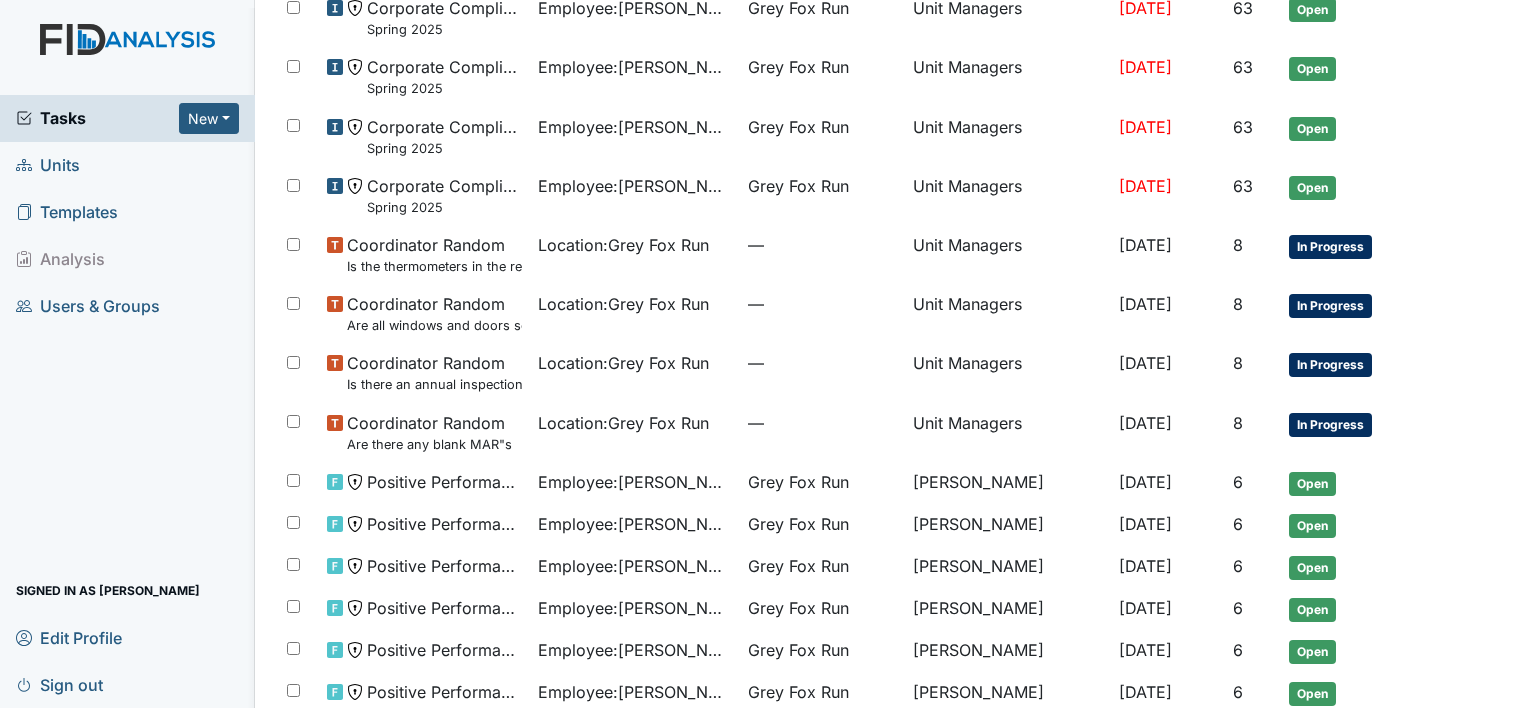click on "[DATE]" at bounding box center (1145, 245) 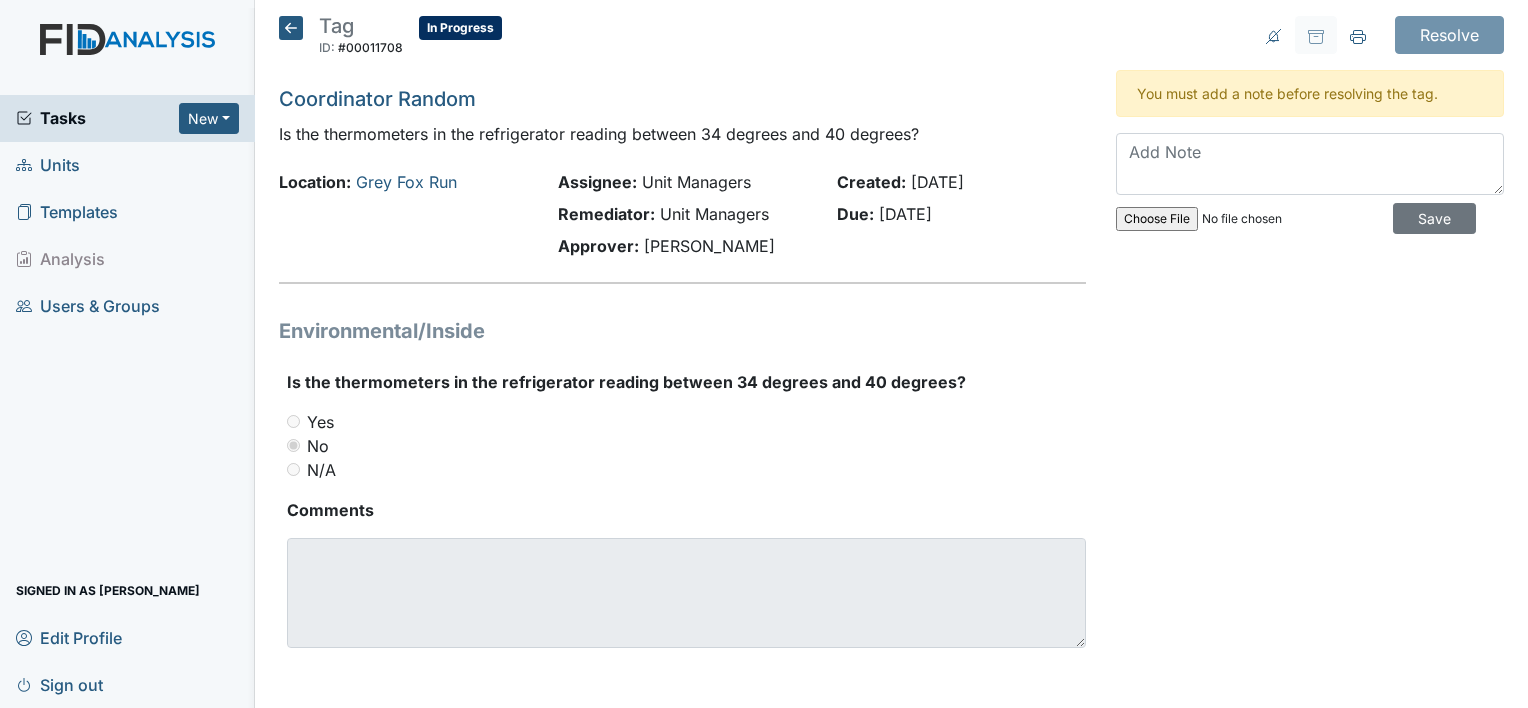 scroll, scrollTop: 0, scrollLeft: 0, axis: both 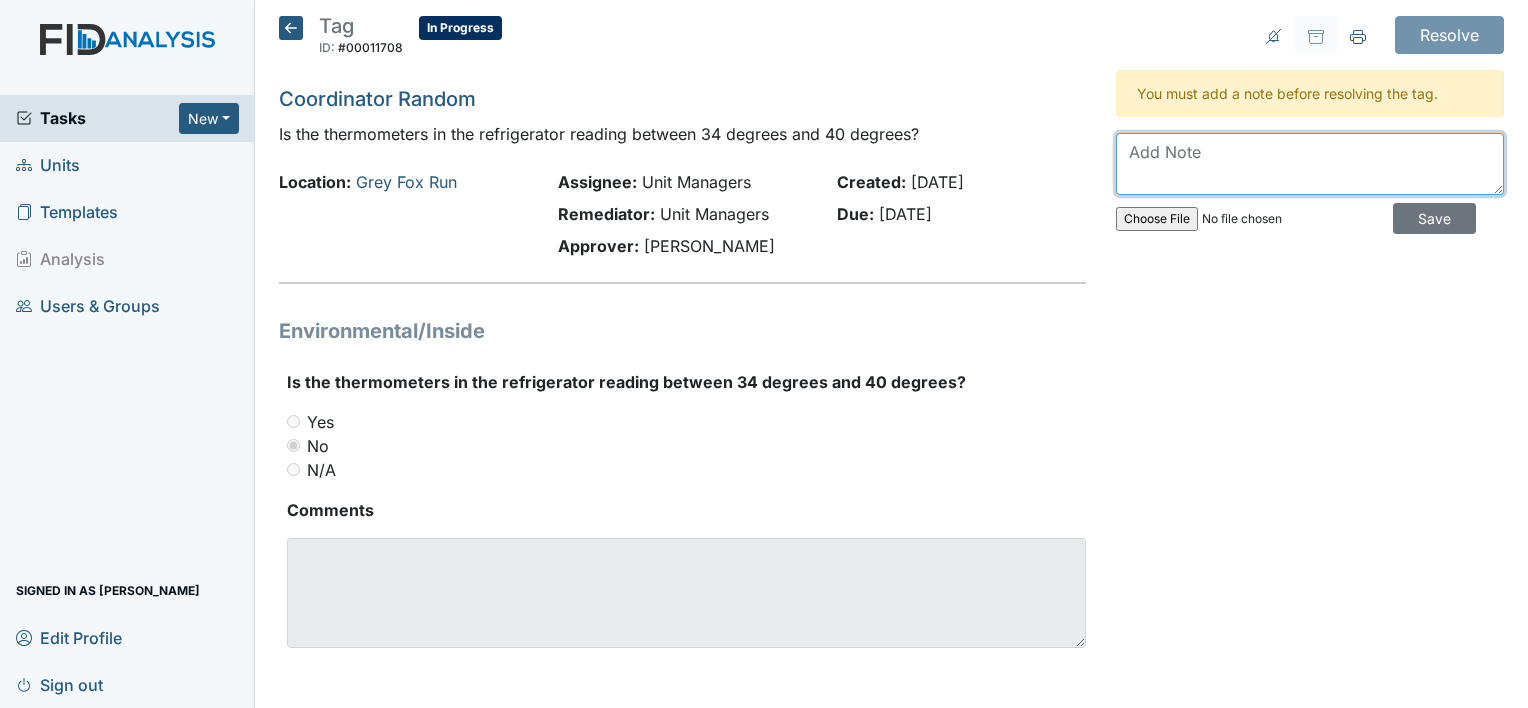 click at bounding box center (1310, 164) 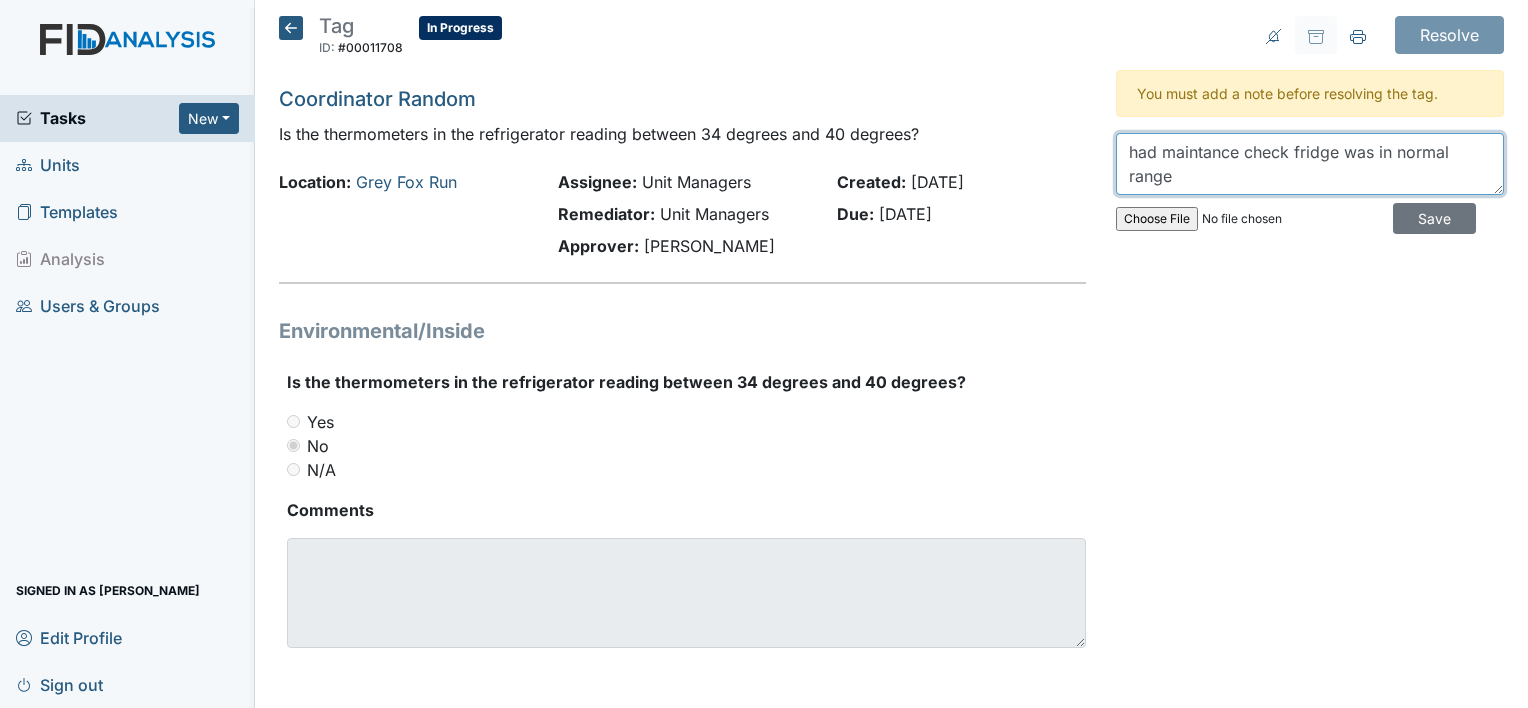 click on "had maintance check fridge was in normal range" at bounding box center [1310, 164] 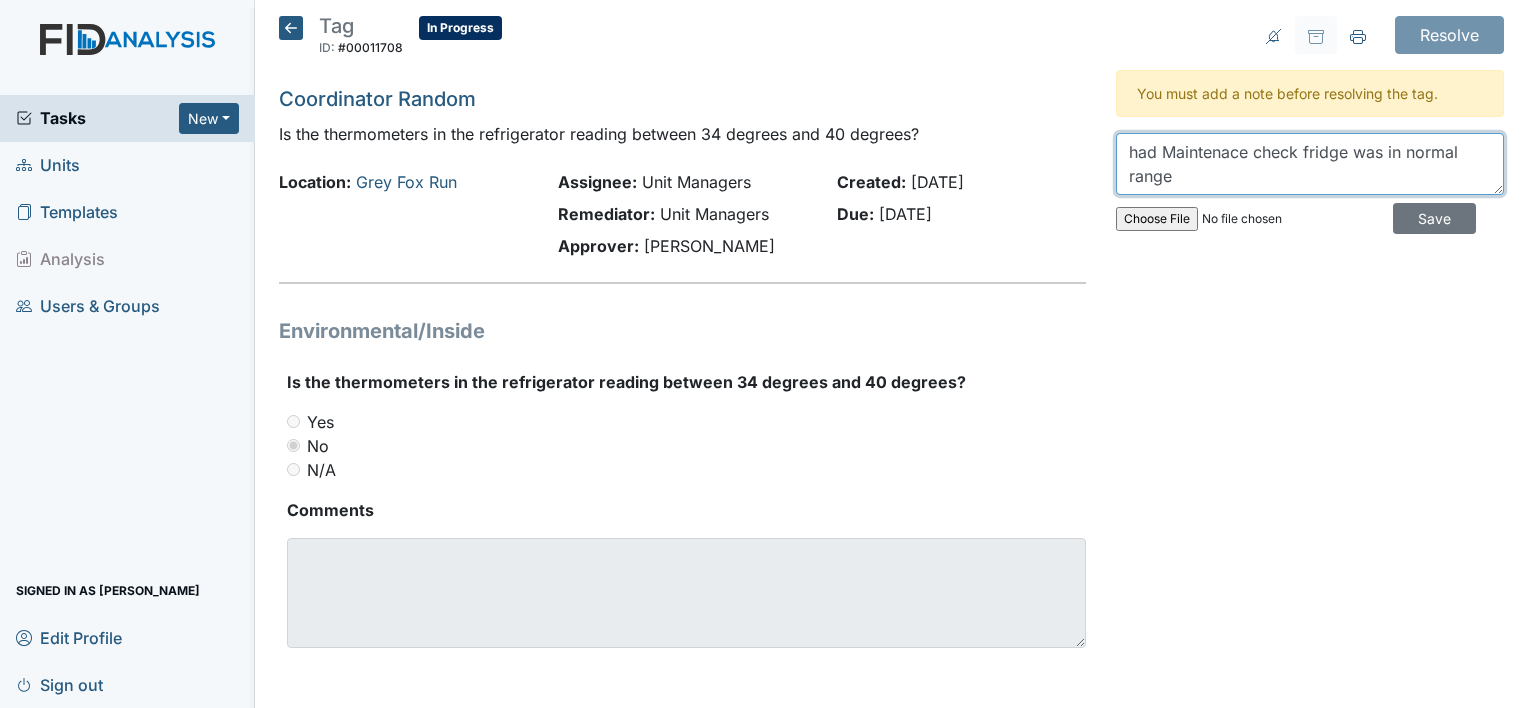 click on "had Maintenace check fridge was in normal range" at bounding box center (1310, 164) 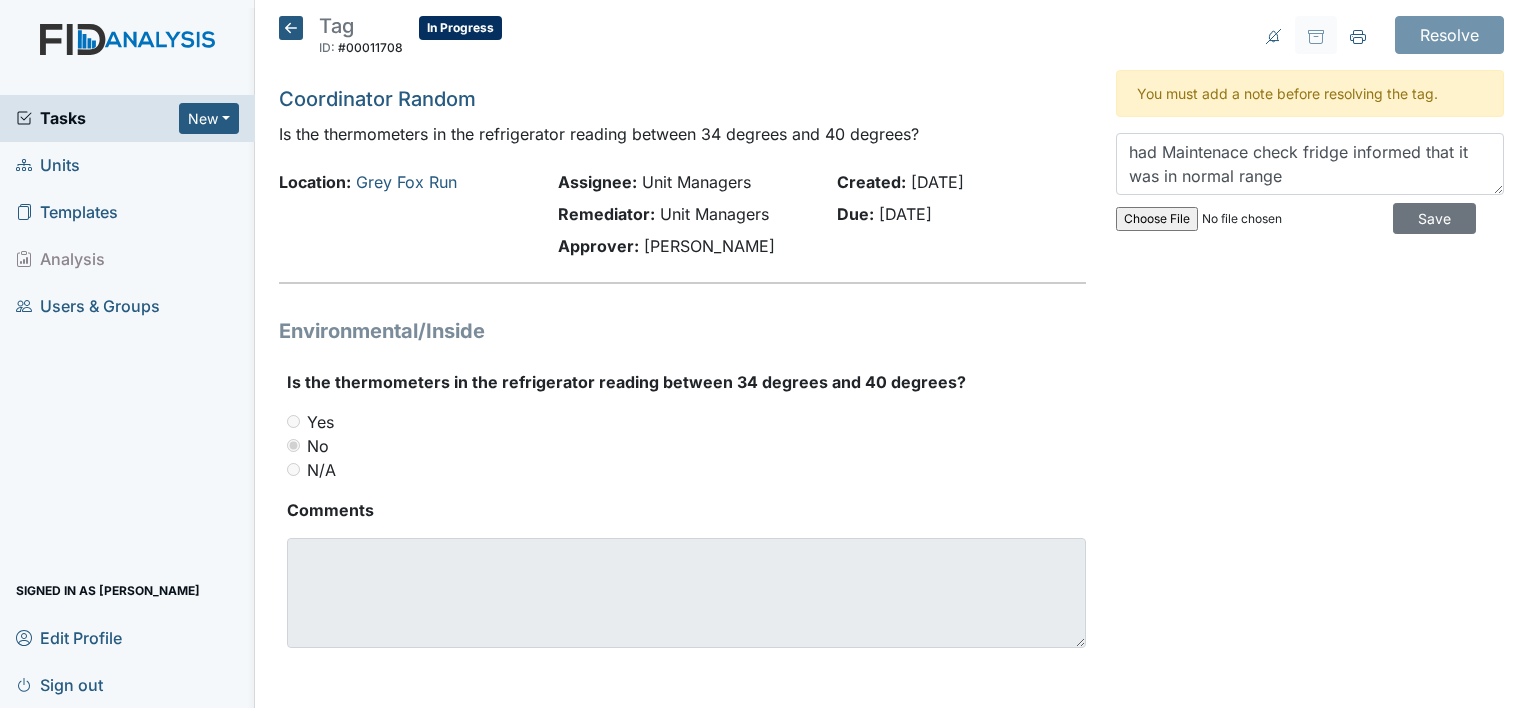 click at bounding box center [1252, 219] 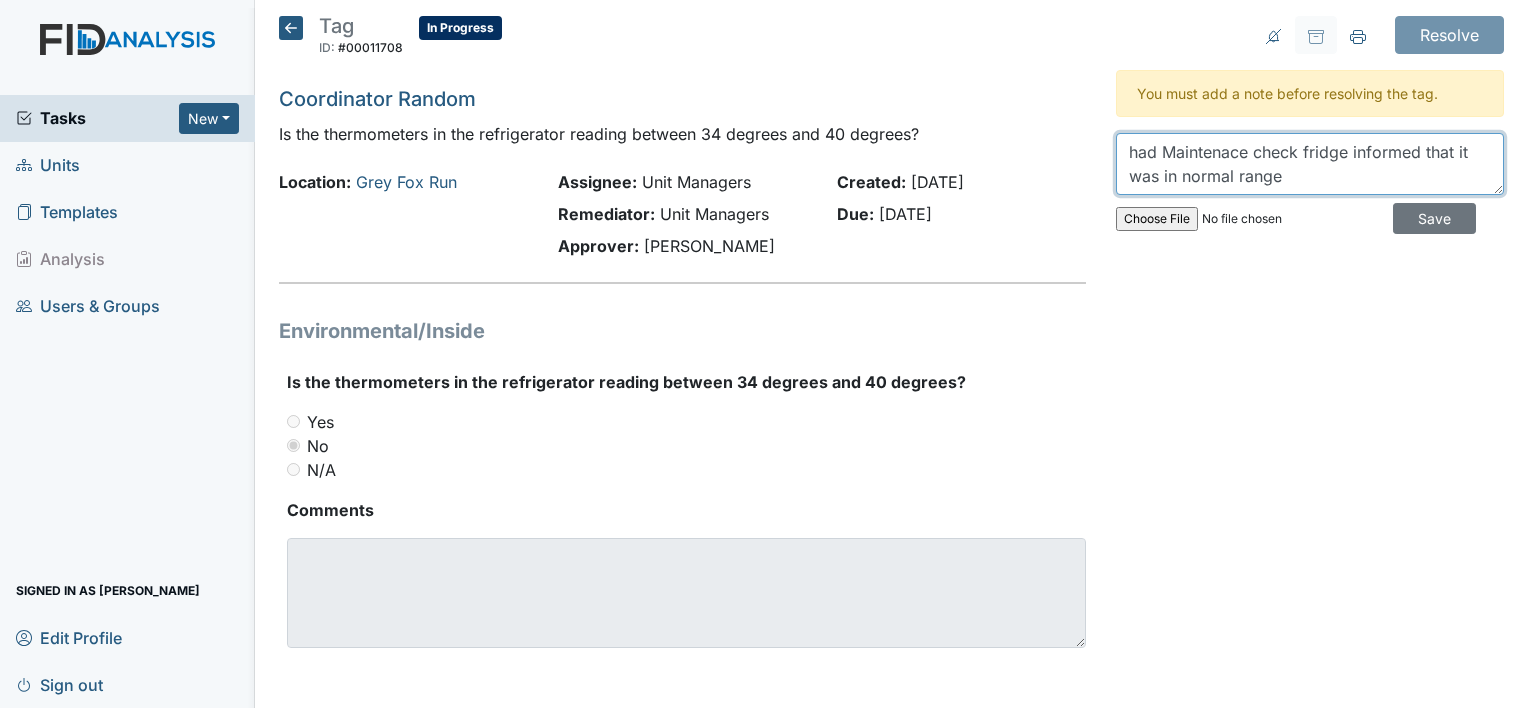 click on "had Maintenace check fridge informed that it was in normal range" at bounding box center (1310, 164) 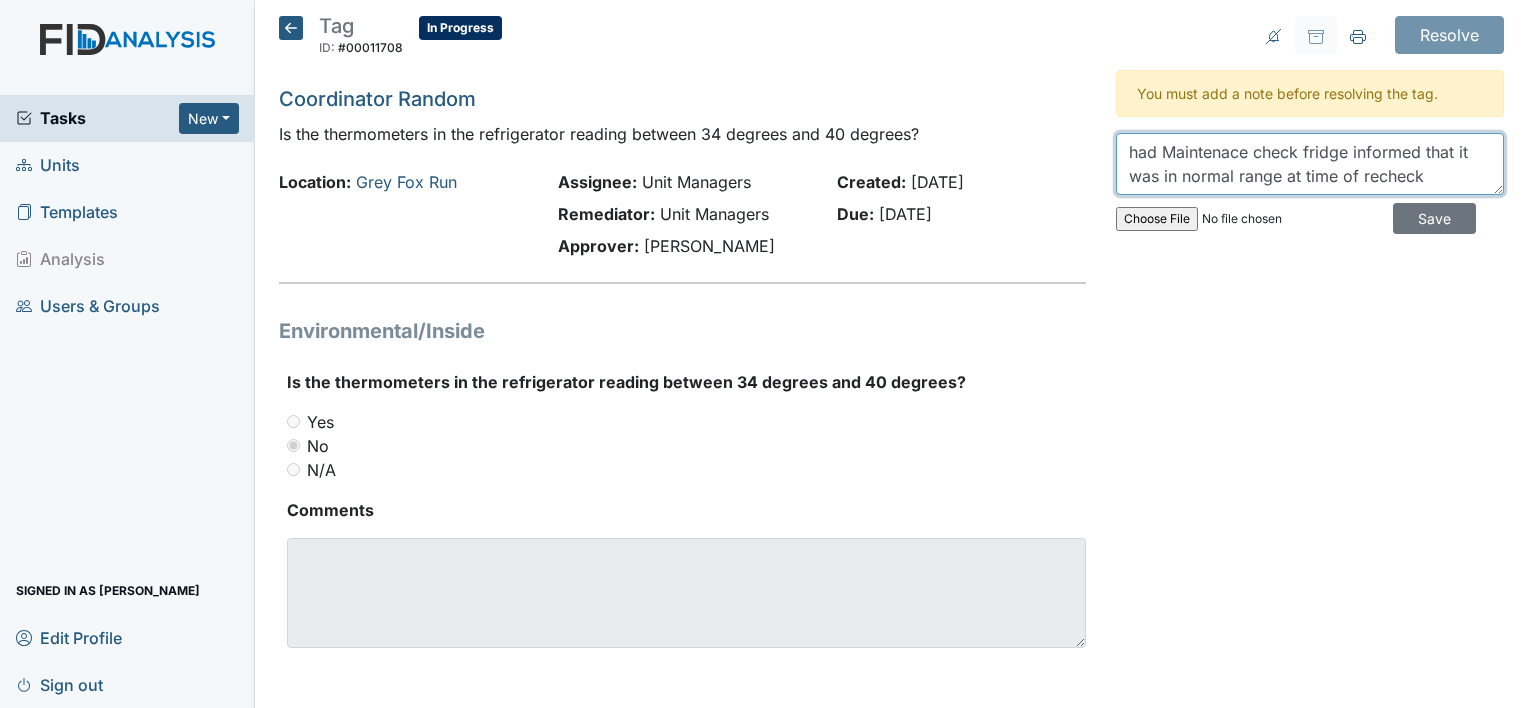 type on "had Maintenace check fridge informed that it was in normal range at time of recheck" 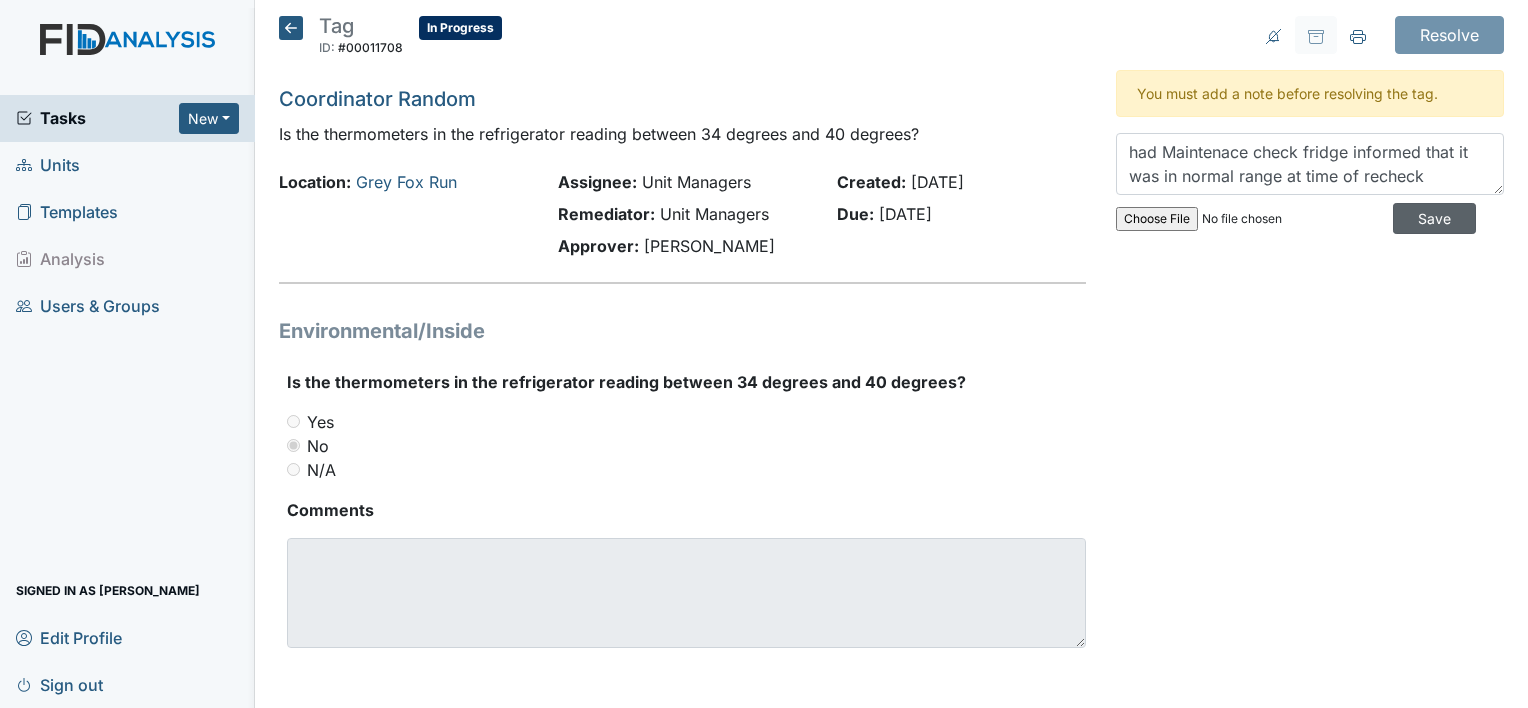 click on "Save" at bounding box center [1434, 218] 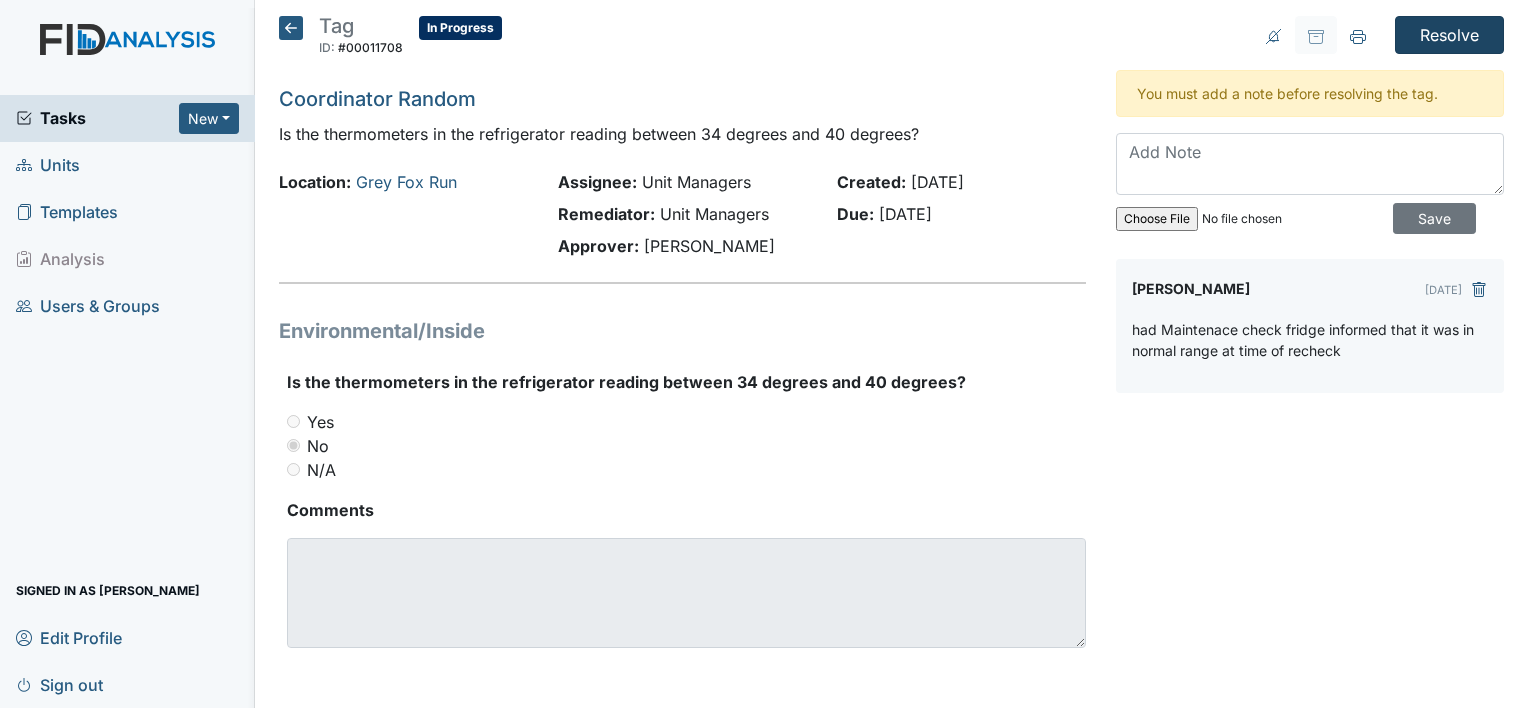 click on "Resolve" at bounding box center [1449, 35] 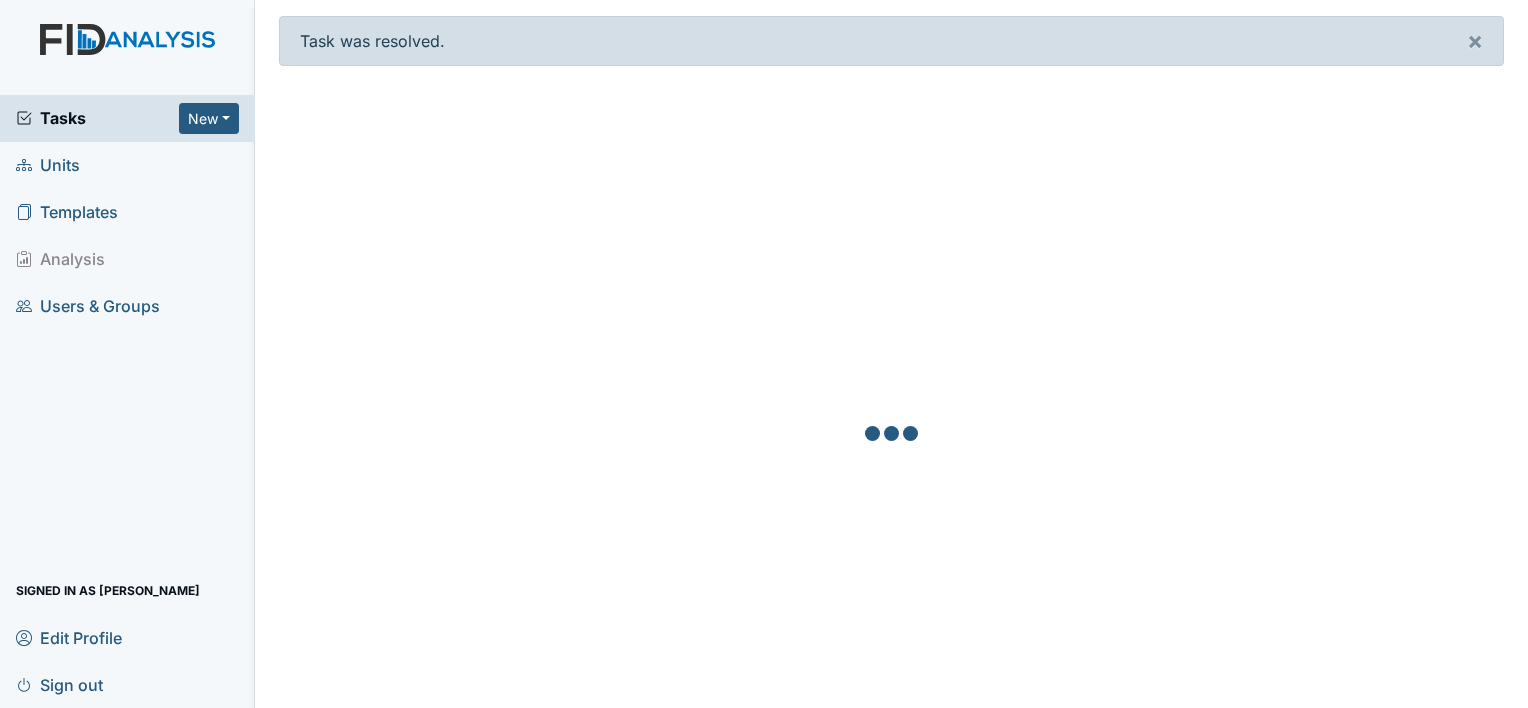 scroll, scrollTop: 0, scrollLeft: 0, axis: both 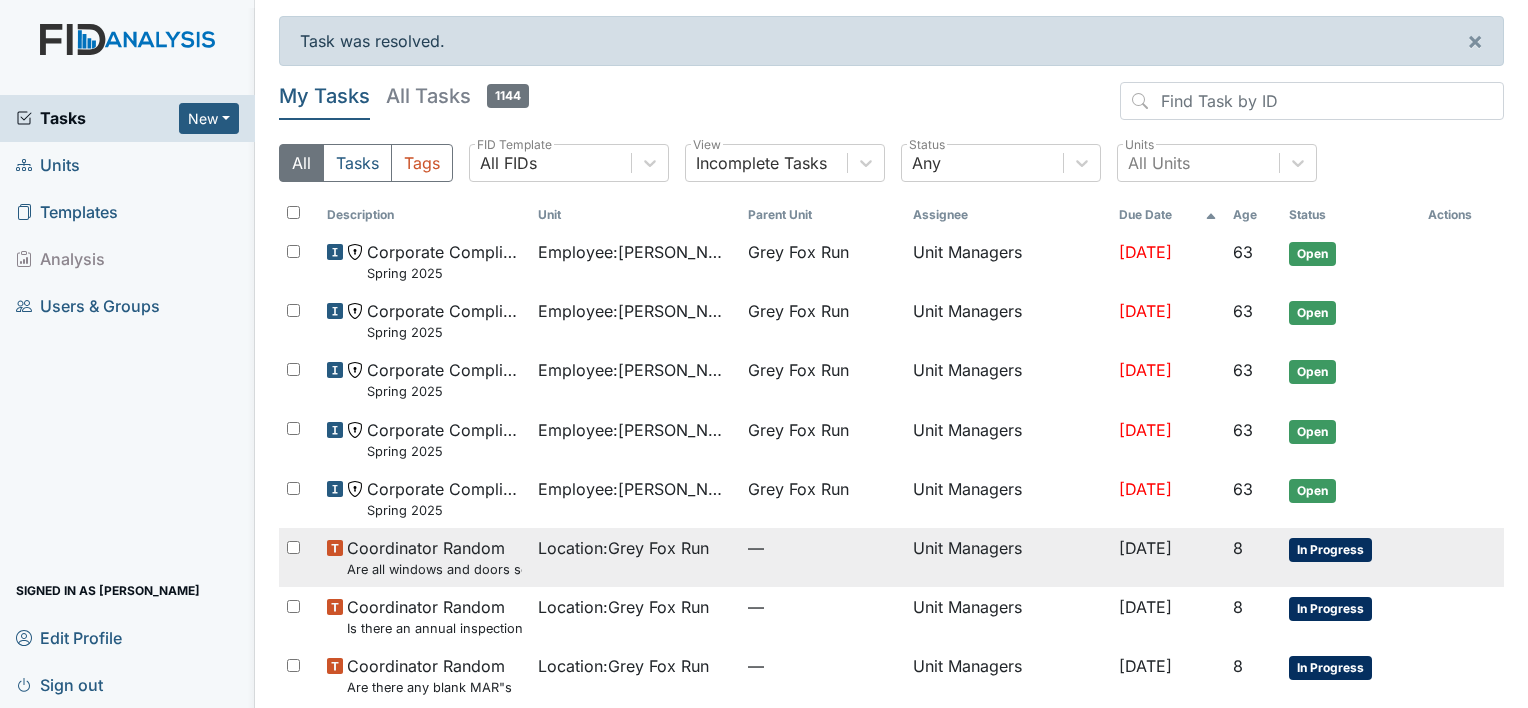 click on "Are all windows and doors secure in the home?" at bounding box center (434, 569) 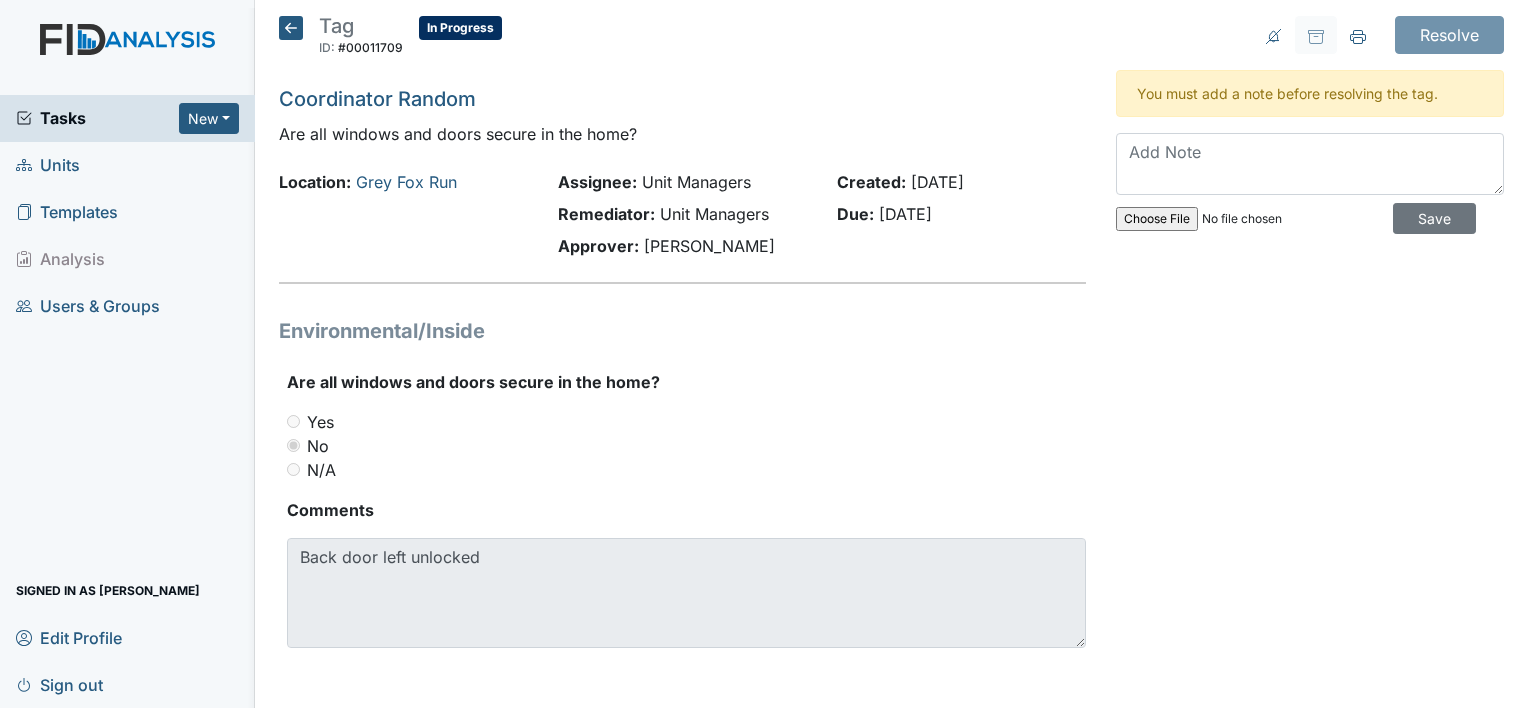 scroll, scrollTop: 0, scrollLeft: 0, axis: both 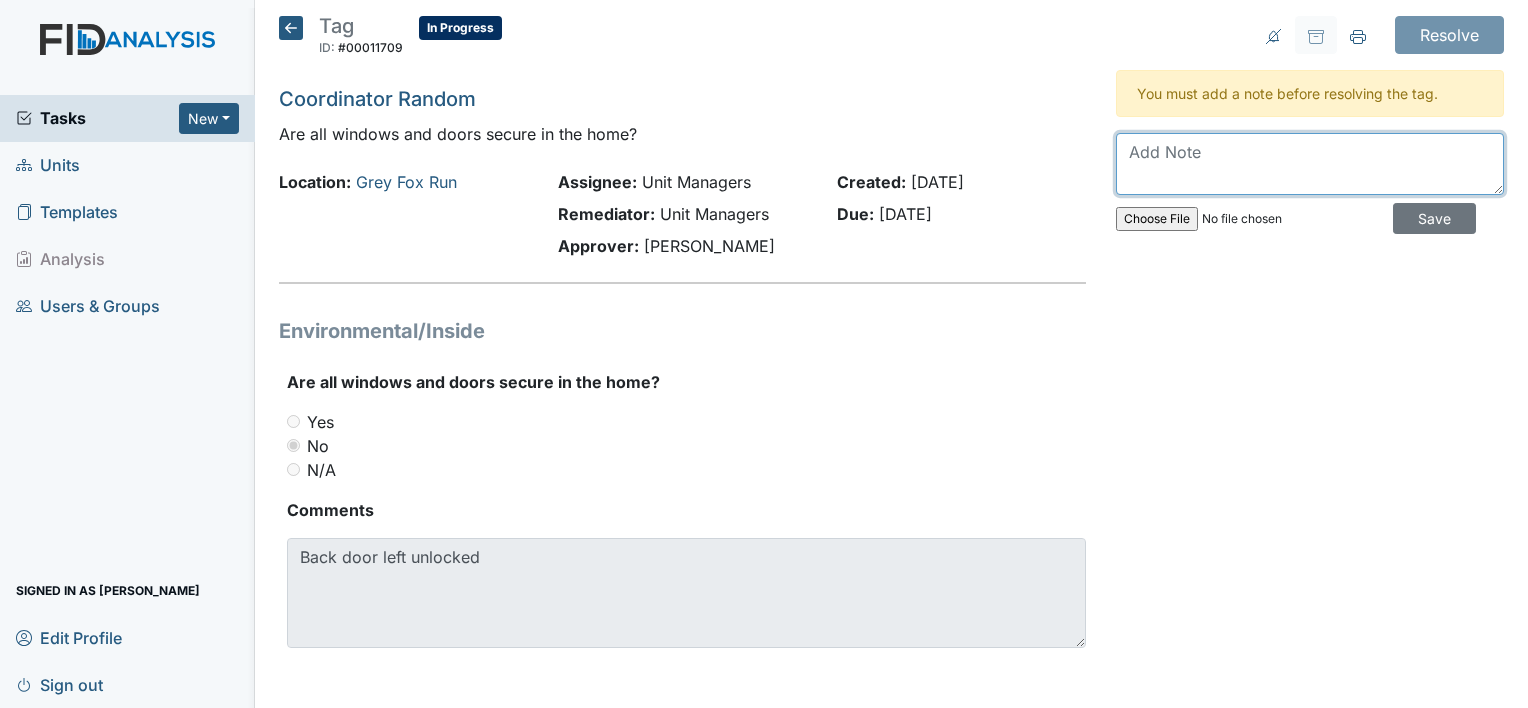 click at bounding box center (1310, 164) 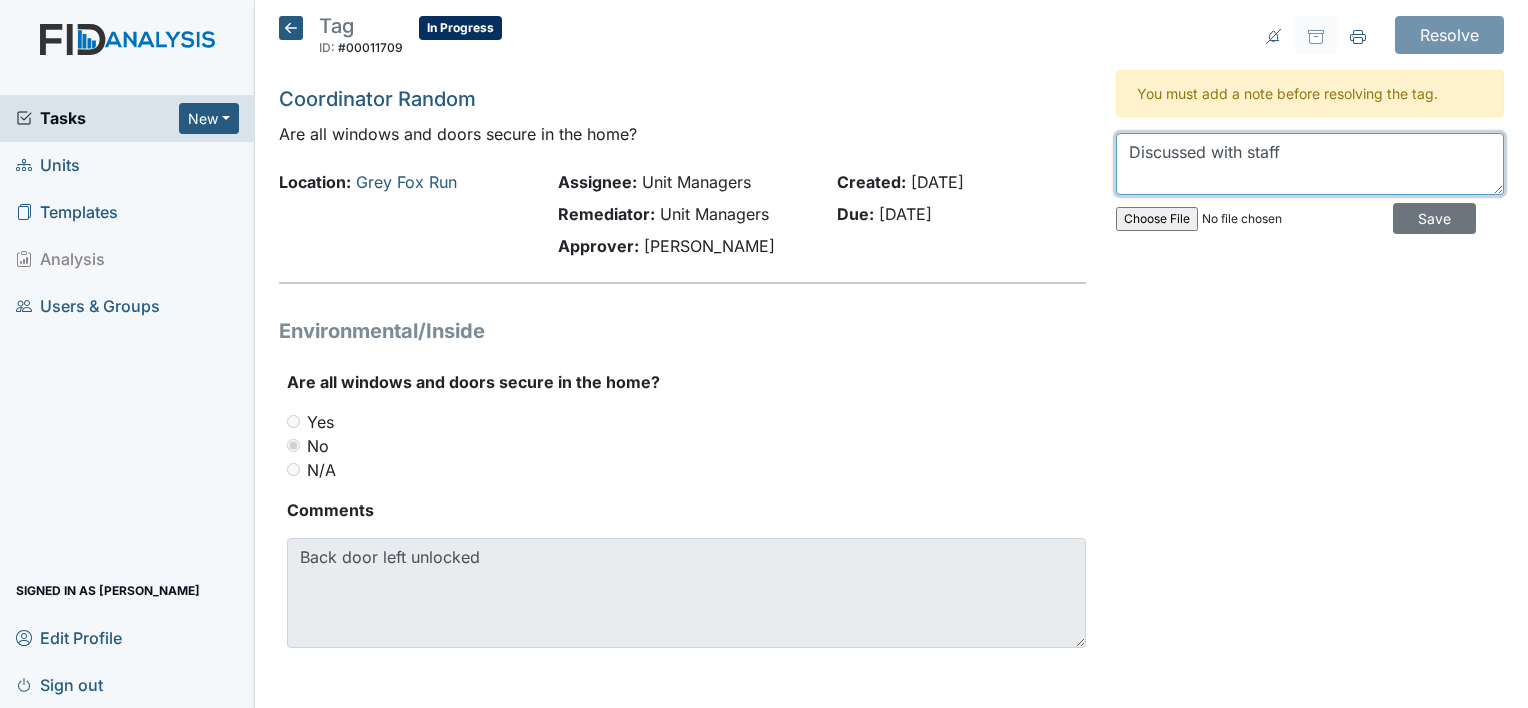 type on "Discussed with staff" 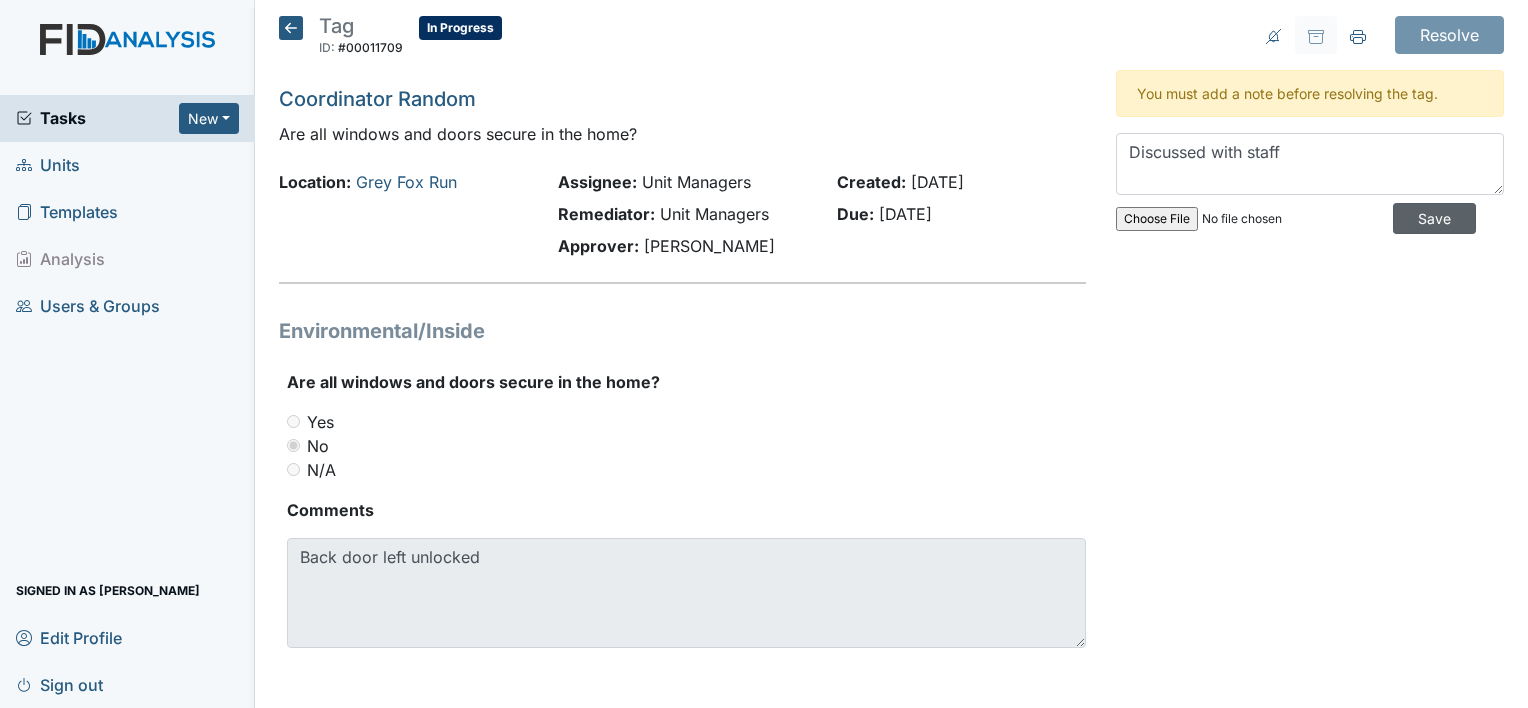 type 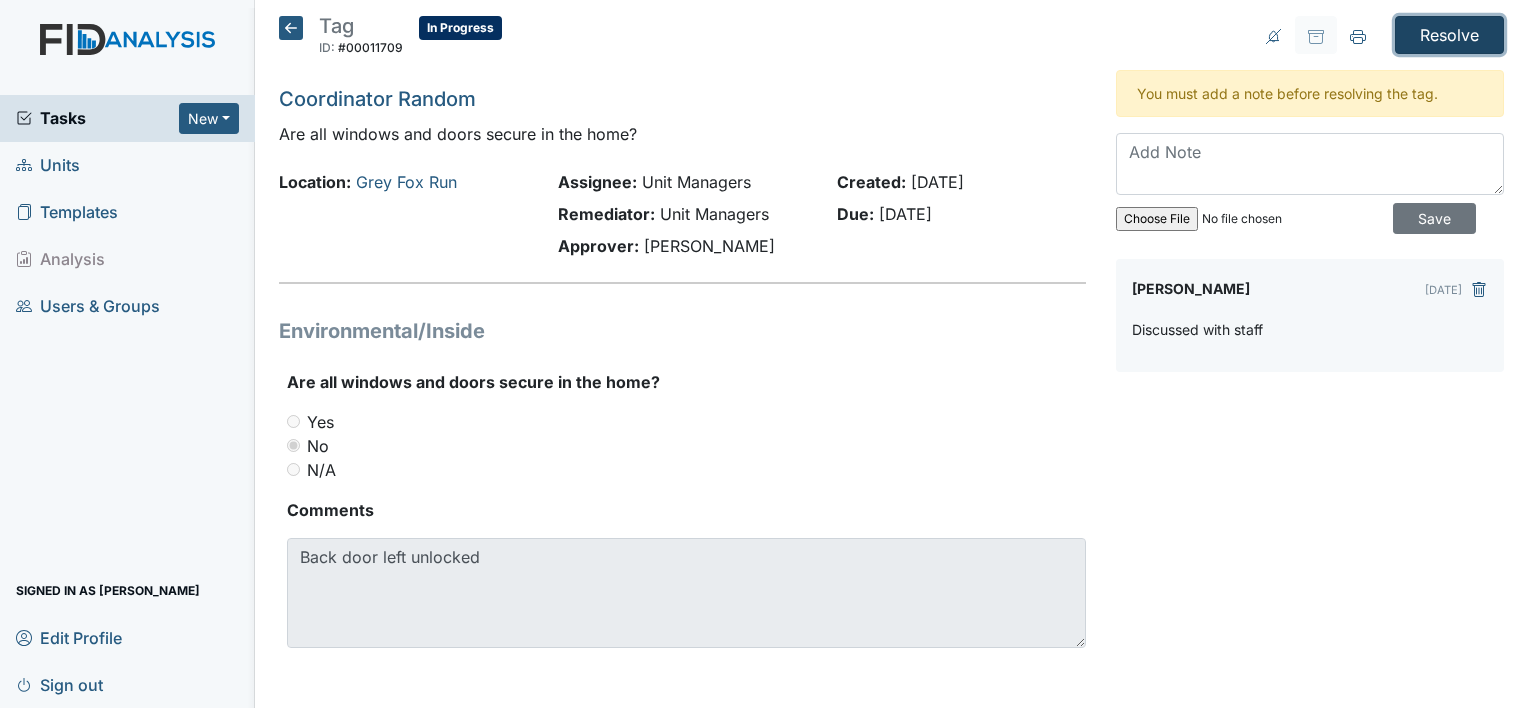 click on "Resolve" at bounding box center (1449, 35) 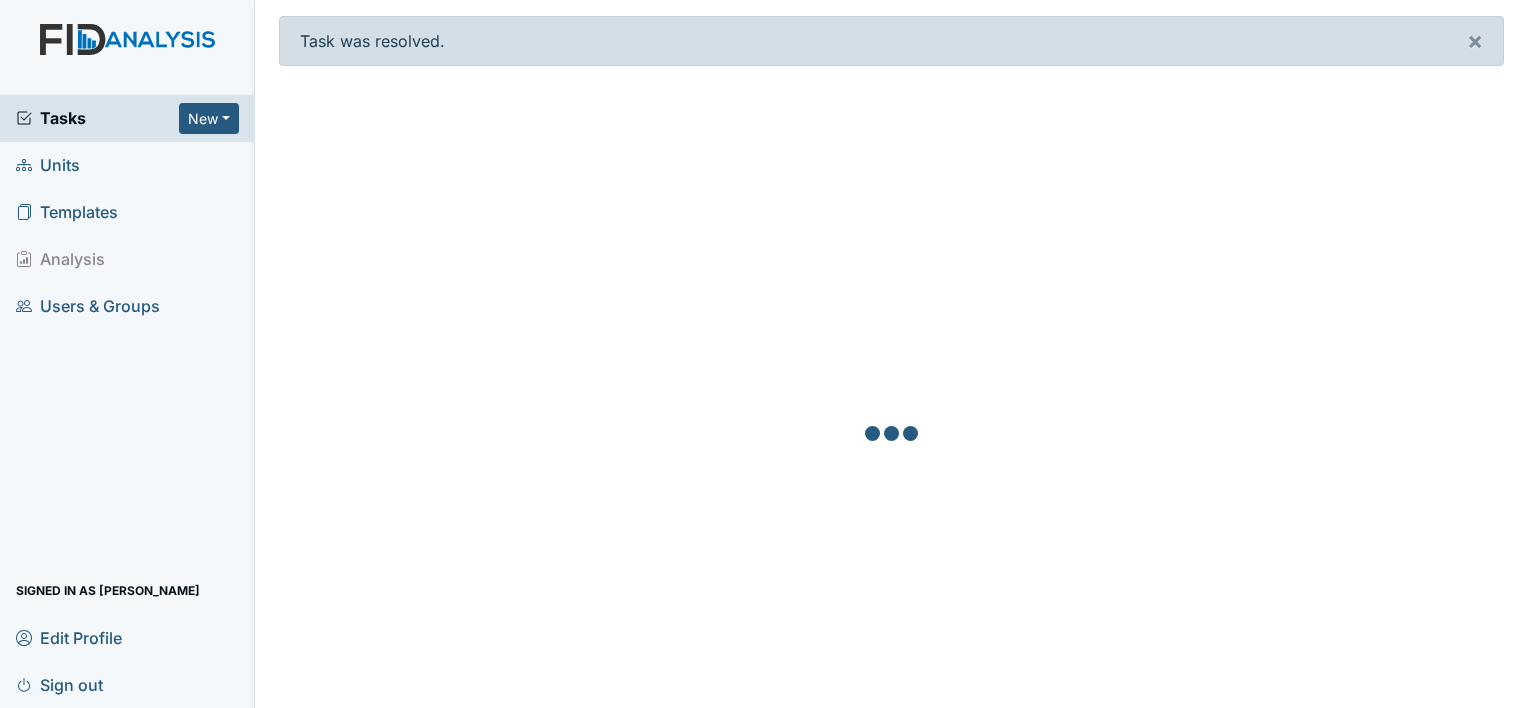 scroll, scrollTop: 0, scrollLeft: 0, axis: both 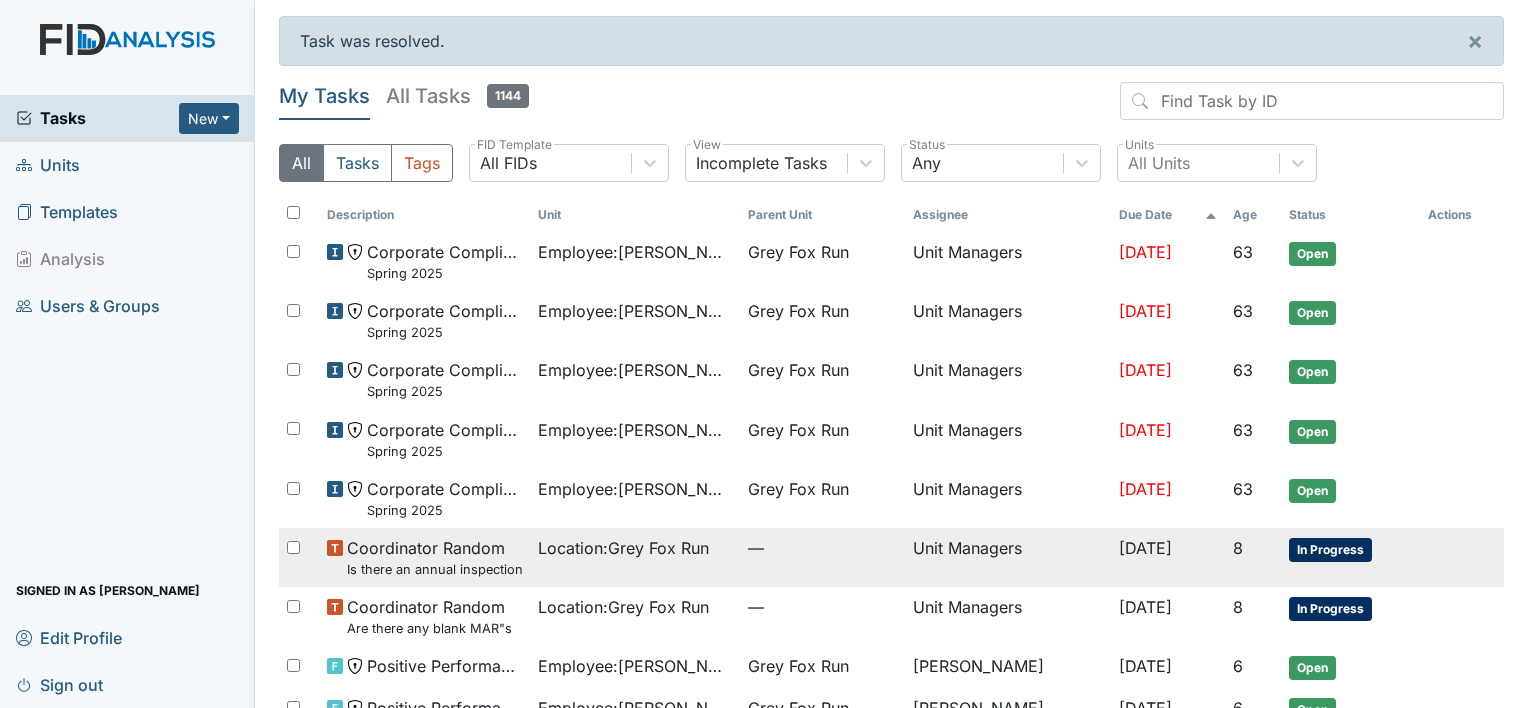 click on "Coordinator Random  Is there an annual inspection of the Security and Fire alarm system on file?" at bounding box center [424, 557] 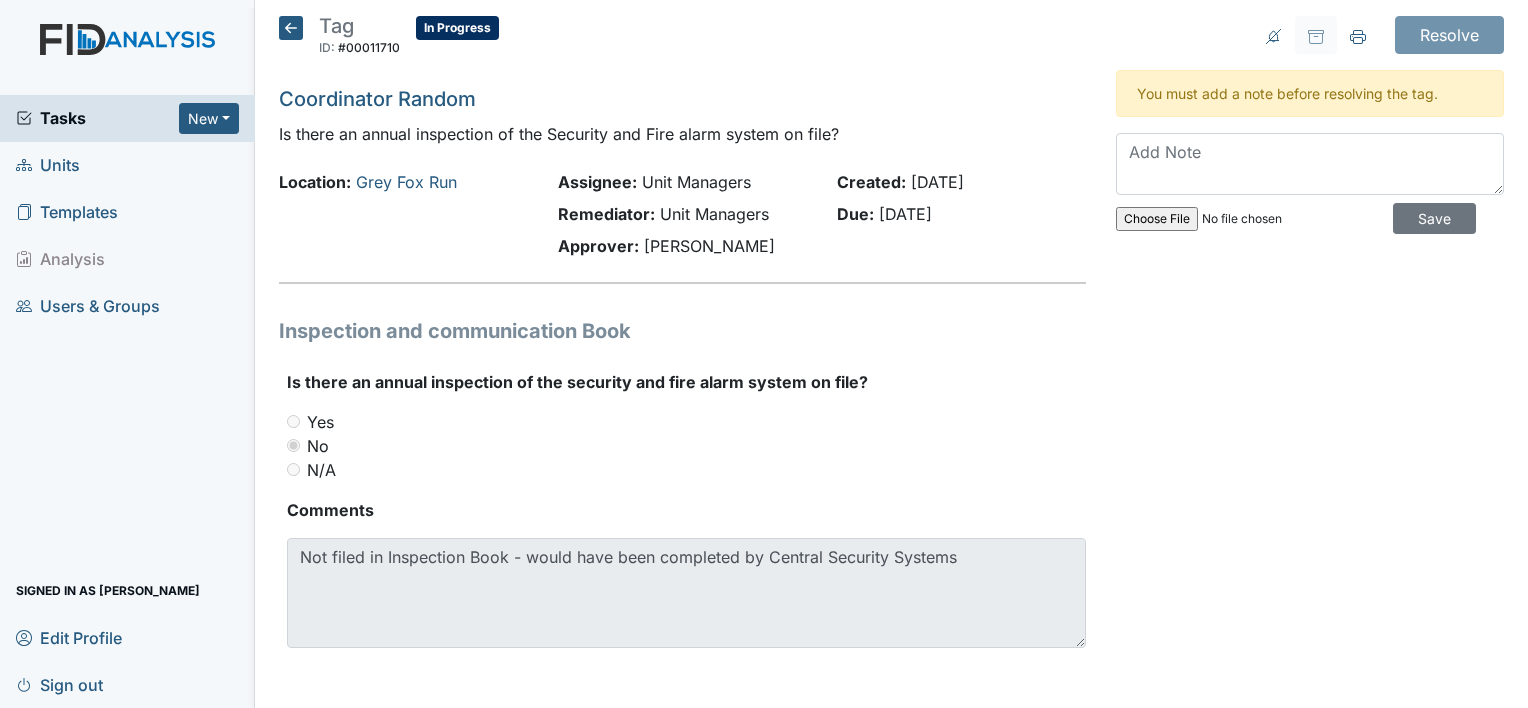 scroll, scrollTop: 0, scrollLeft: 0, axis: both 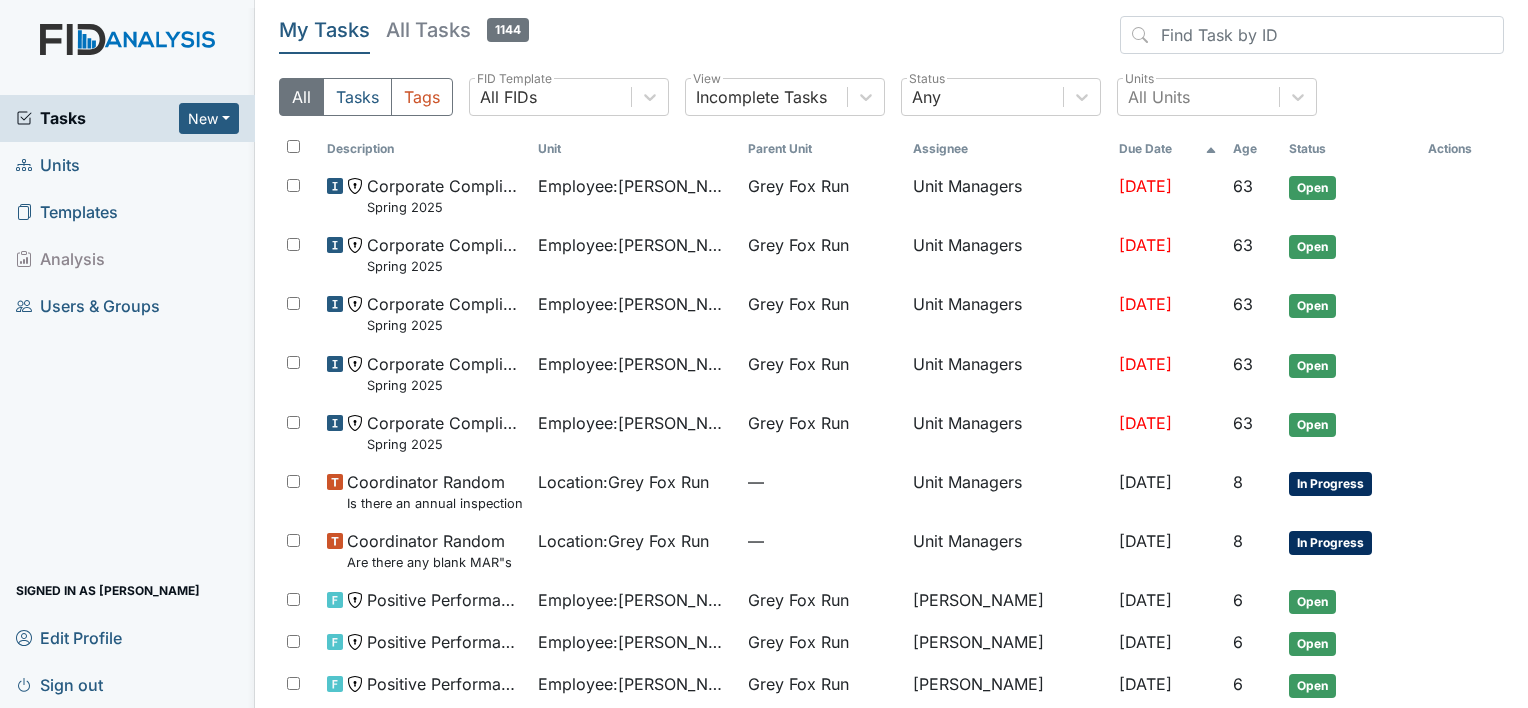 click on "Coordinator Random  Are there any blank MAR"s" at bounding box center (429, 550) 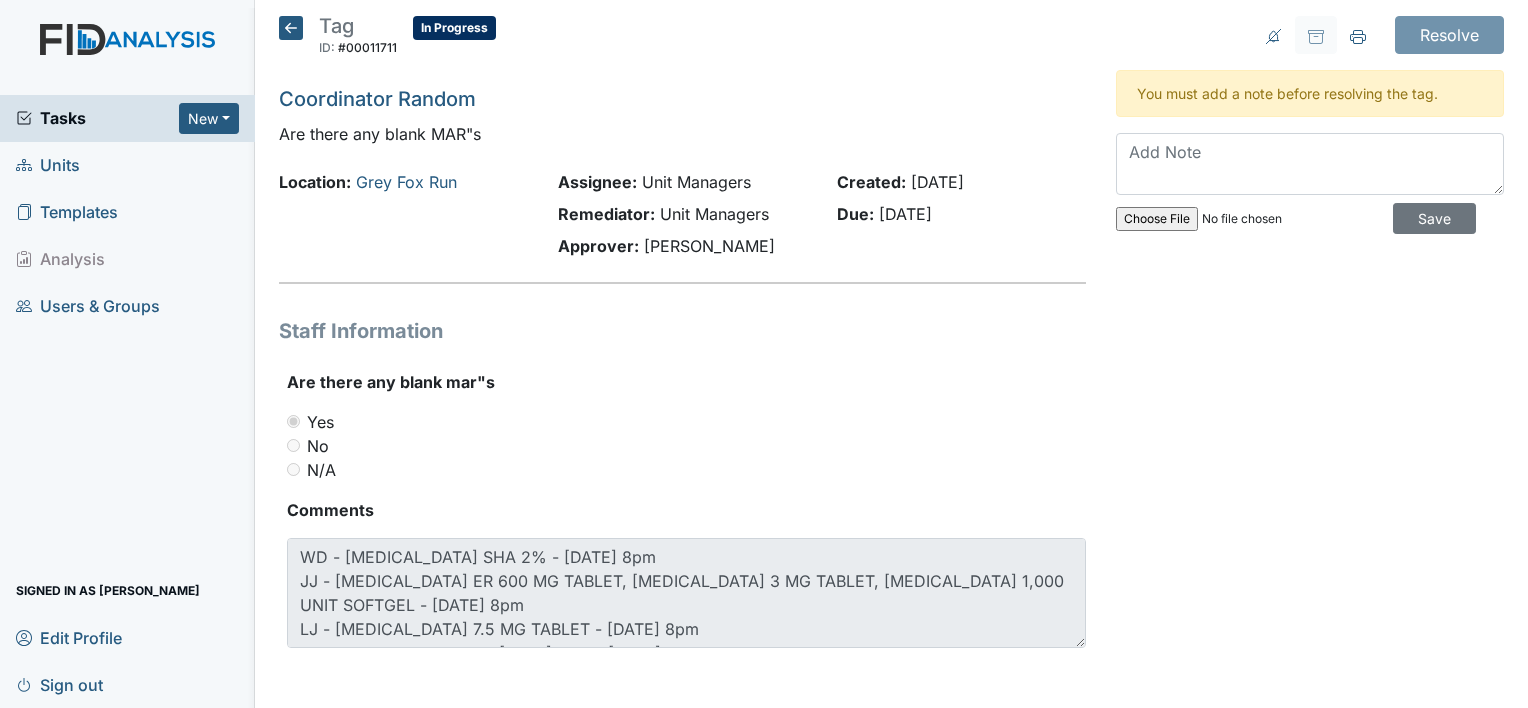 scroll, scrollTop: 0, scrollLeft: 0, axis: both 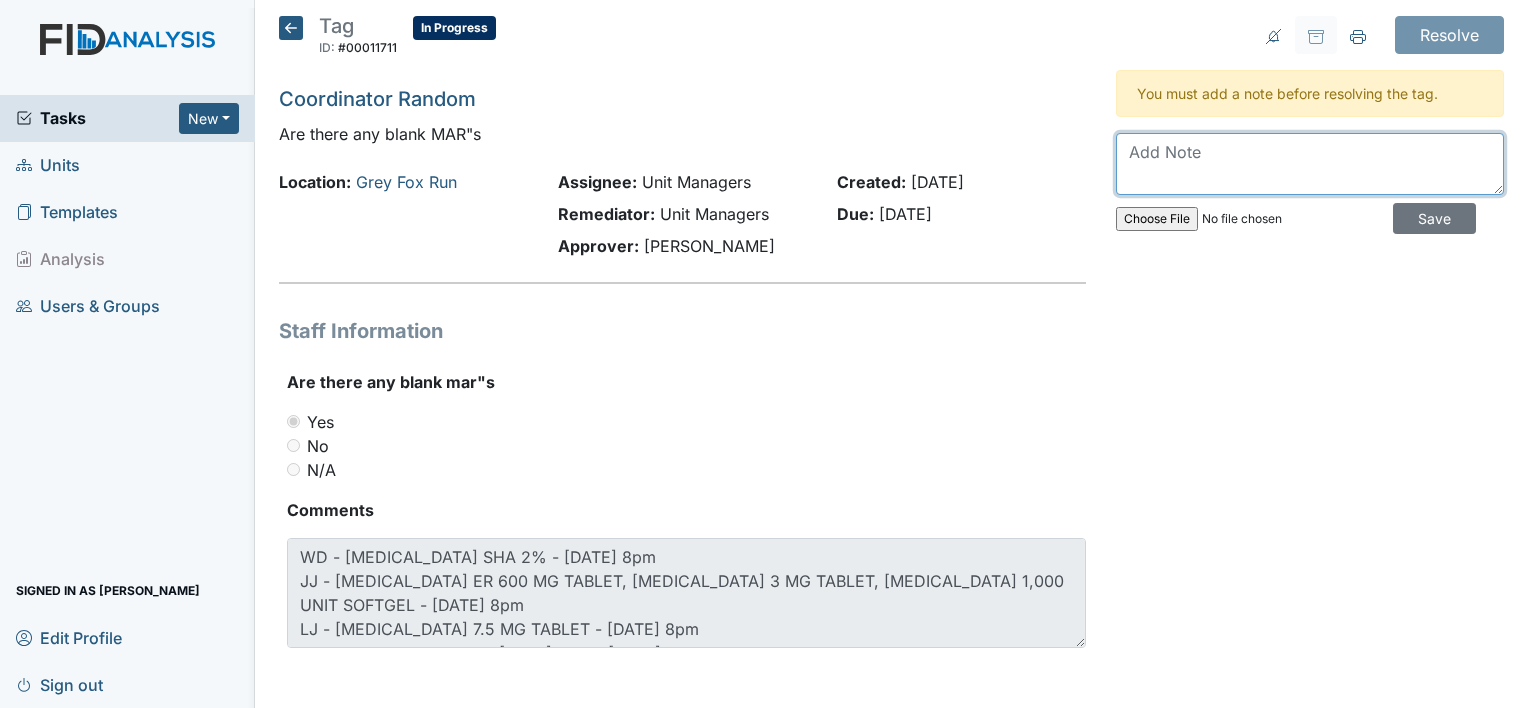 click at bounding box center [1310, 164] 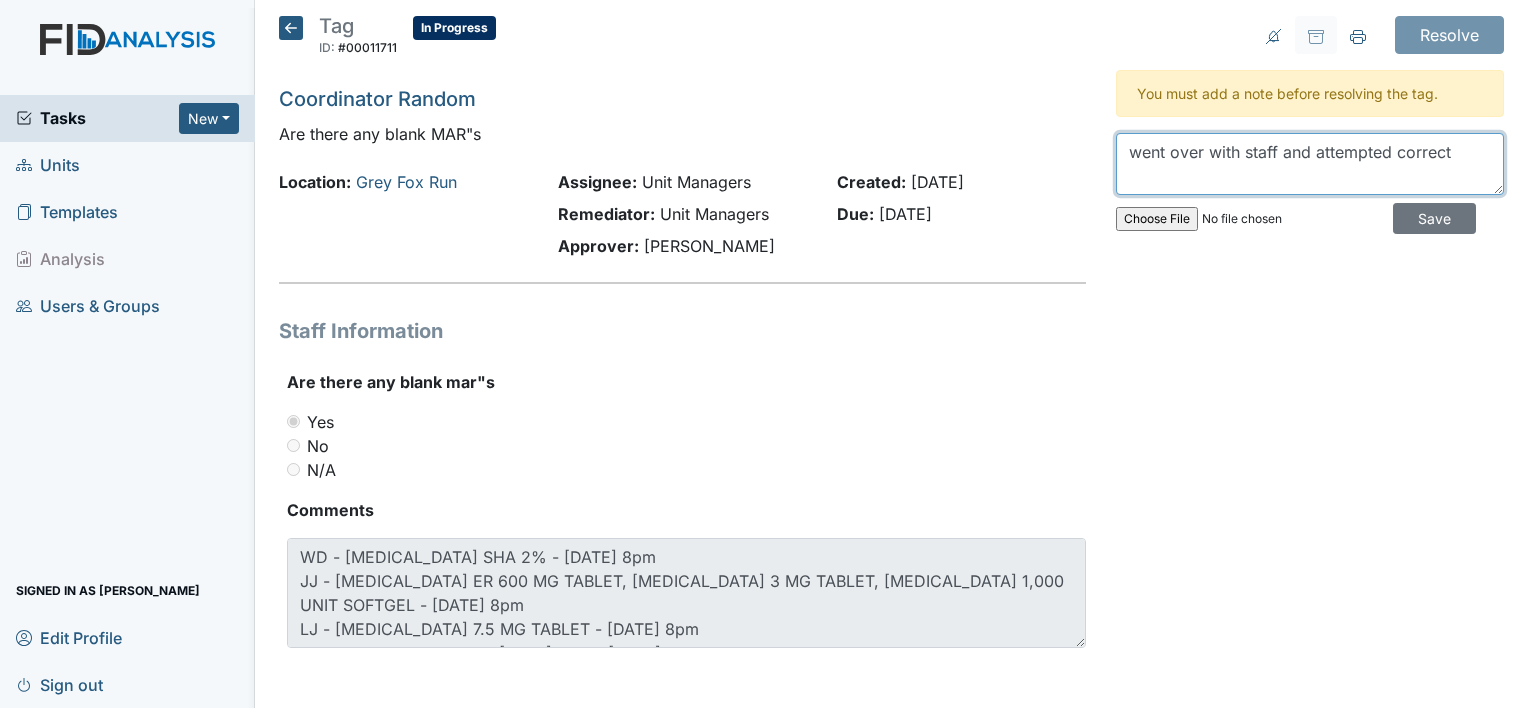 click on "went over with staff and attempted correct" at bounding box center (1310, 164) 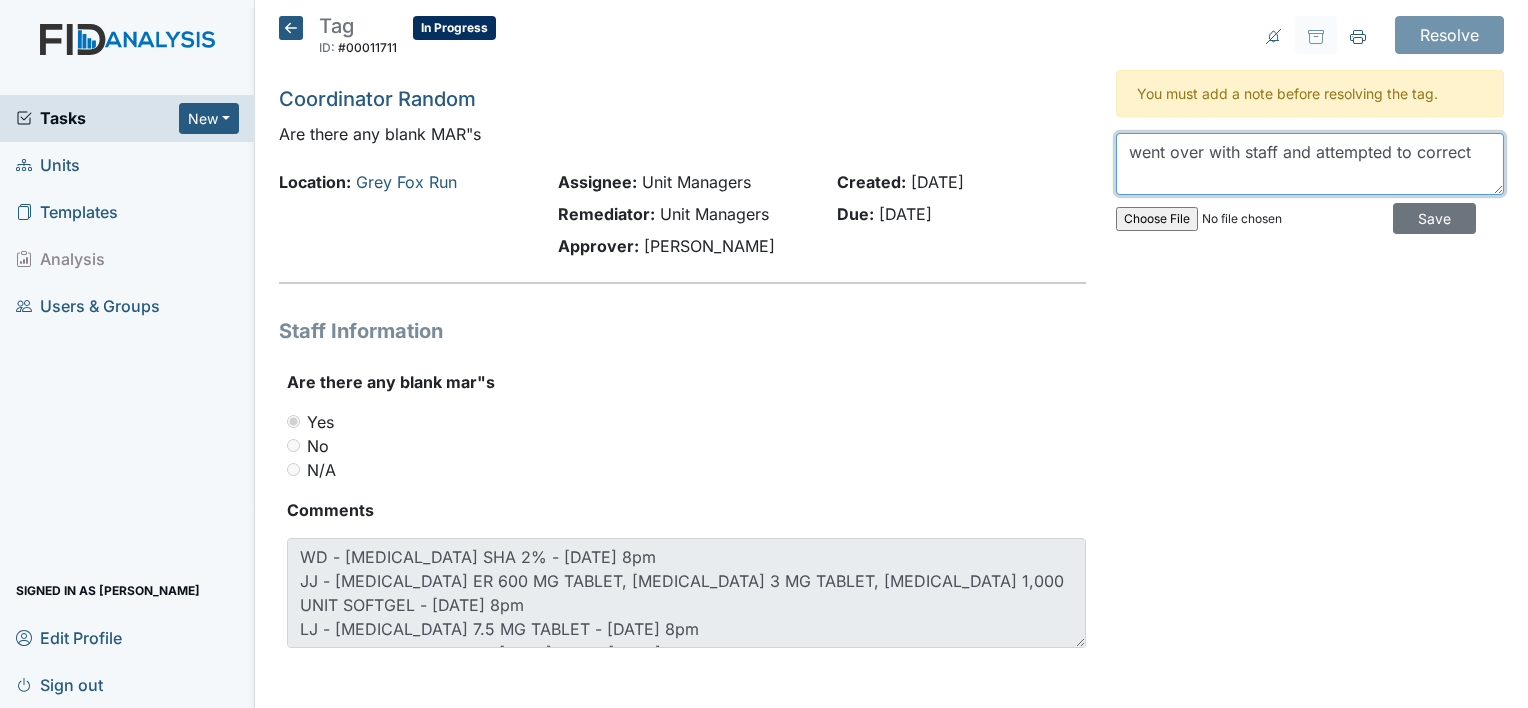 click on "went over with staff and attempted to correct" at bounding box center [1310, 164] 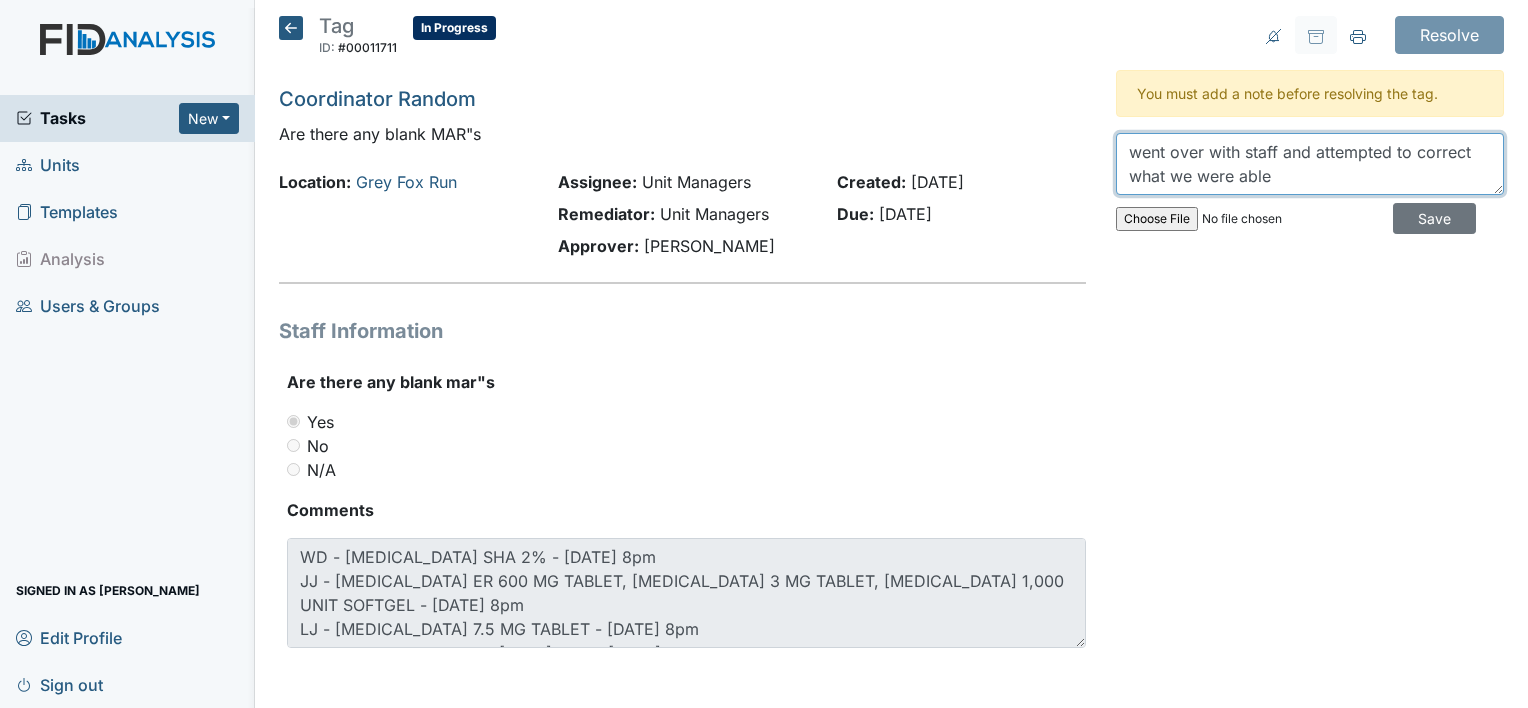 type on "went over with staff and attempted to correct what we were able" 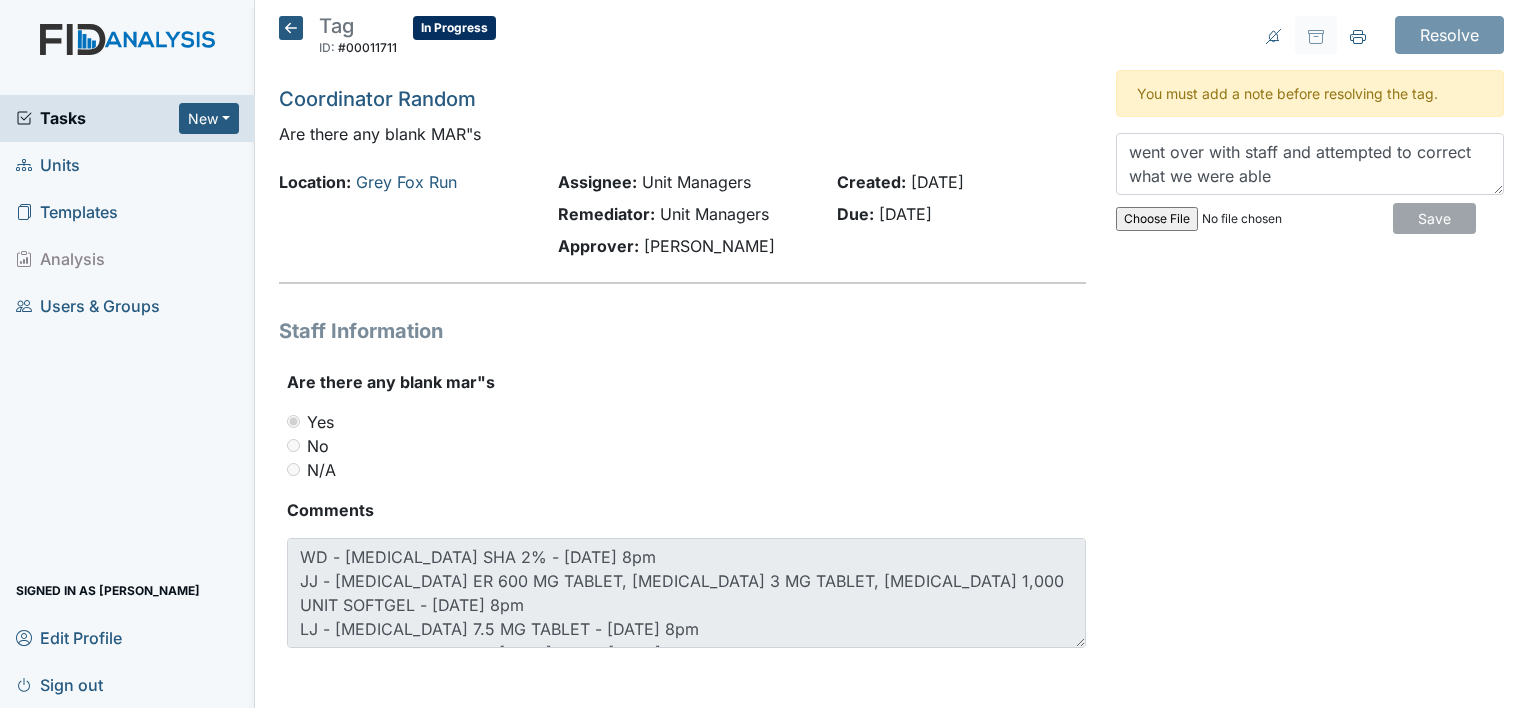 type 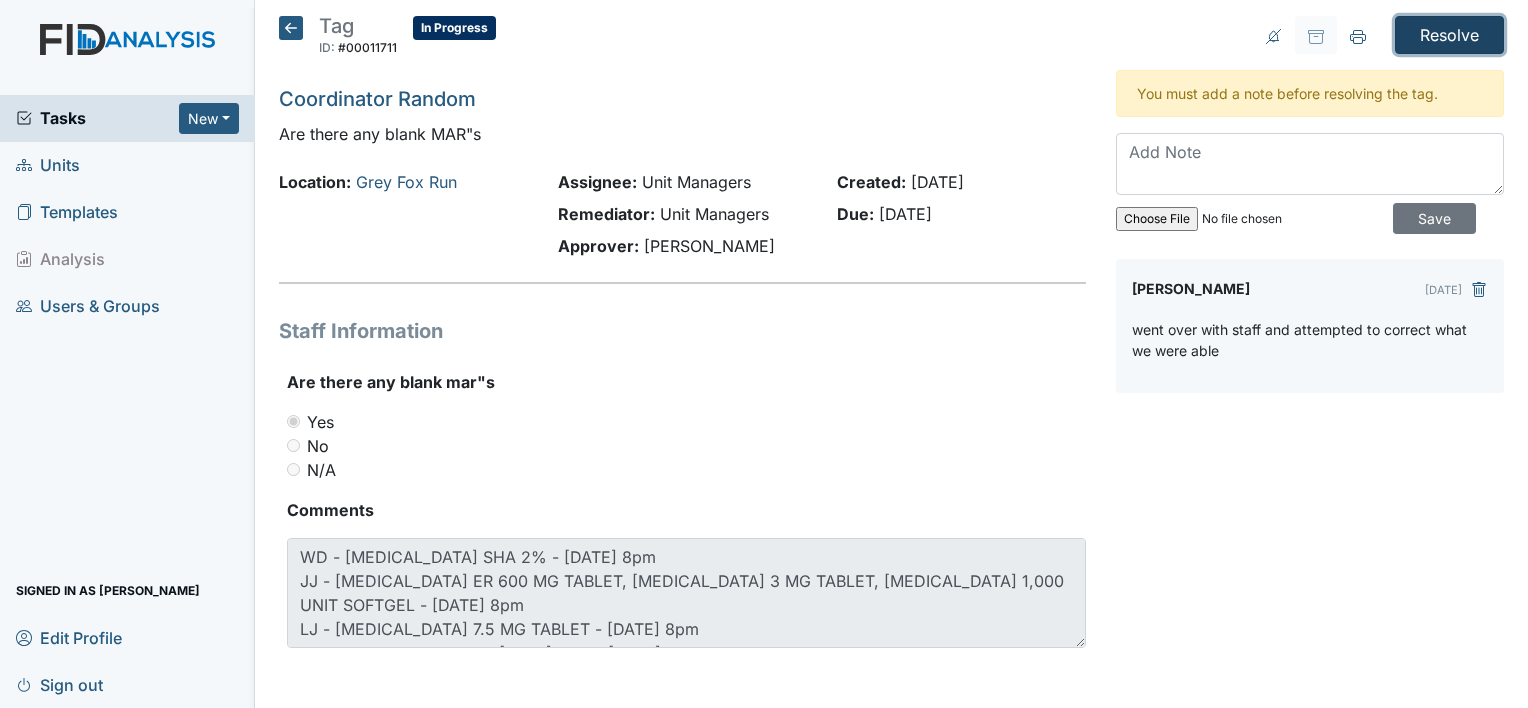 click on "Resolve" at bounding box center [1449, 35] 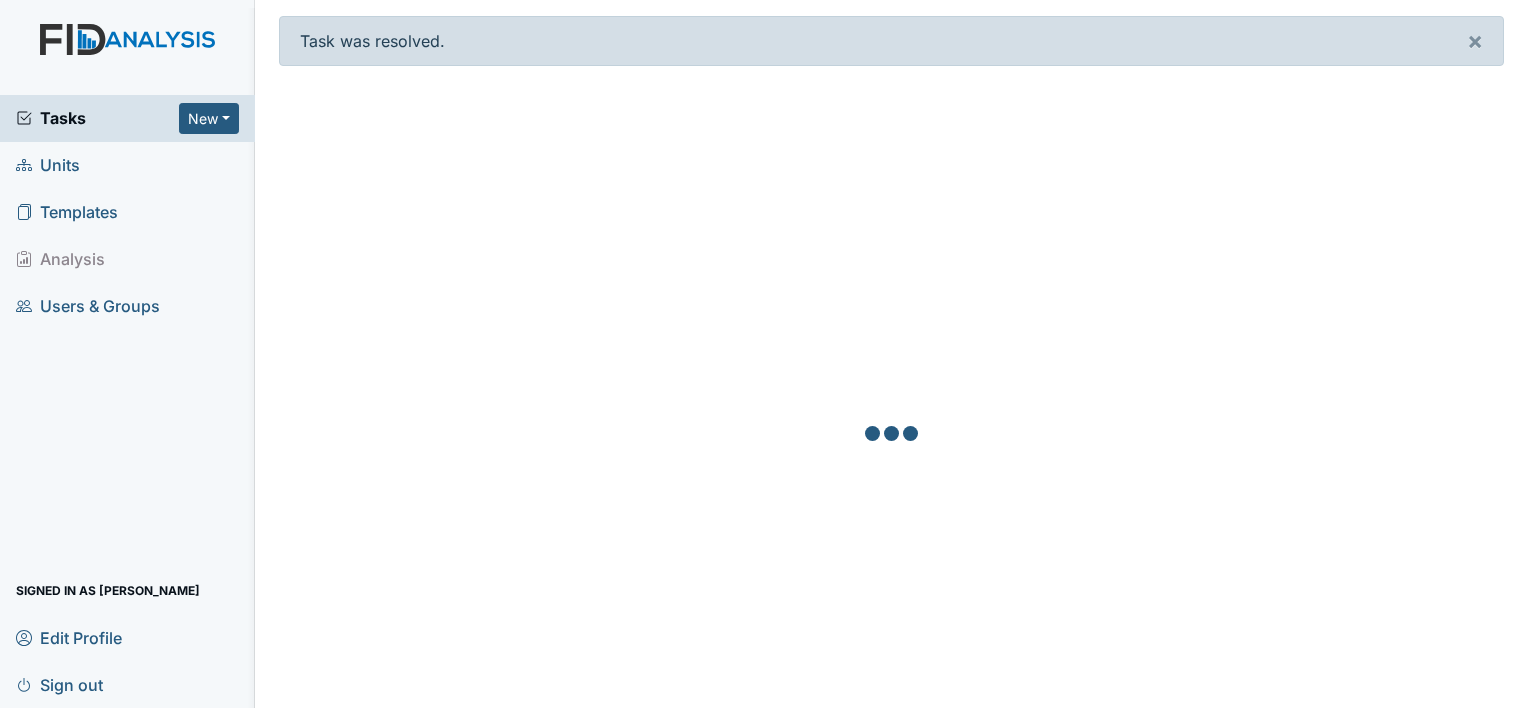 scroll, scrollTop: 0, scrollLeft: 0, axis: both 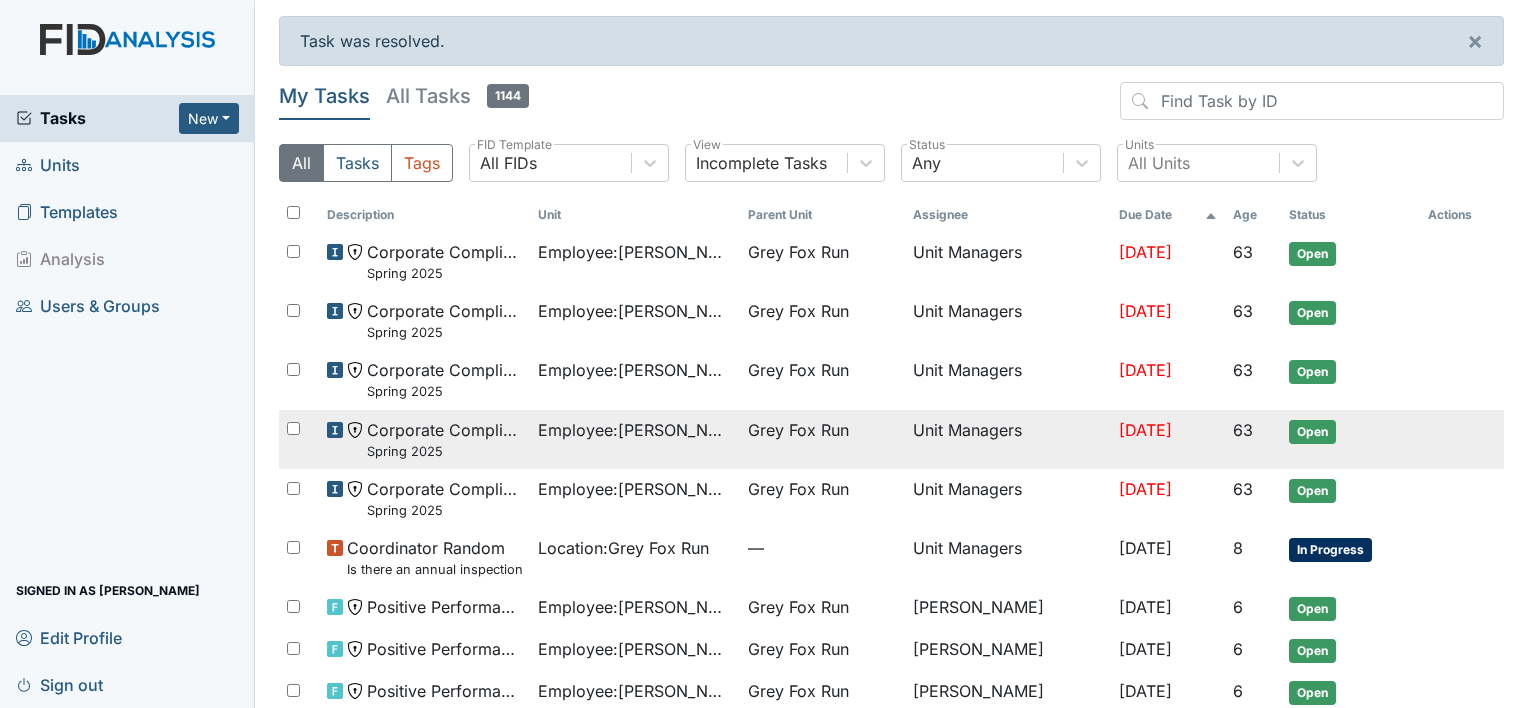 click on "Employee :  [PERSON_NAME]" at bounding box center (635, 439) 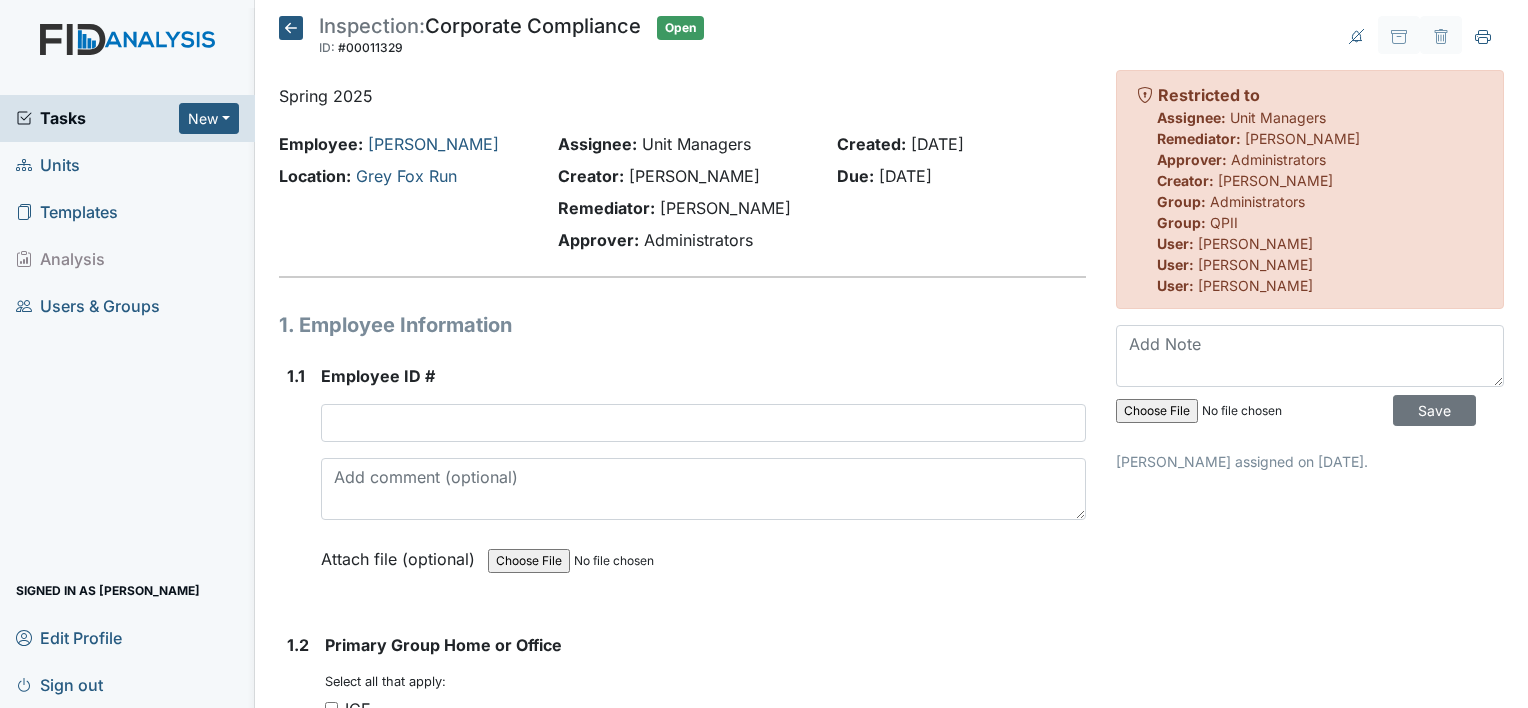 scroll, scrollTop: 0, scrollLeft: 0, axis: both 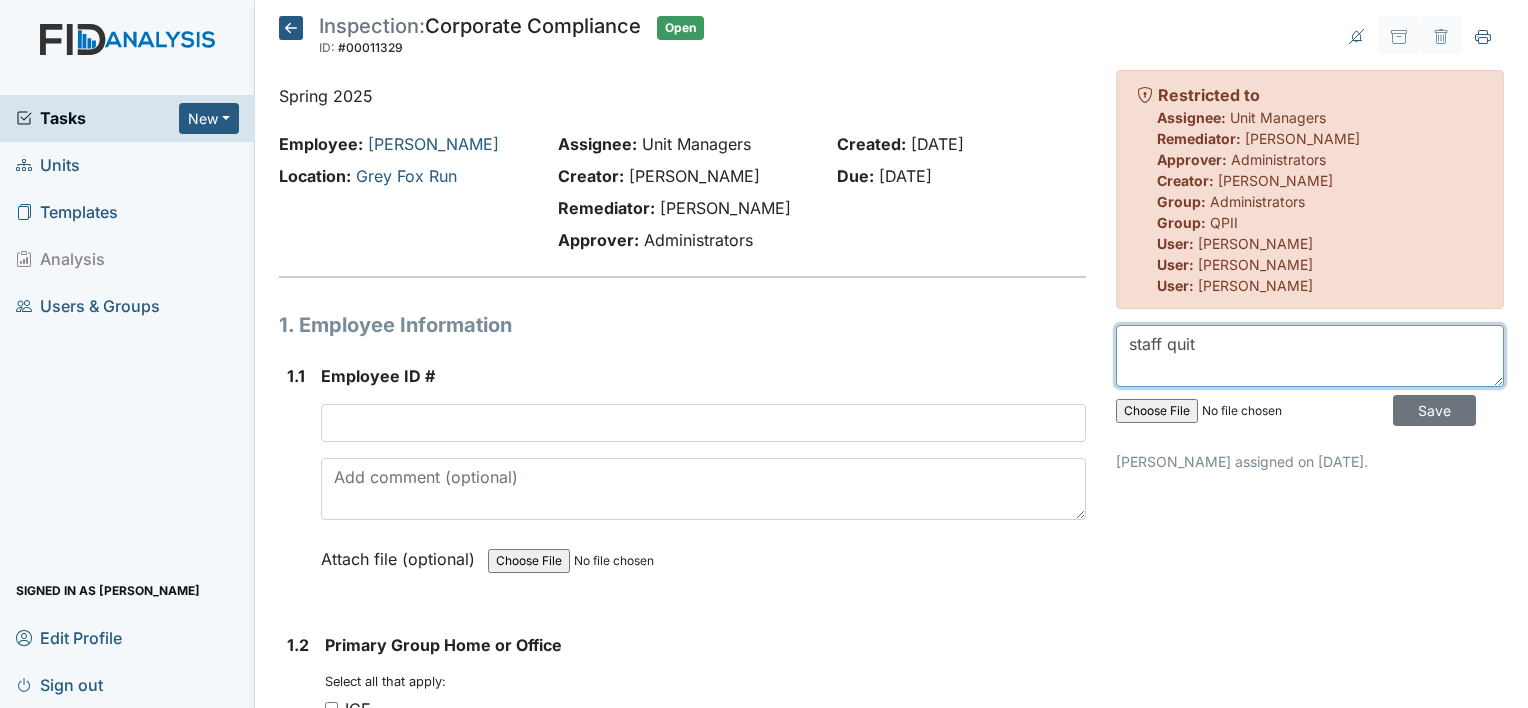 type on "staff quit" 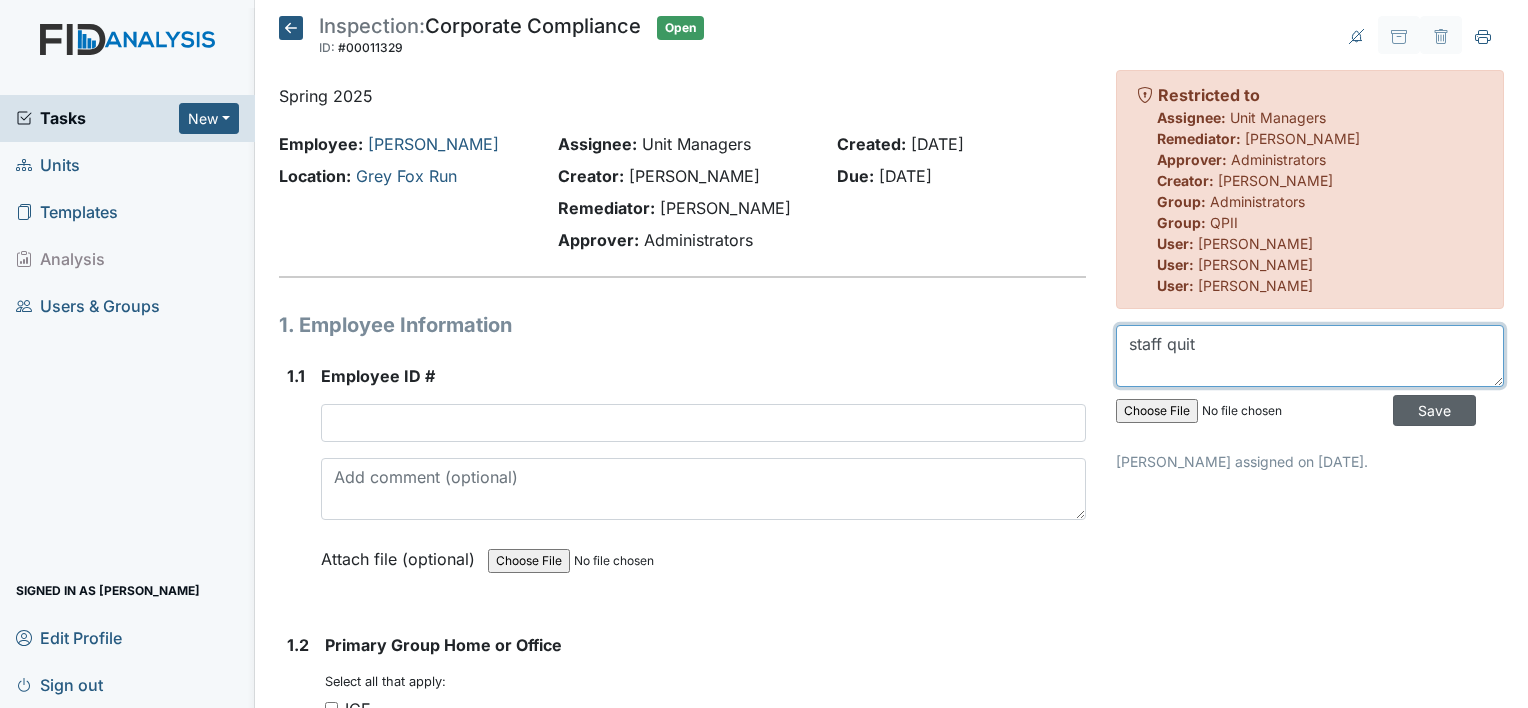 click on "Save" at bounding box center (1434, 410) 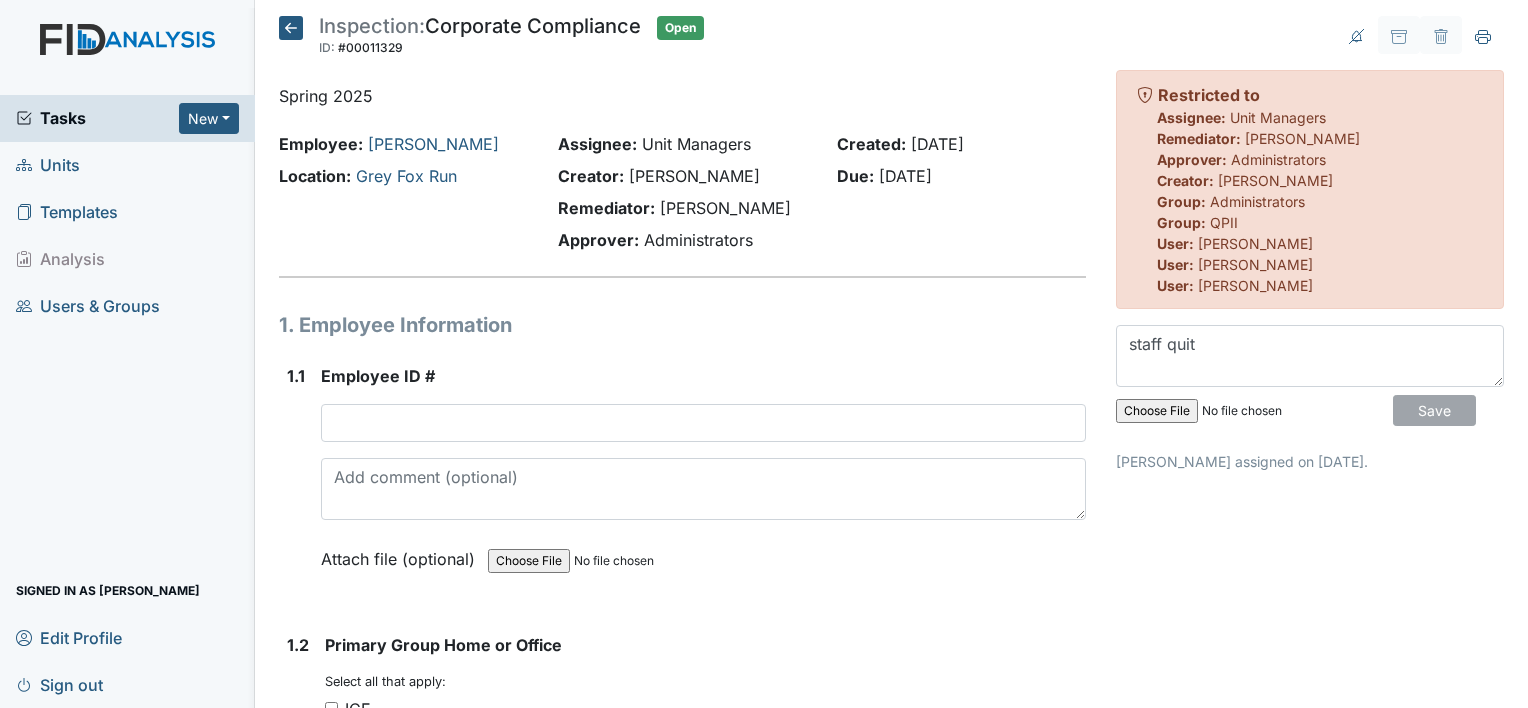 type 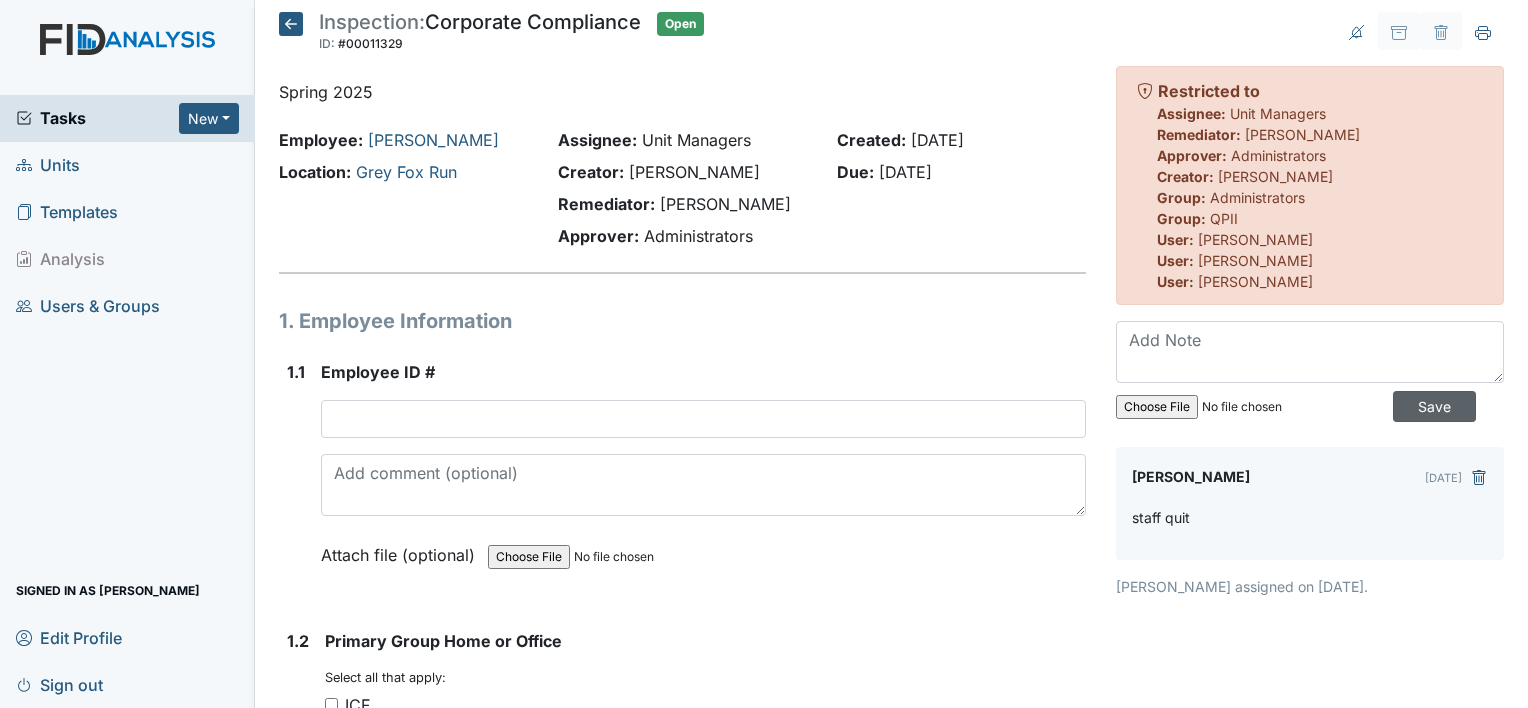 scroll, scrollTop: 0, scrollLeft: 0, axis: both 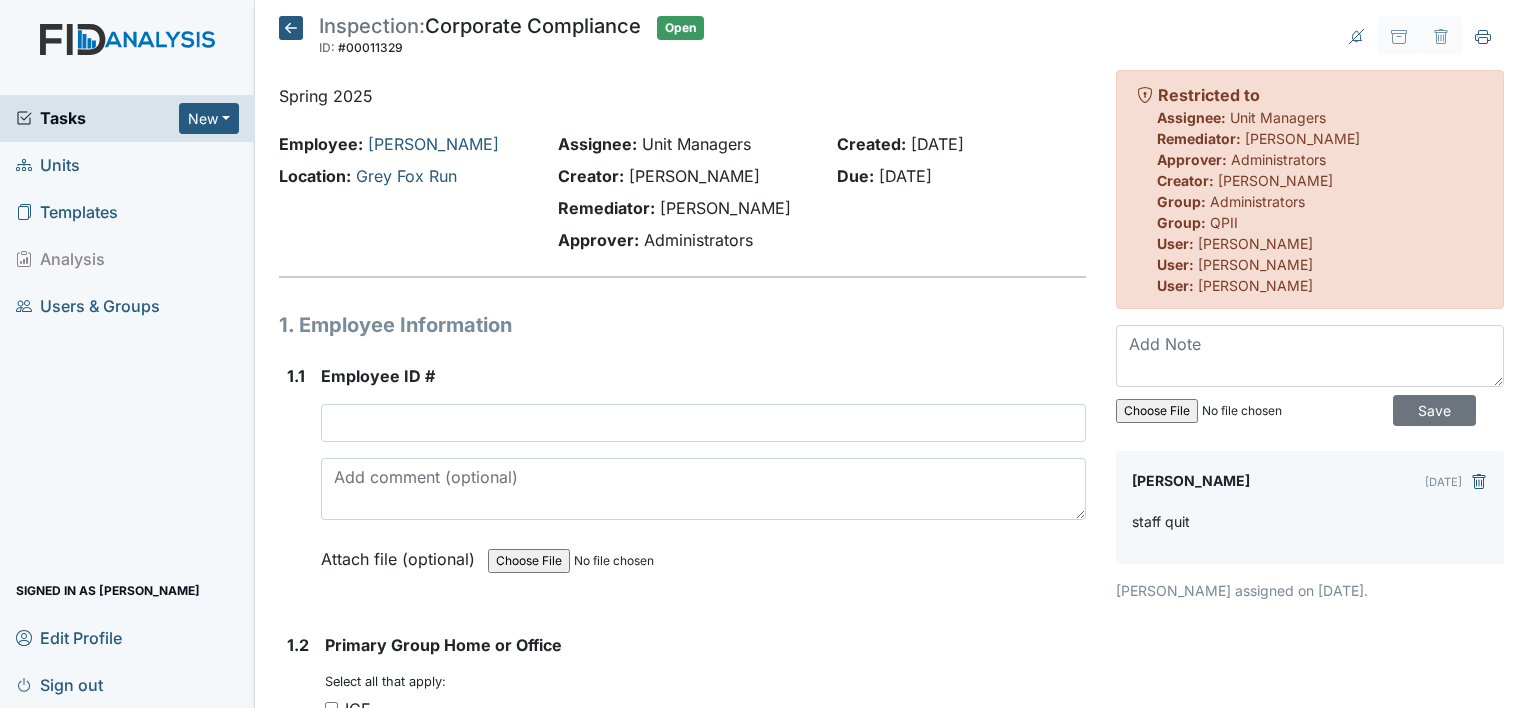 click 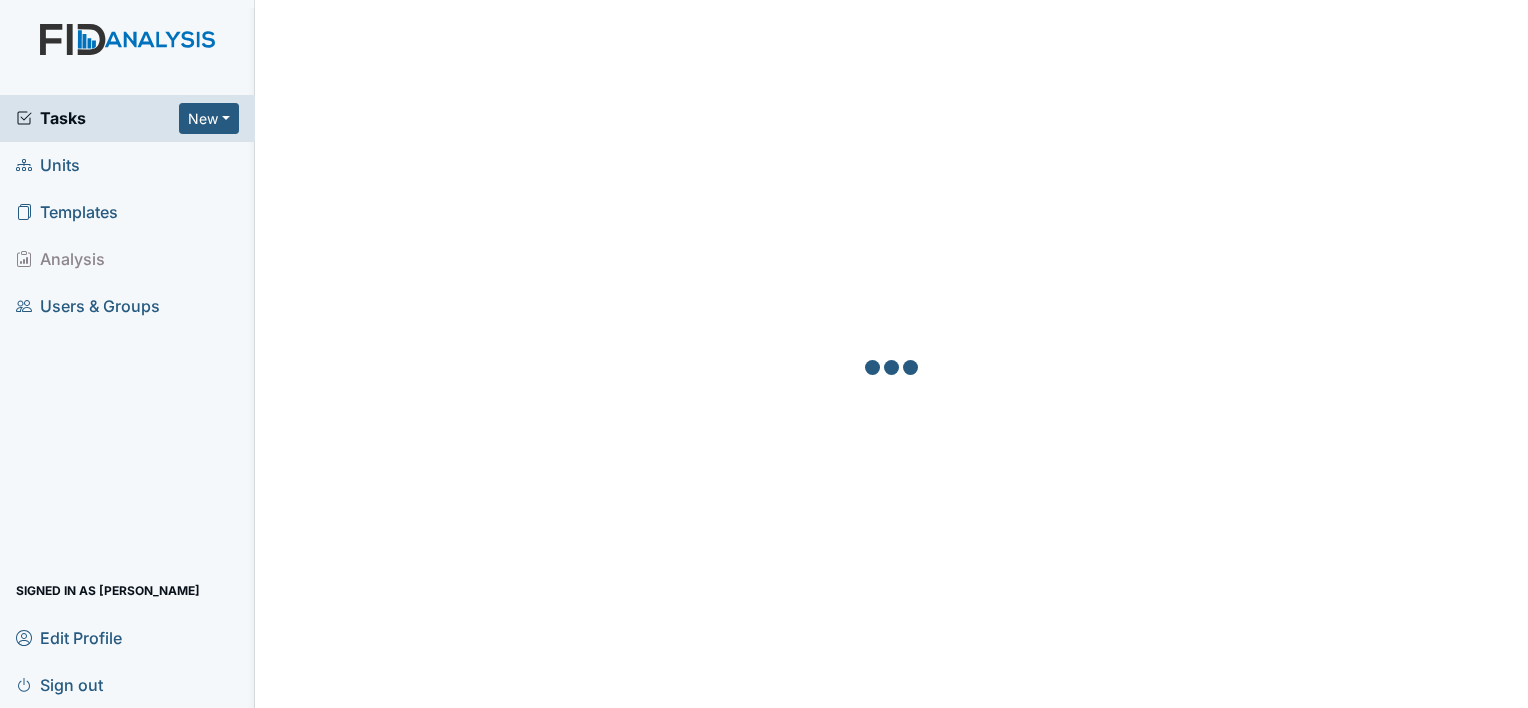 scroll, scrollTop: 0, scrollLeft: 0, axis: both 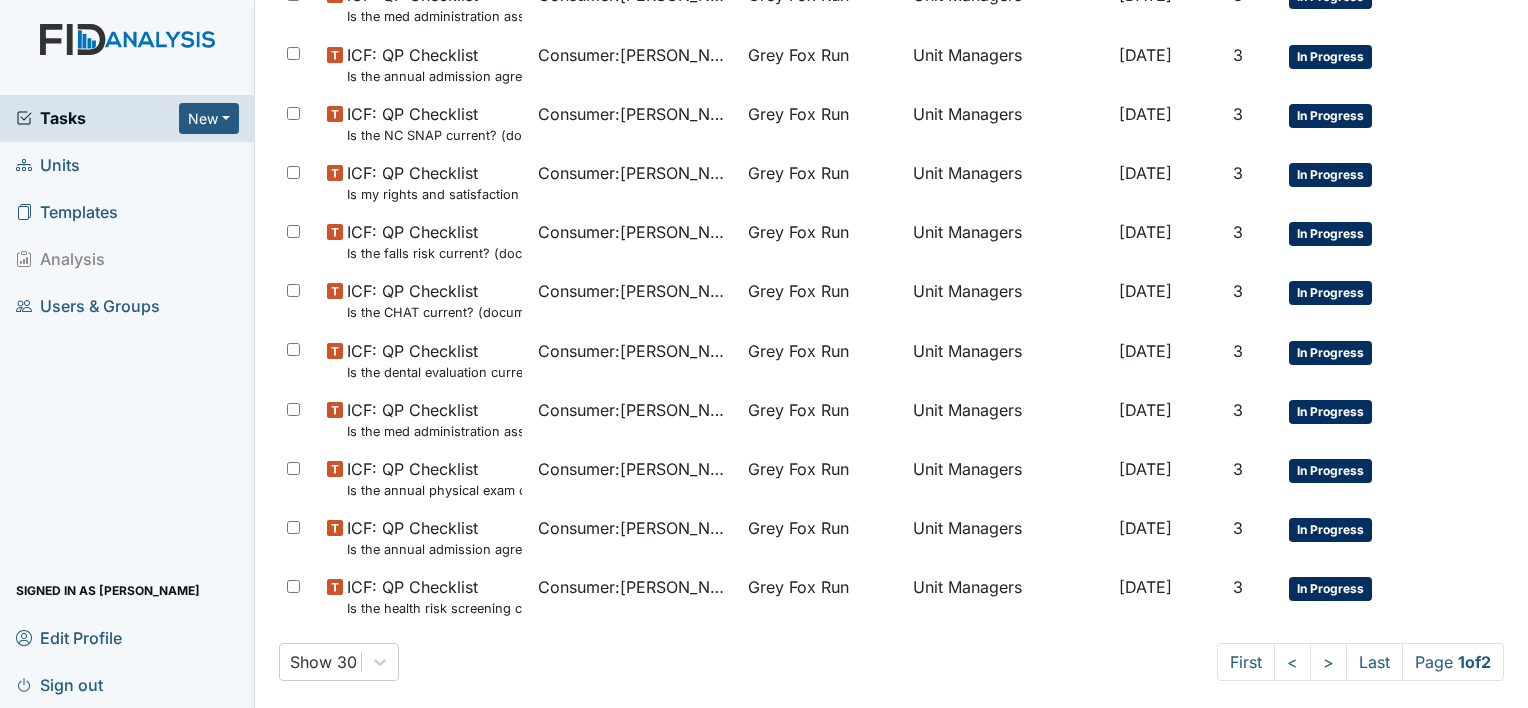 click on "Templates" at bounding box center (127, 212) 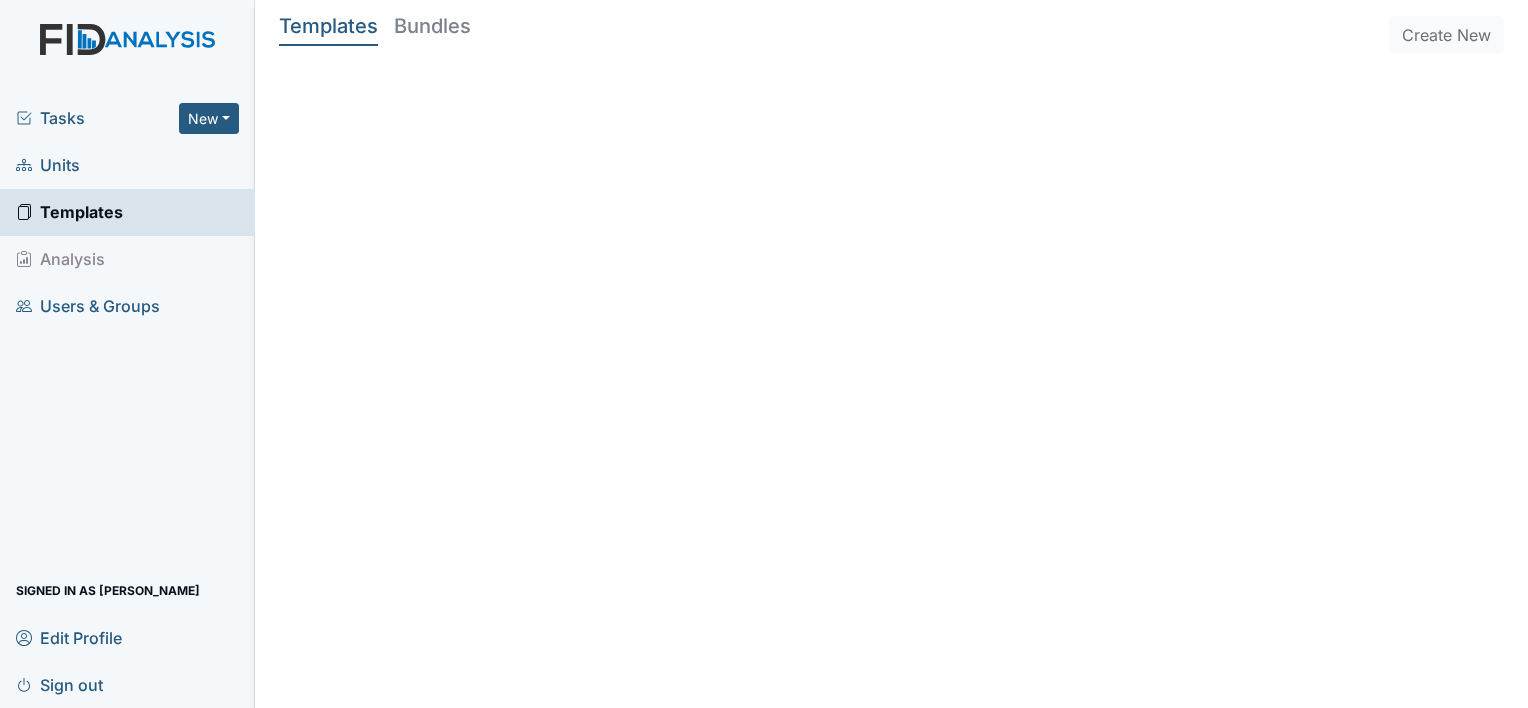 scroll, scrollTop: 0, scrollLeft: 0, axis: both 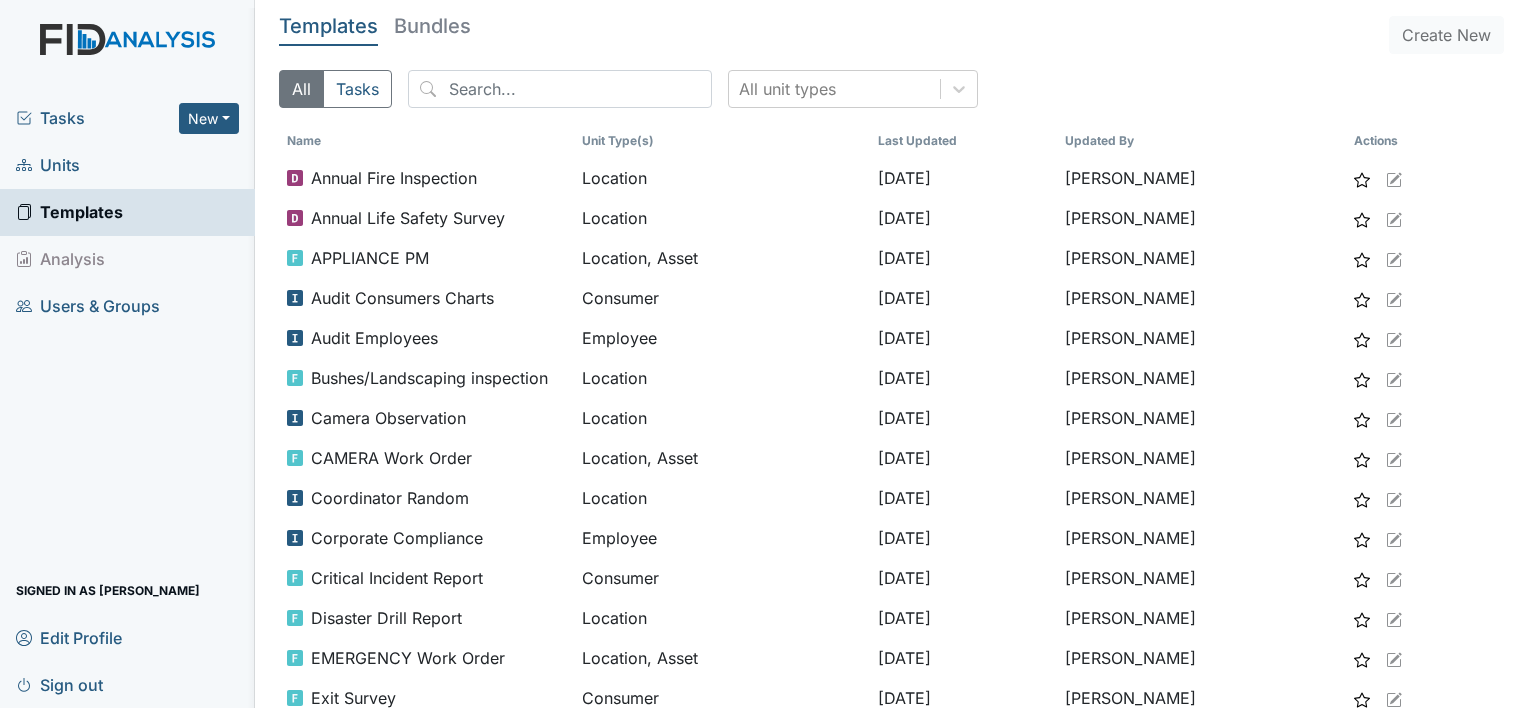 click on "Units" at bounding box center [48, 165] 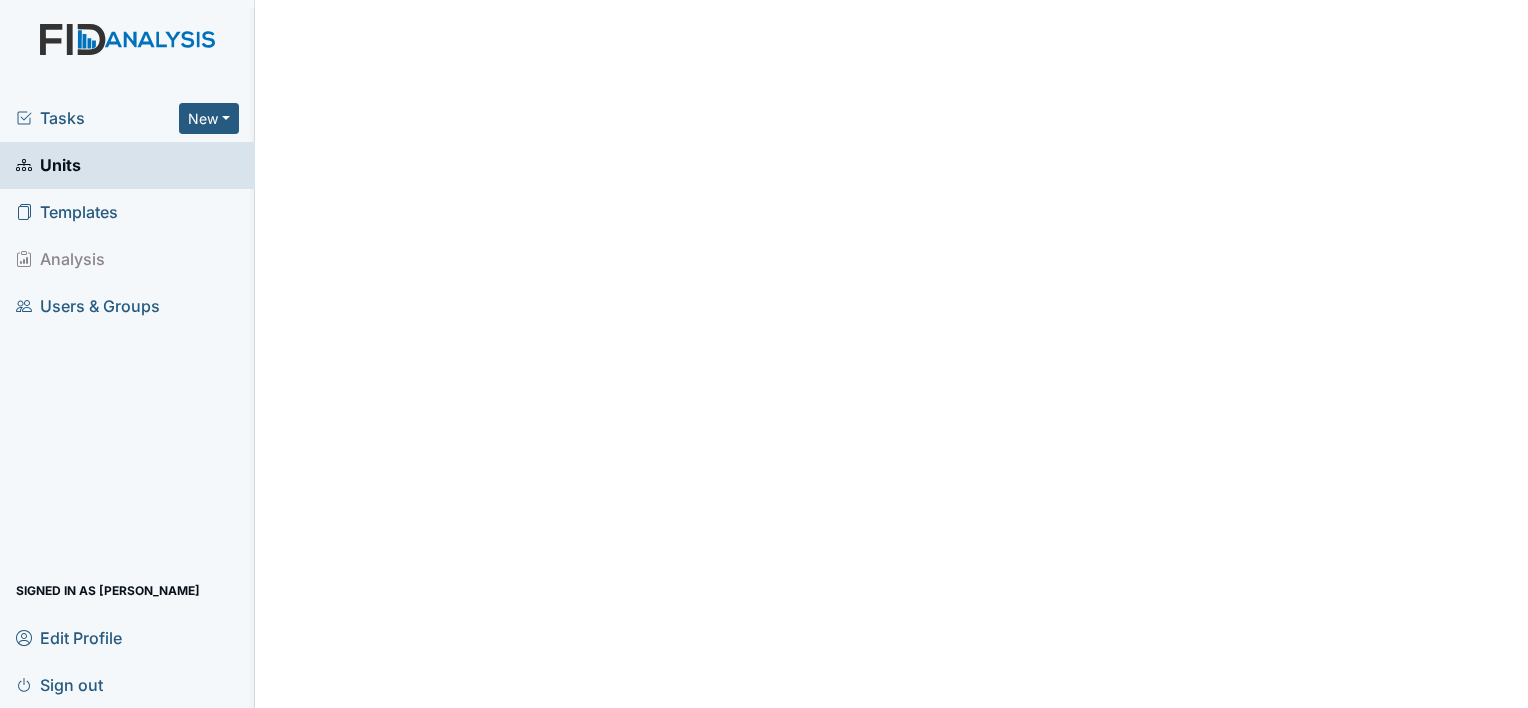 scroll, scrollTop: 0, scrollLeft: 0, axis: both 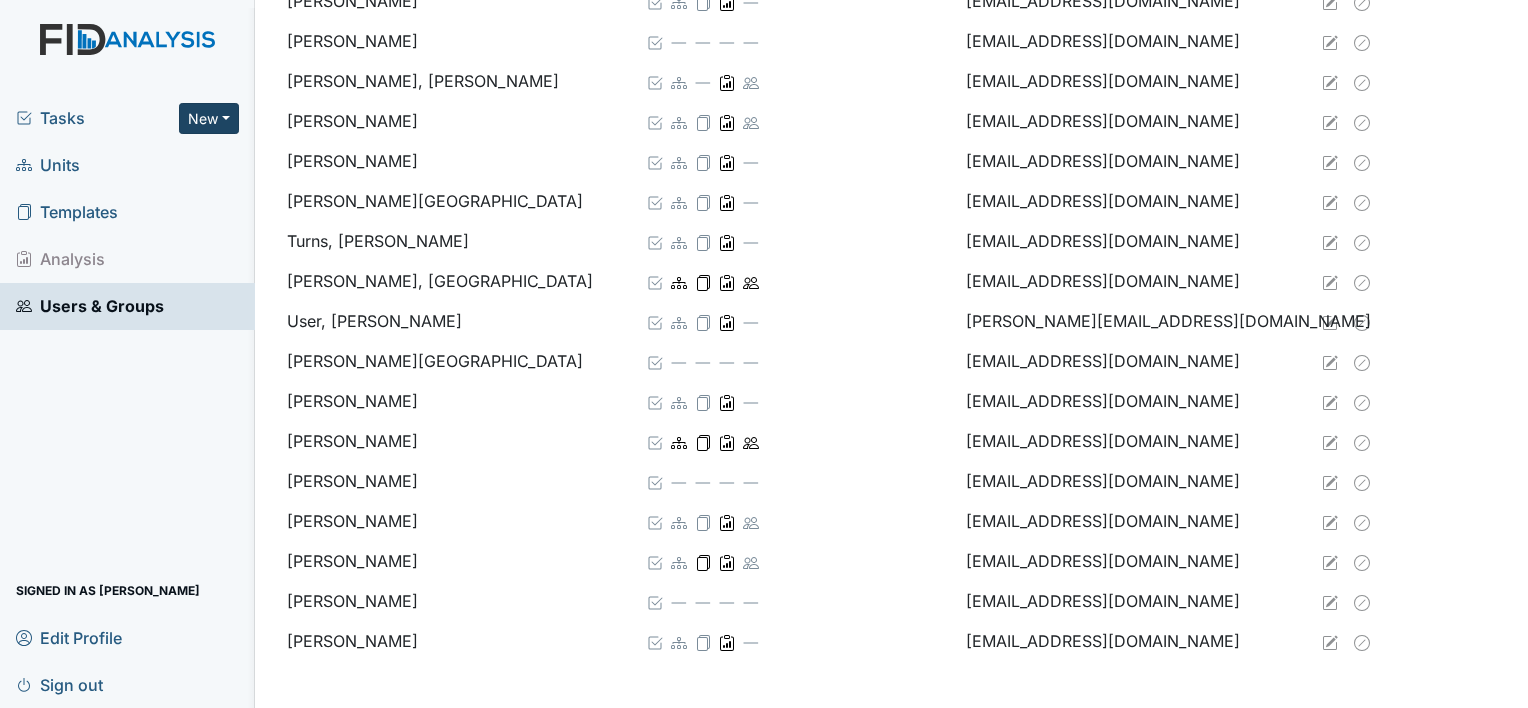 click on "New" at bounding box center [209, 118] 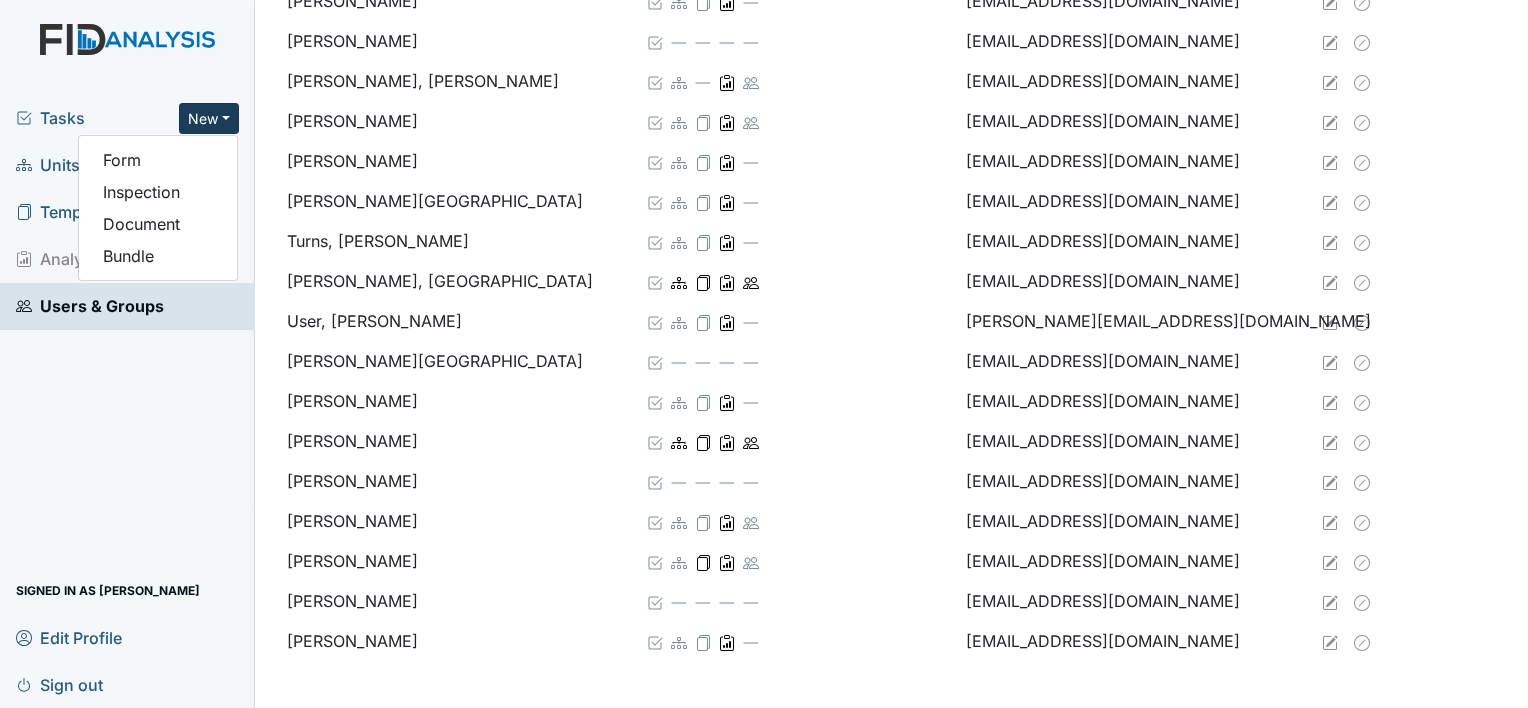 click on "Tasks" at bounding box center (97, 118) 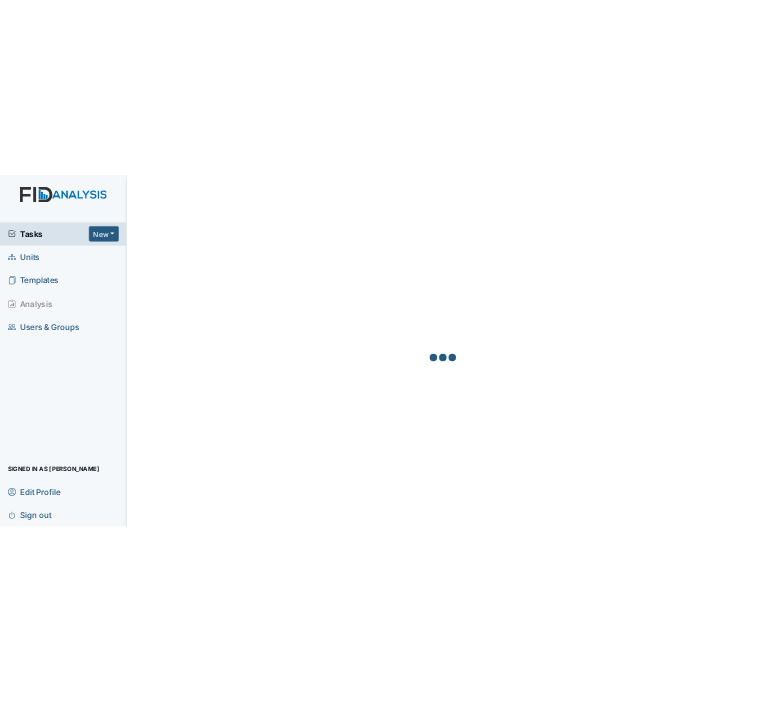 scroll, scrollTop: 0, scrollLeft: 0, axis: both 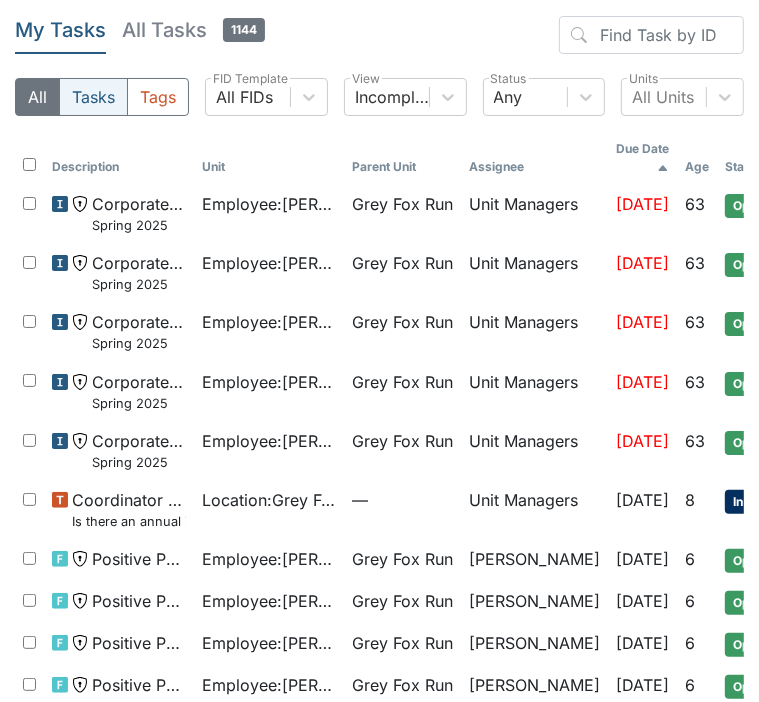 click on "Tasks" at bounding box center [93, 97] 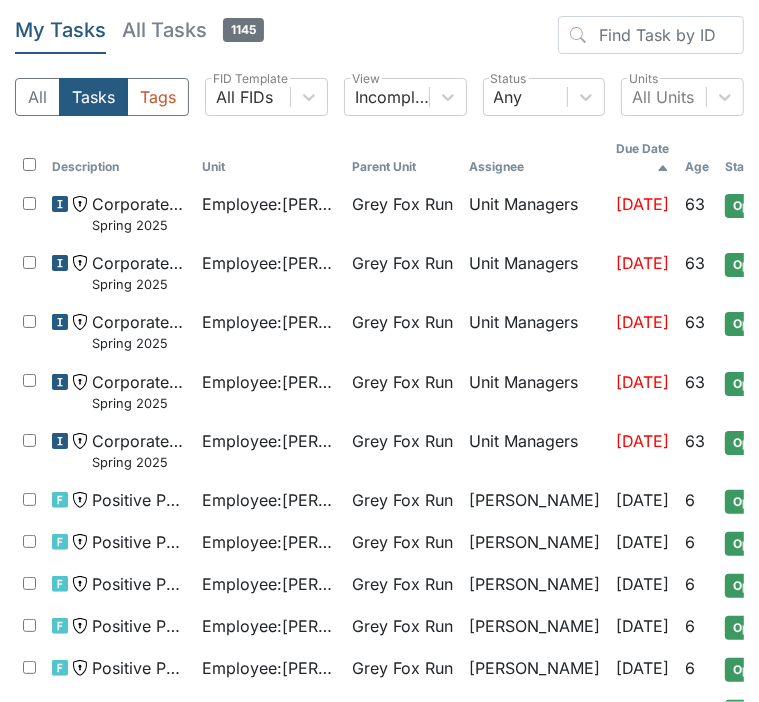click on "My Tasks" at bounding box center (60, 30) 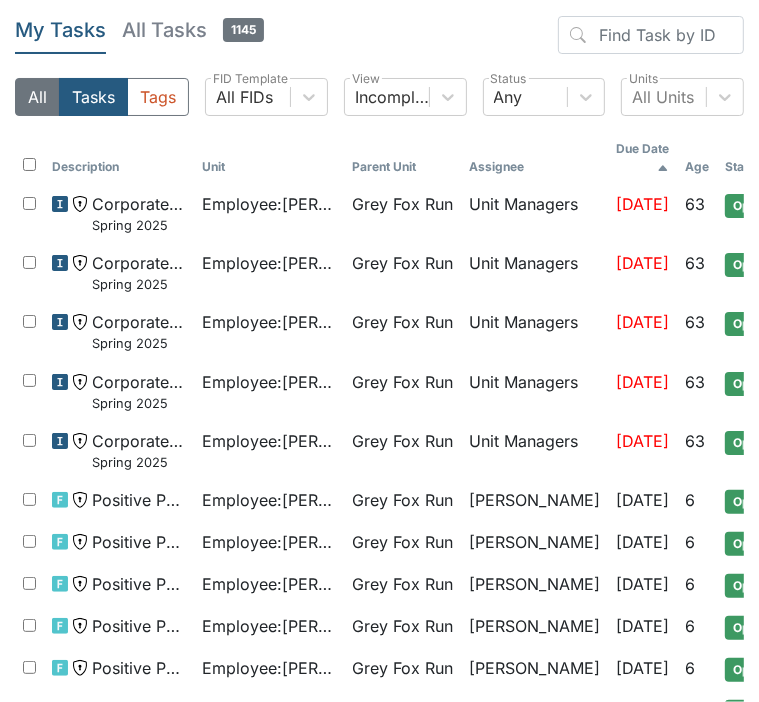 click on "All" at bounding box center [37, 97] 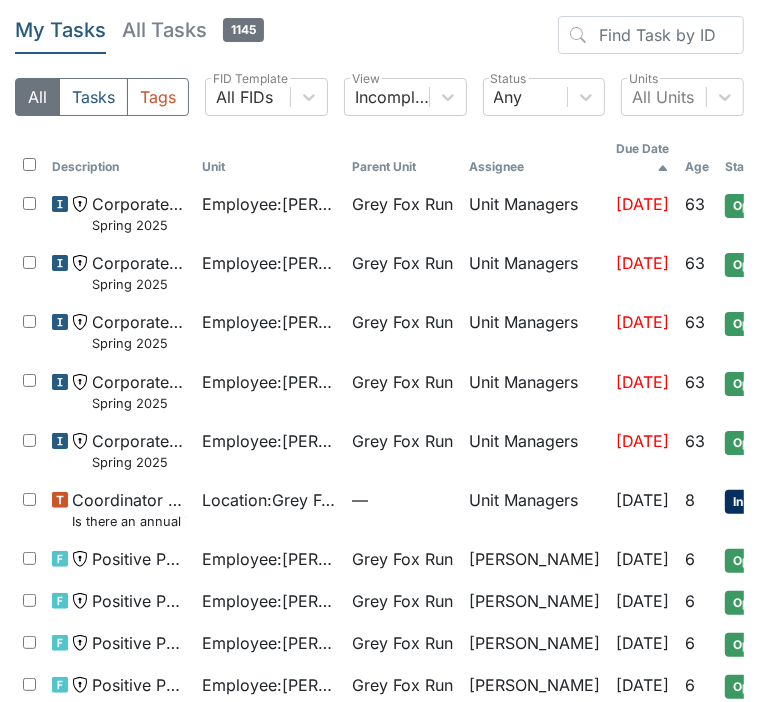 click on "Tasks" at bounding box center [93, 97] 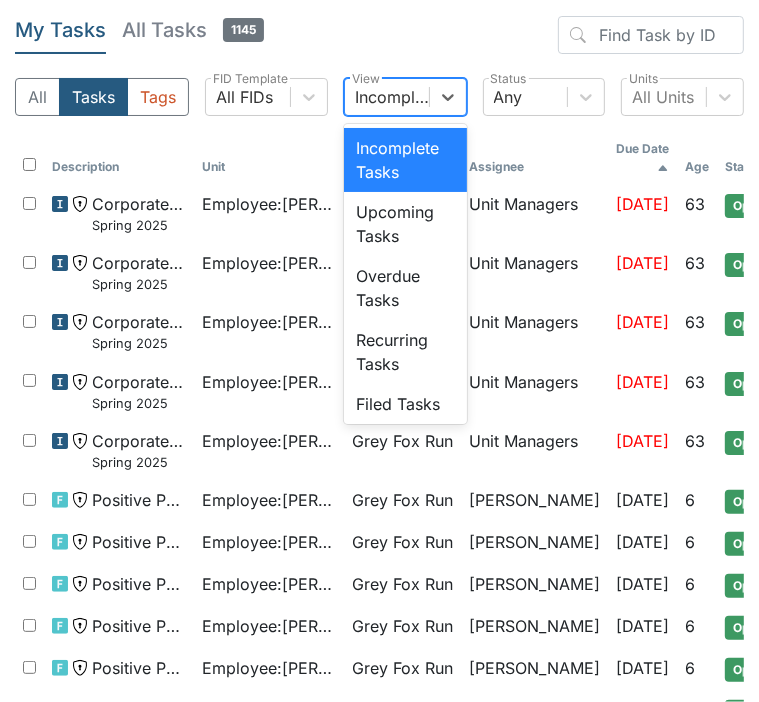 click on "Upcoming Tasks" at bounding box center (405, 224) 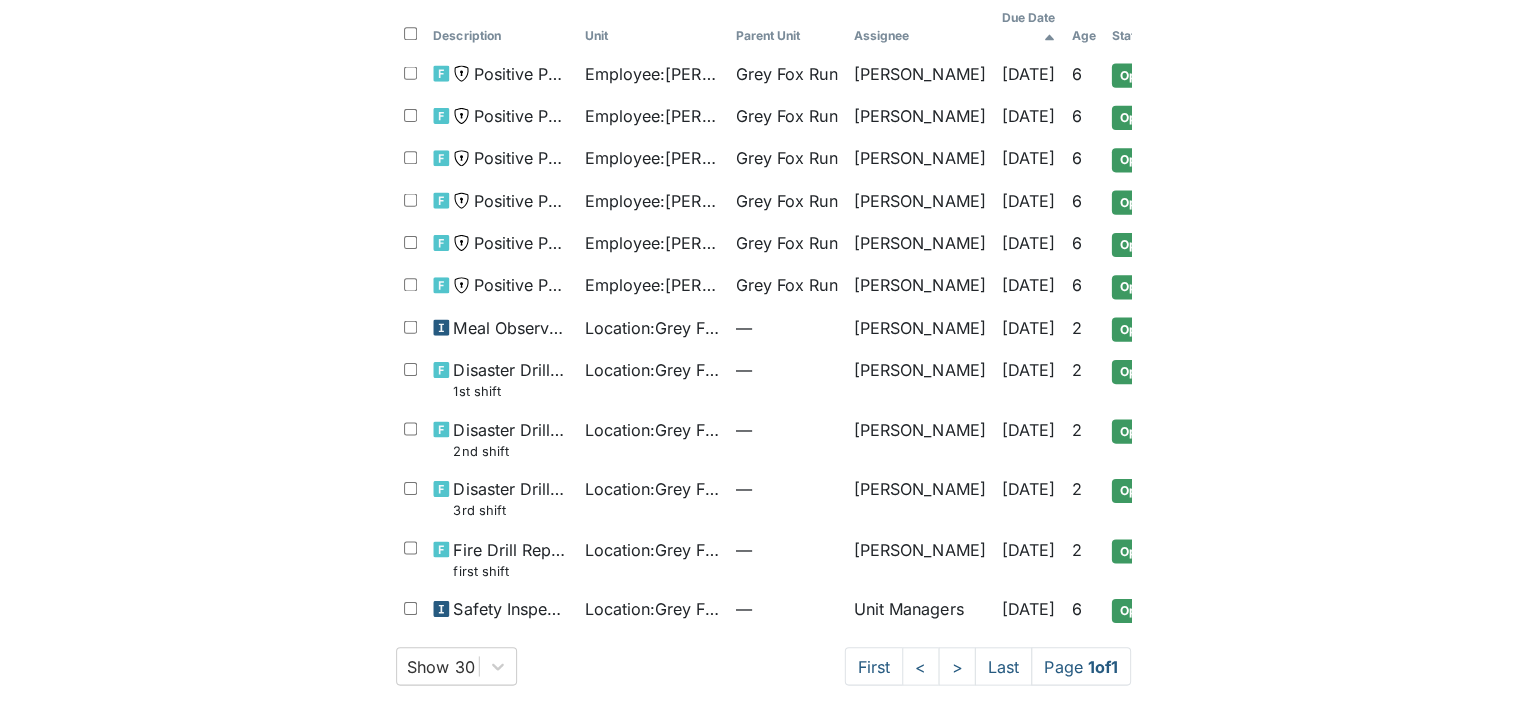 scroll, scrollTop: 132, scrollLeft: 0, axis: vertical 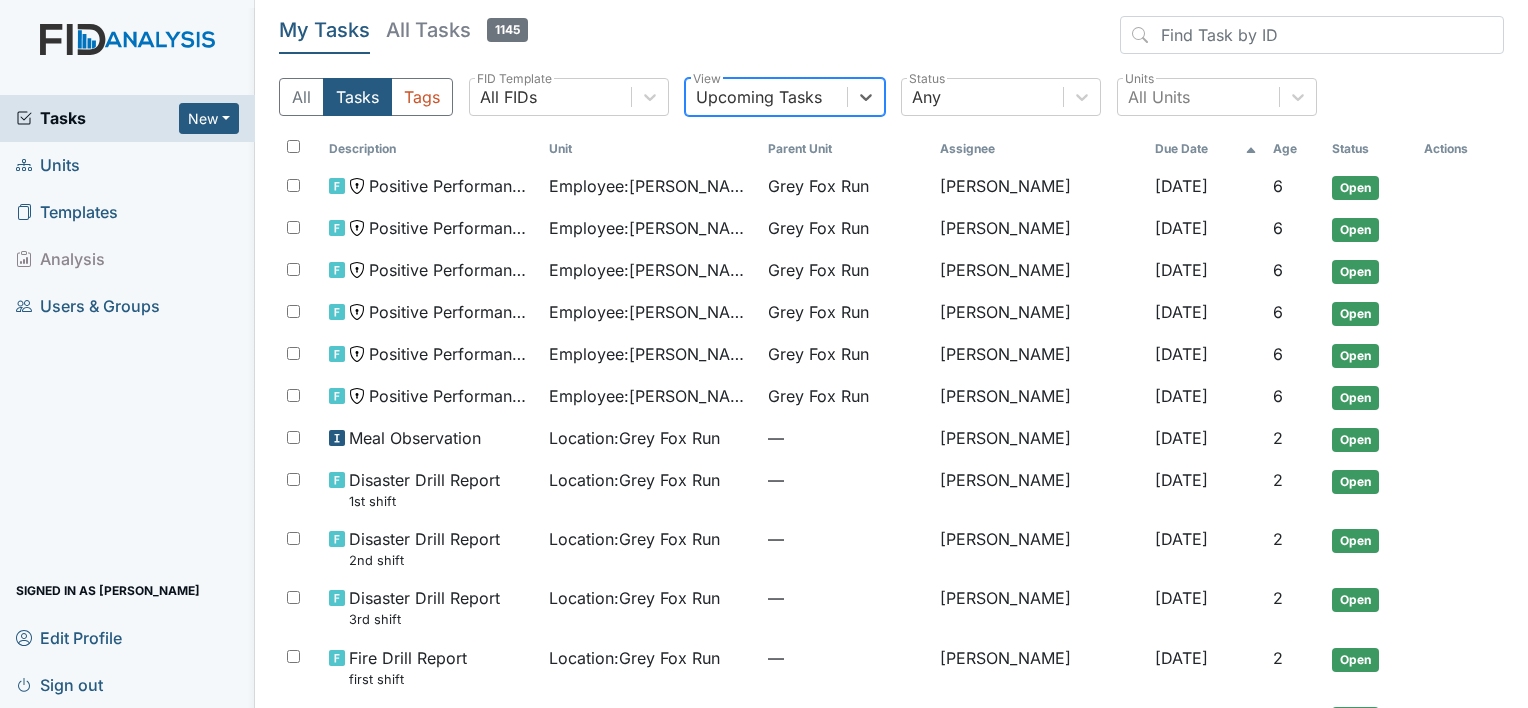 click on "Tasks
New
Form
Inspection
Document
Bundle
Units
Templates
Analysis
Users & Groups
Signed in as Gaetano Cappiello
Edit Profile
Sign out" at bounding box center [127, 401] 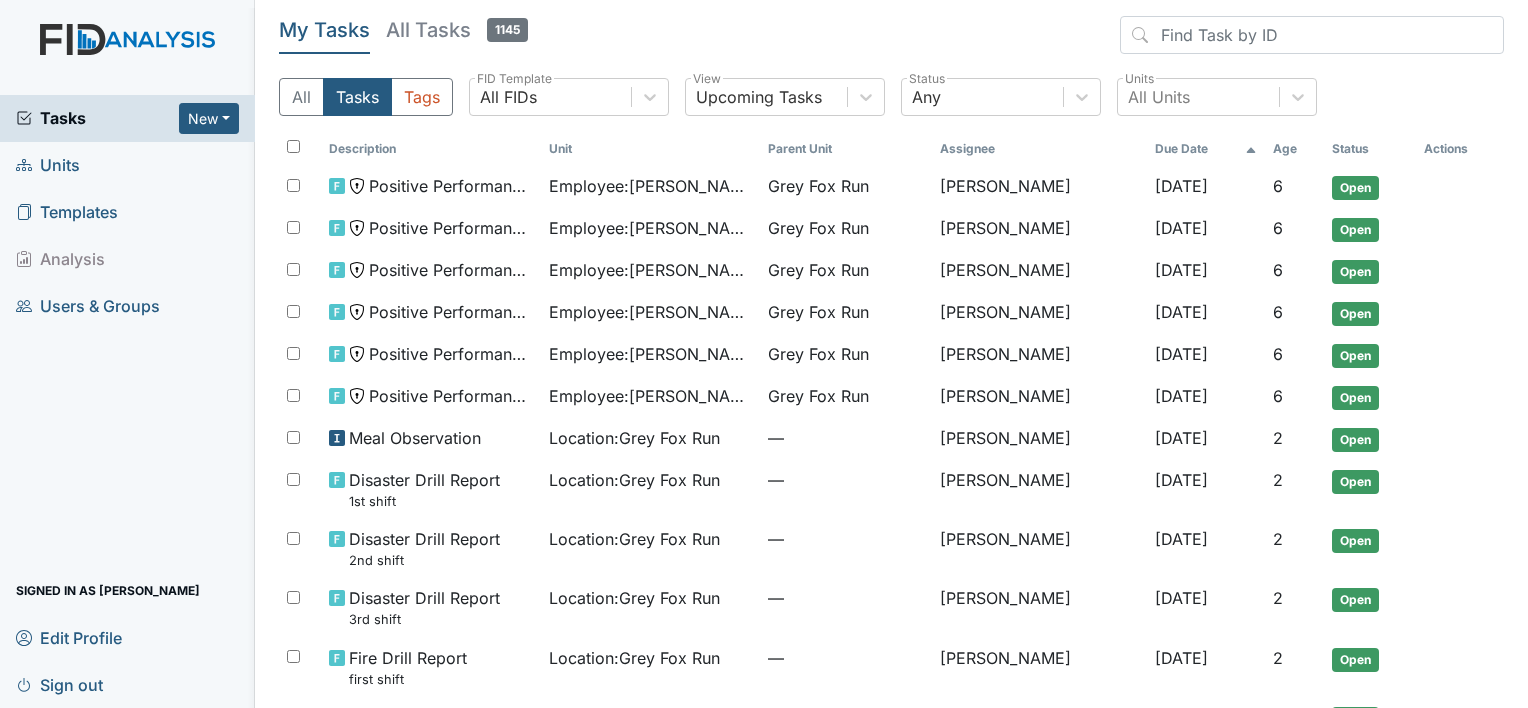 click on "Templates" at bounding box center (67, 212) 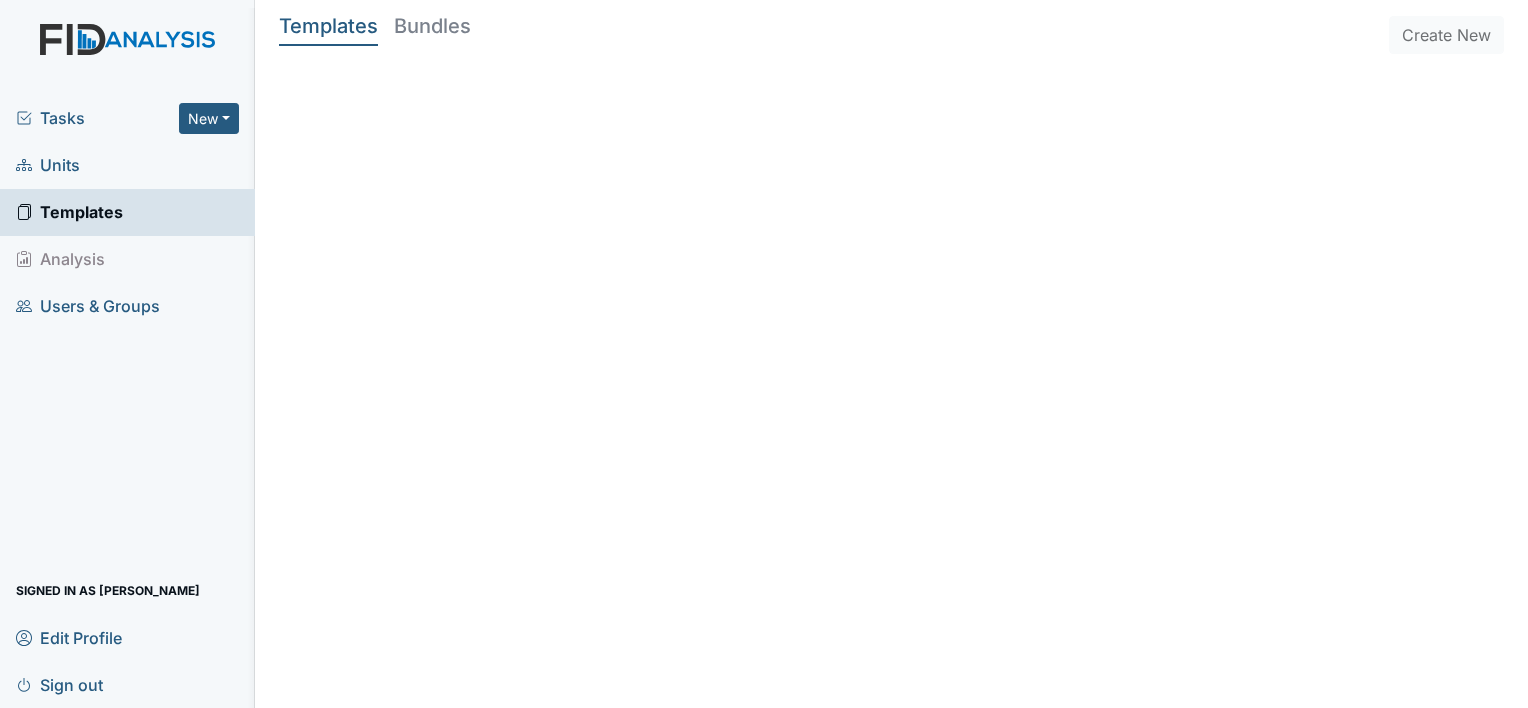 scroll, scrollTop: 0, scrollLeft: 0, axis: both 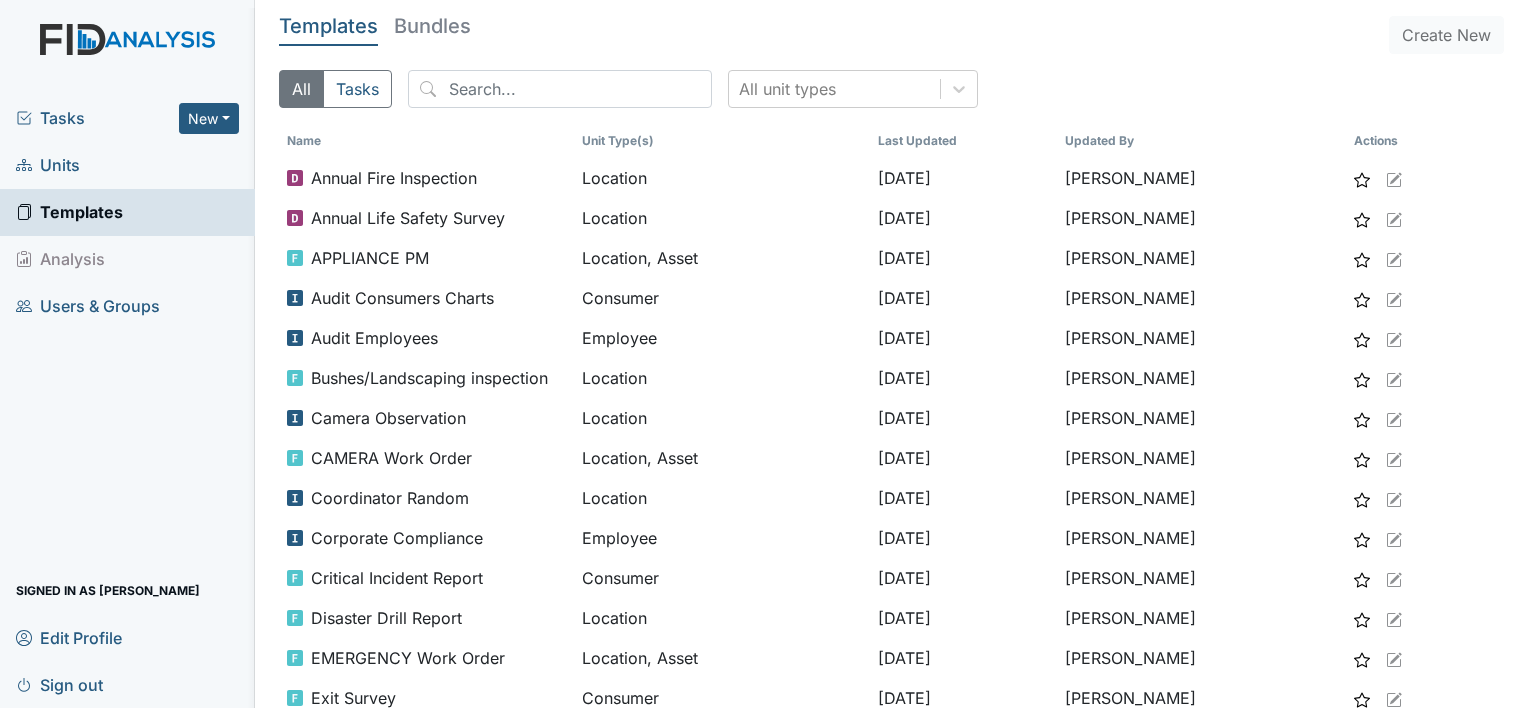 click on "Annual Fire Inspection" at bounding box center [394, 178] 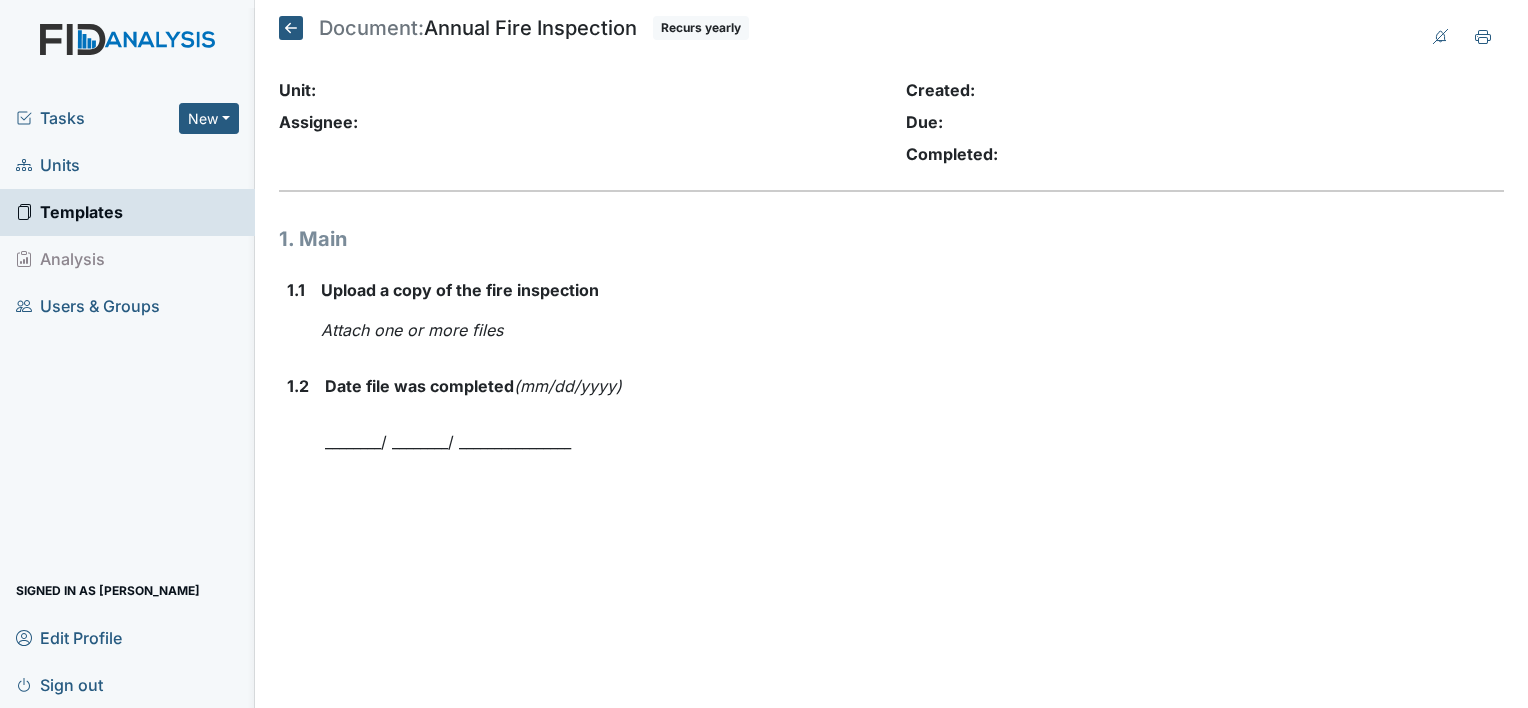 scroll, scrollTop: 0, scrollLeft: 0, axis: both 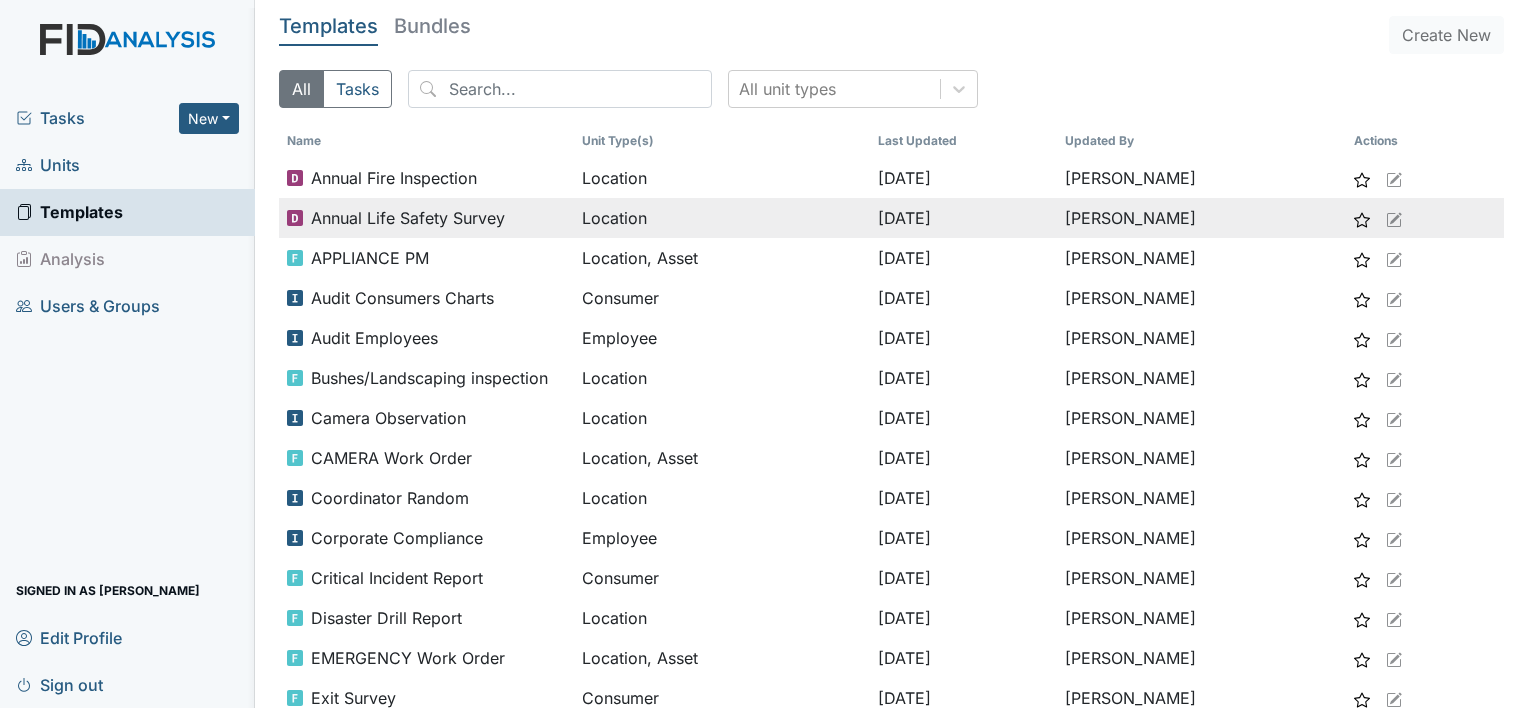 click on "Annual Life Safety Survey" at bounding box center (408, 218) 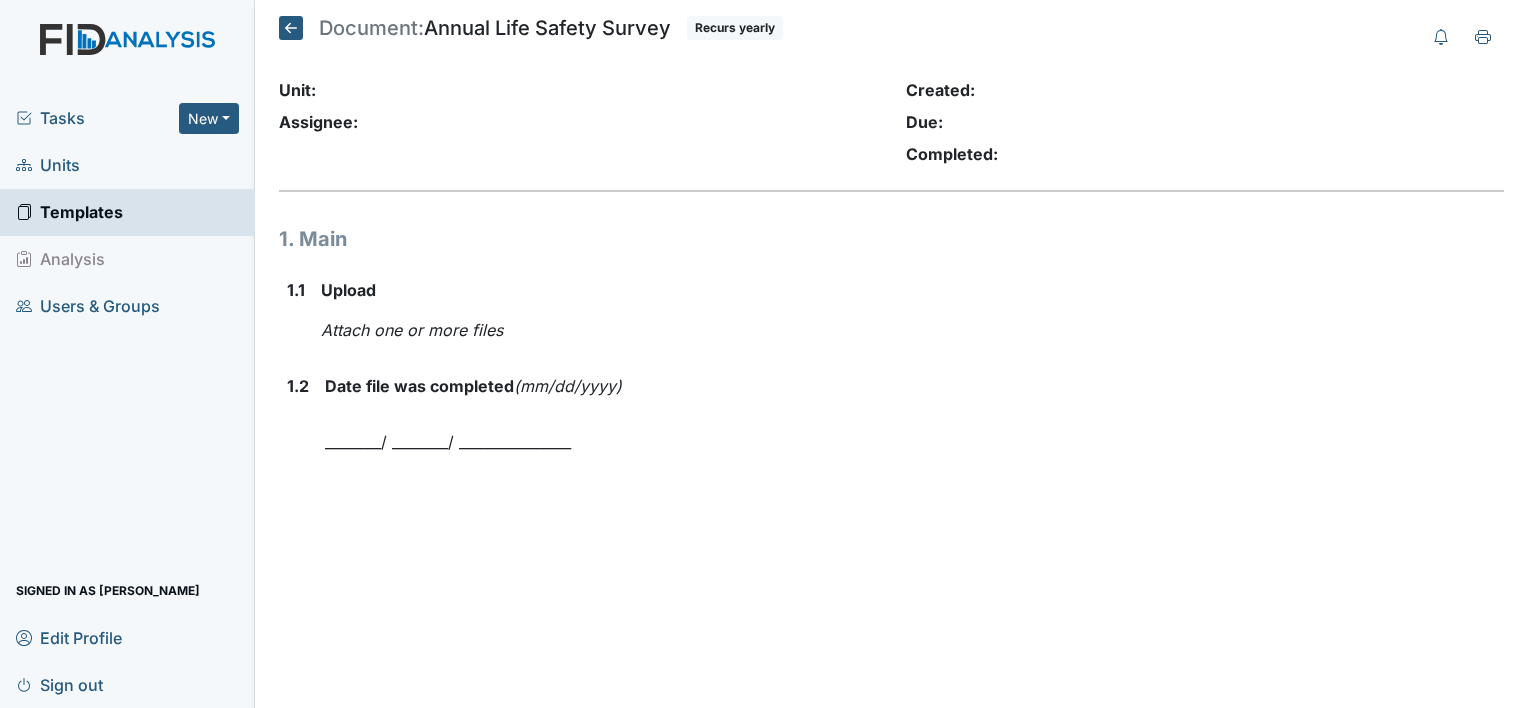 scroll, scrollTop: 0, scrollLeft: 0, axis: both 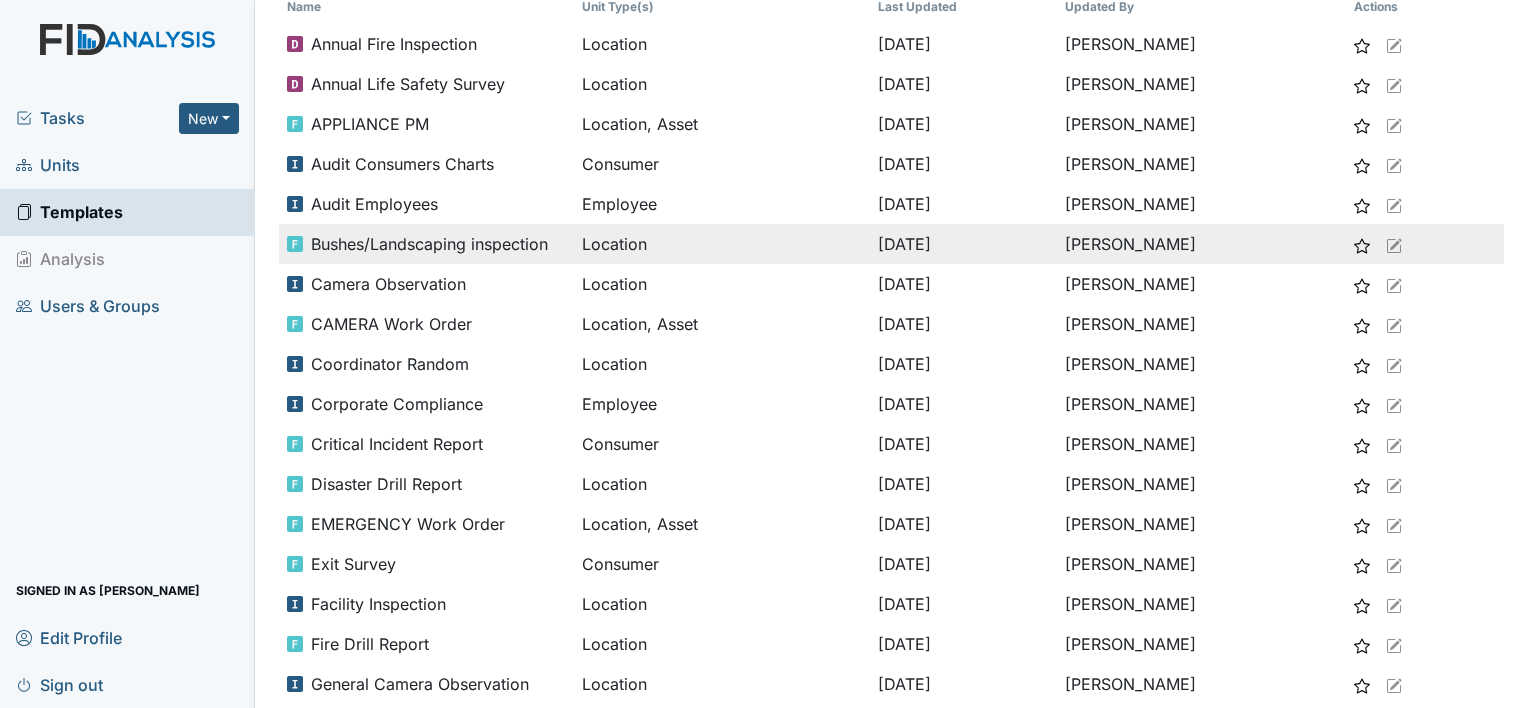 click on "Bushes/Landscaping inspection" at bounding box center (429, 244) 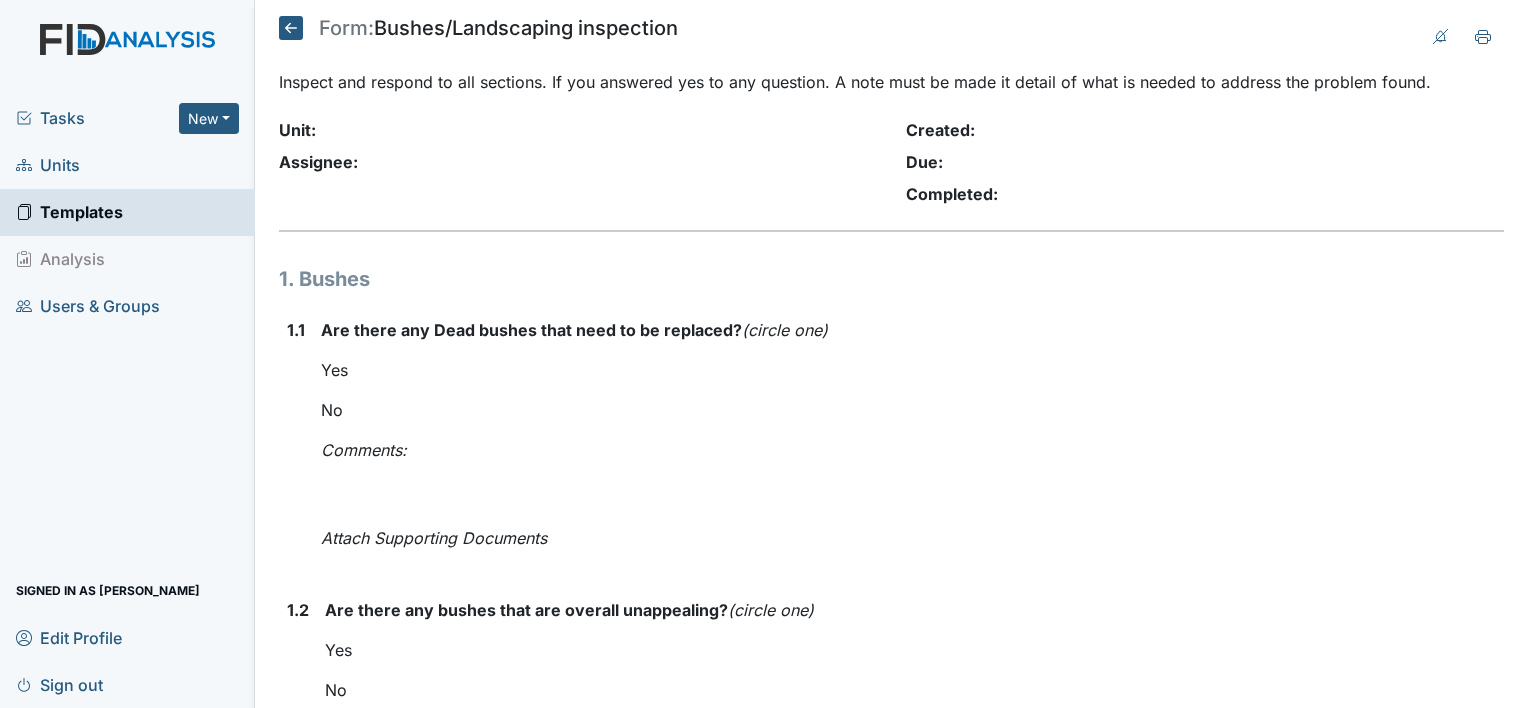 scroll, scrollTop: 0, scrollLeft: 0, axis: both 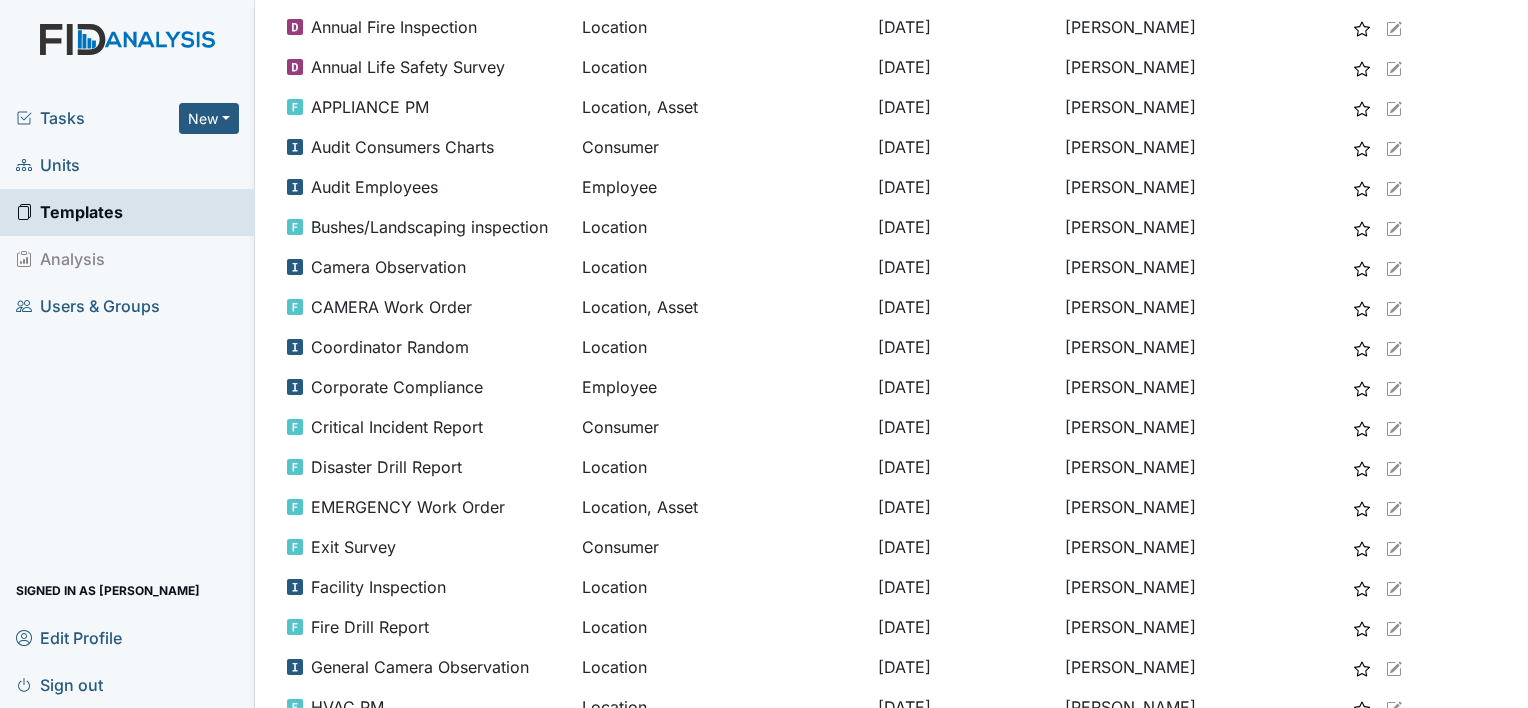 click on "Disaster Drill Report" at bounding box center (386, 467) 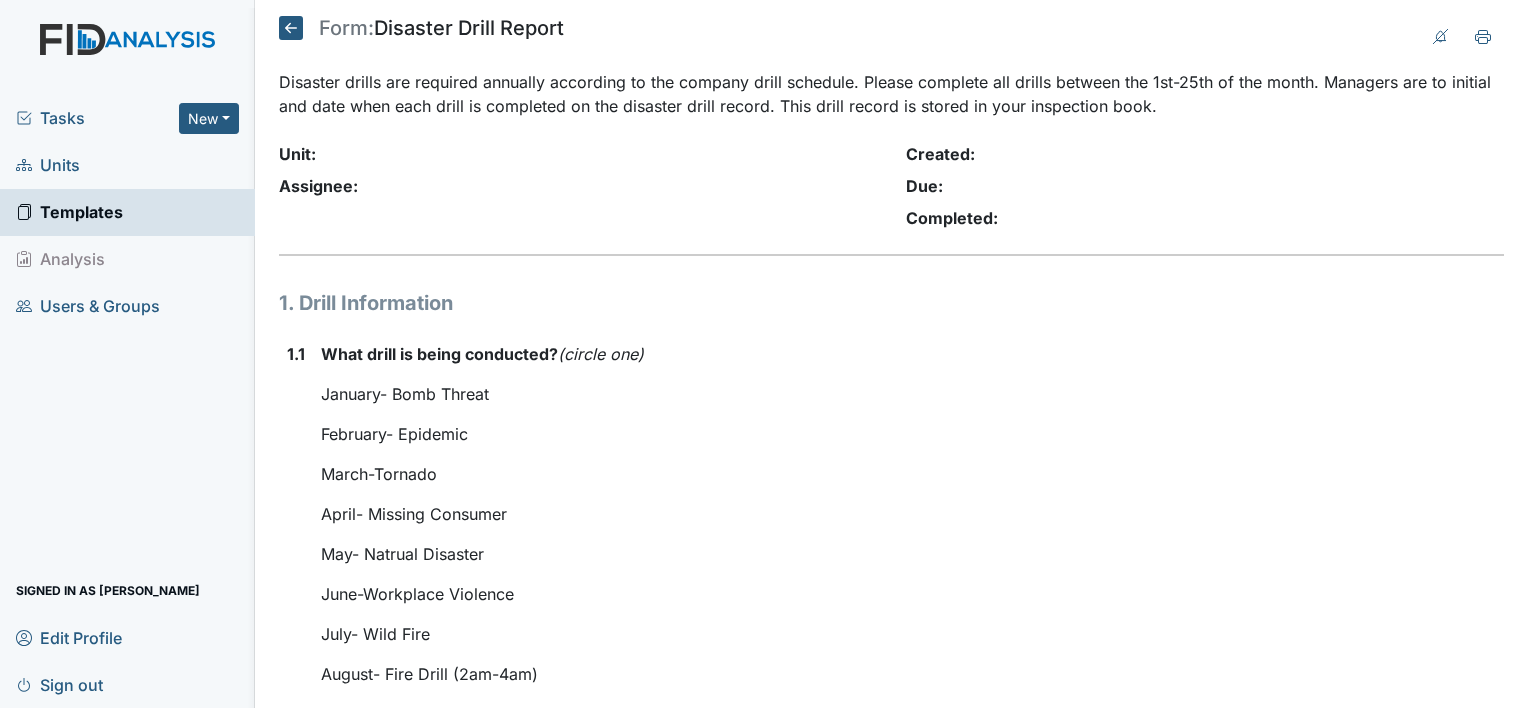 scroll, scrollTop: 0, scrollLeft: 0, axis: both 